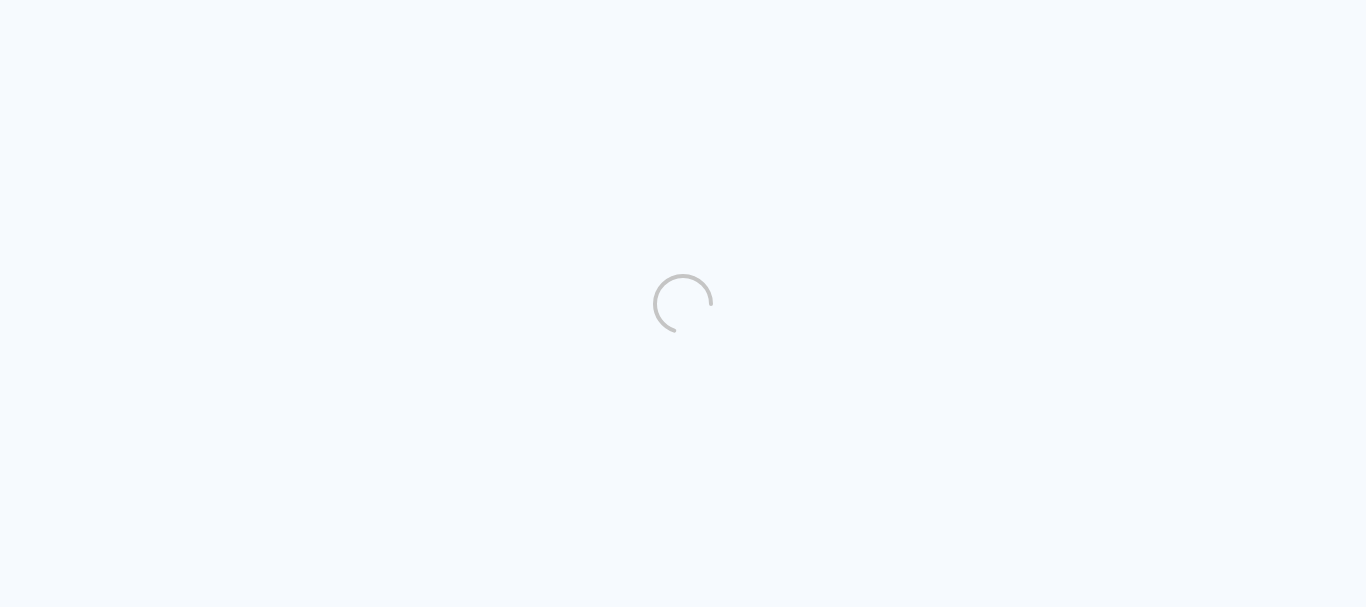 scroll, scrollTop: 0, scrollLeft: 0, axis: both 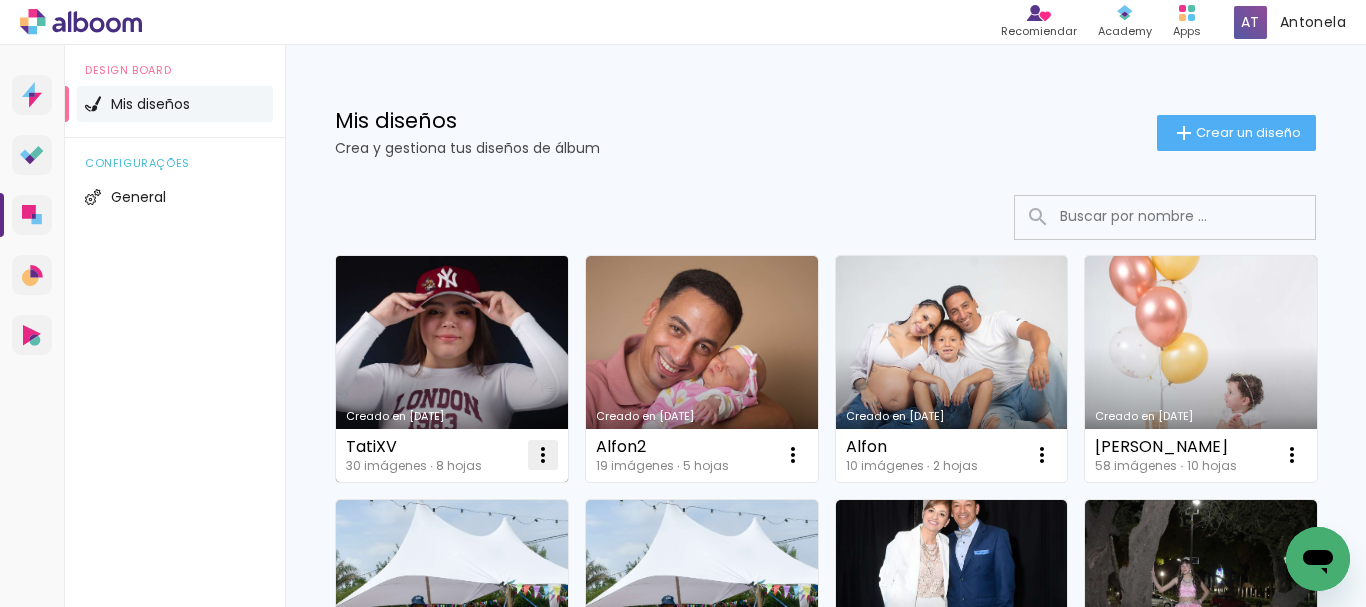 click at bounding box center (543, 455) 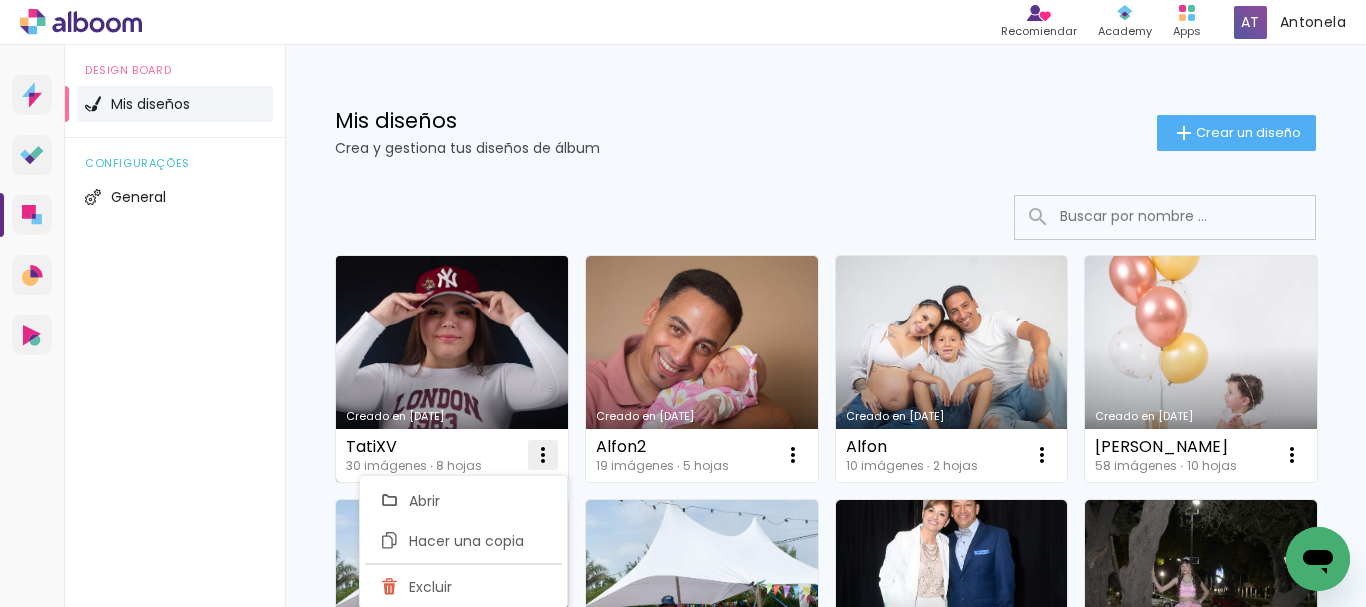 click on "Excluir" 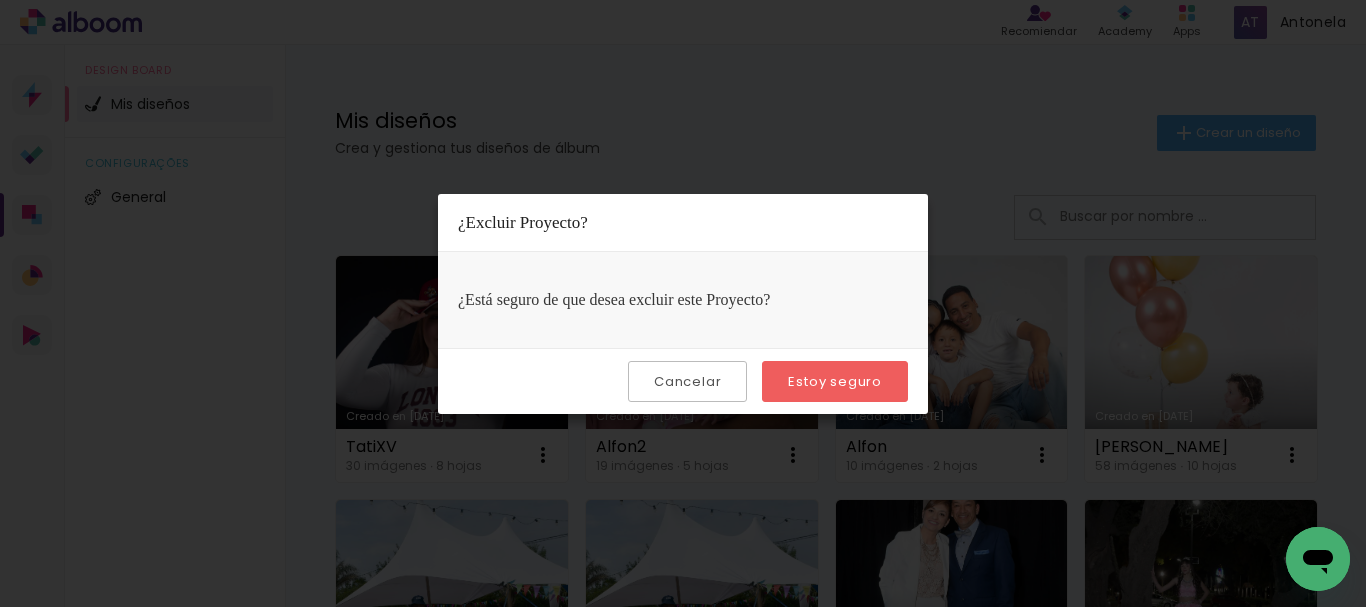 click on "Estoy seguro" at bounding box center [0, 0] 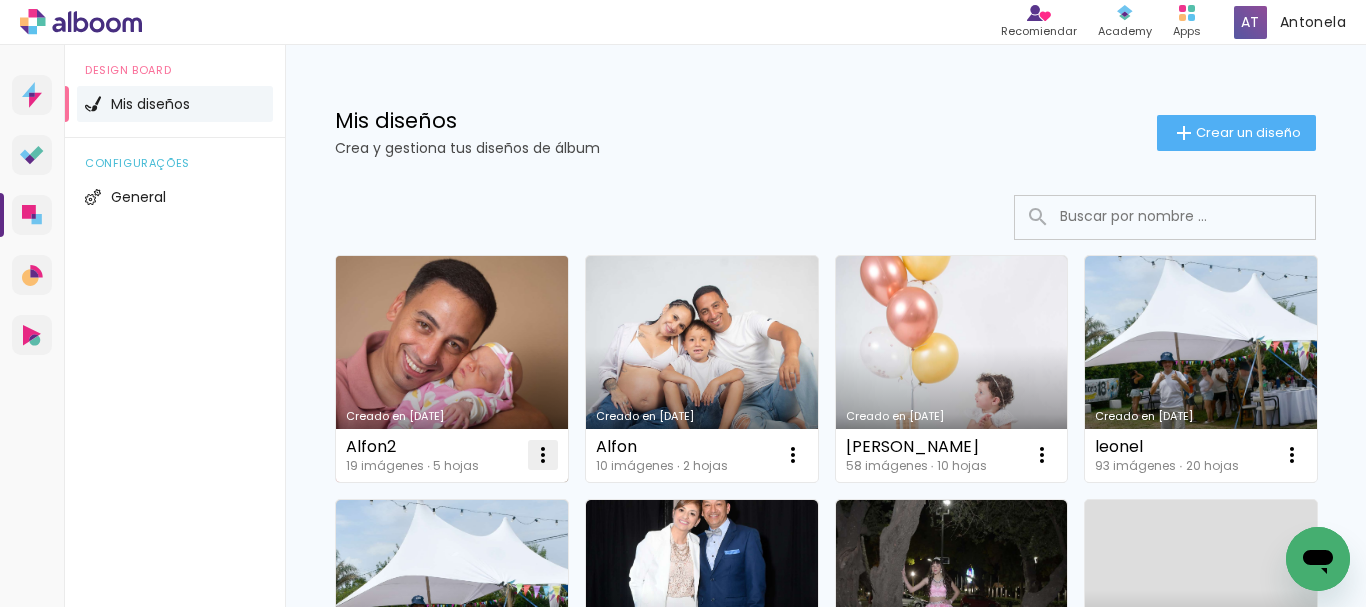 click at bounding box center [543, 455] 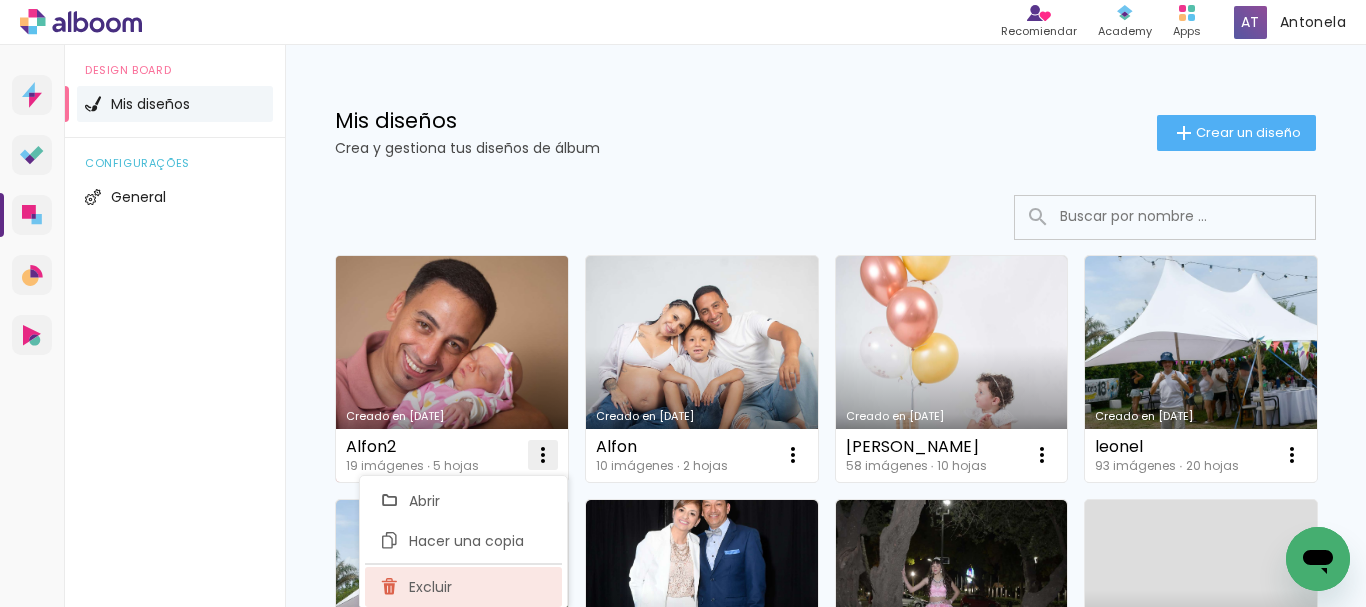 click on "Excluir" 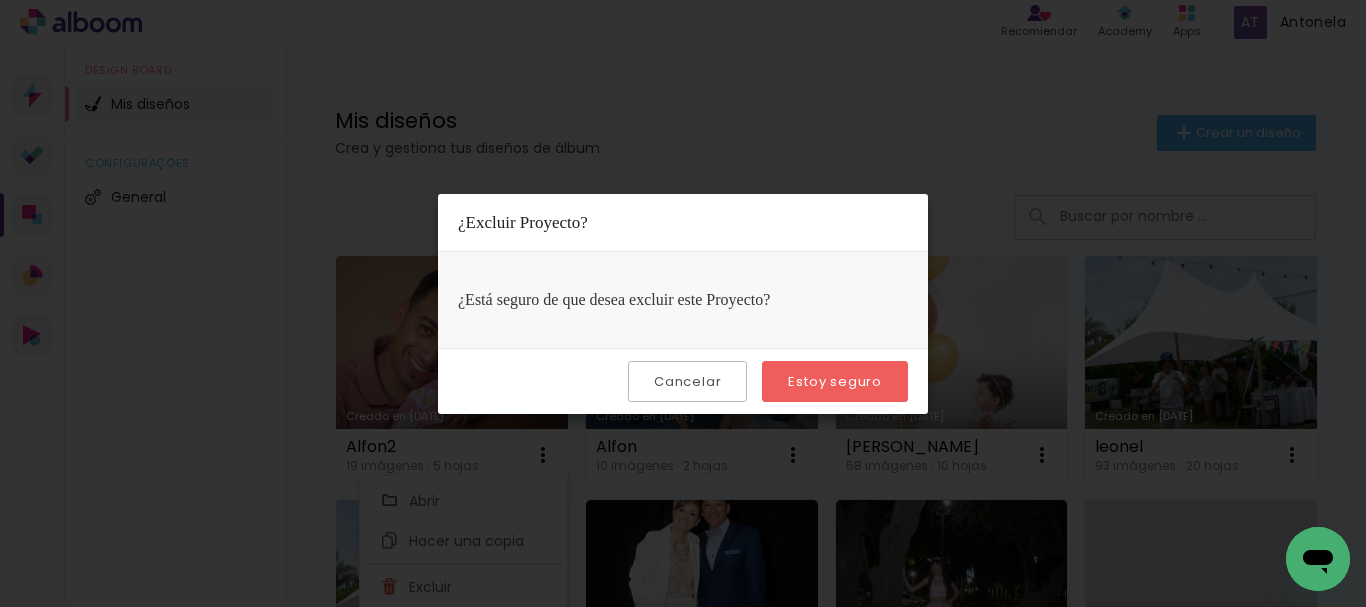 click on "Estoy seguro" at bounding box center [0, 0] 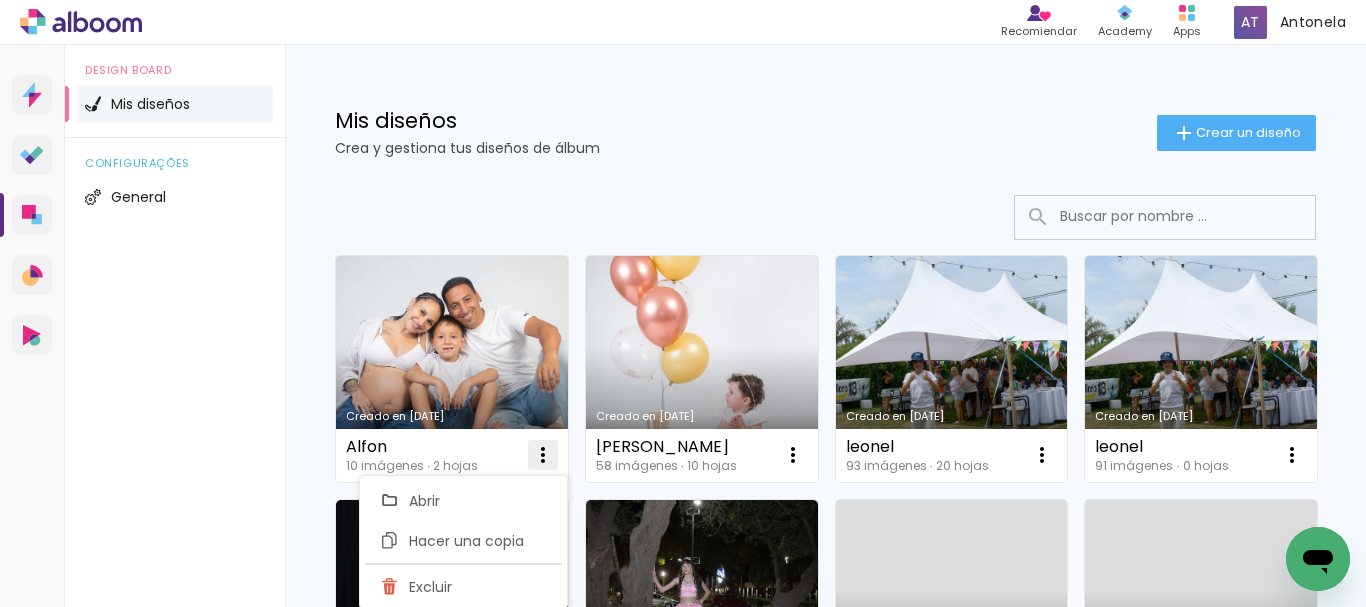 click at bounding box center (543, 455) 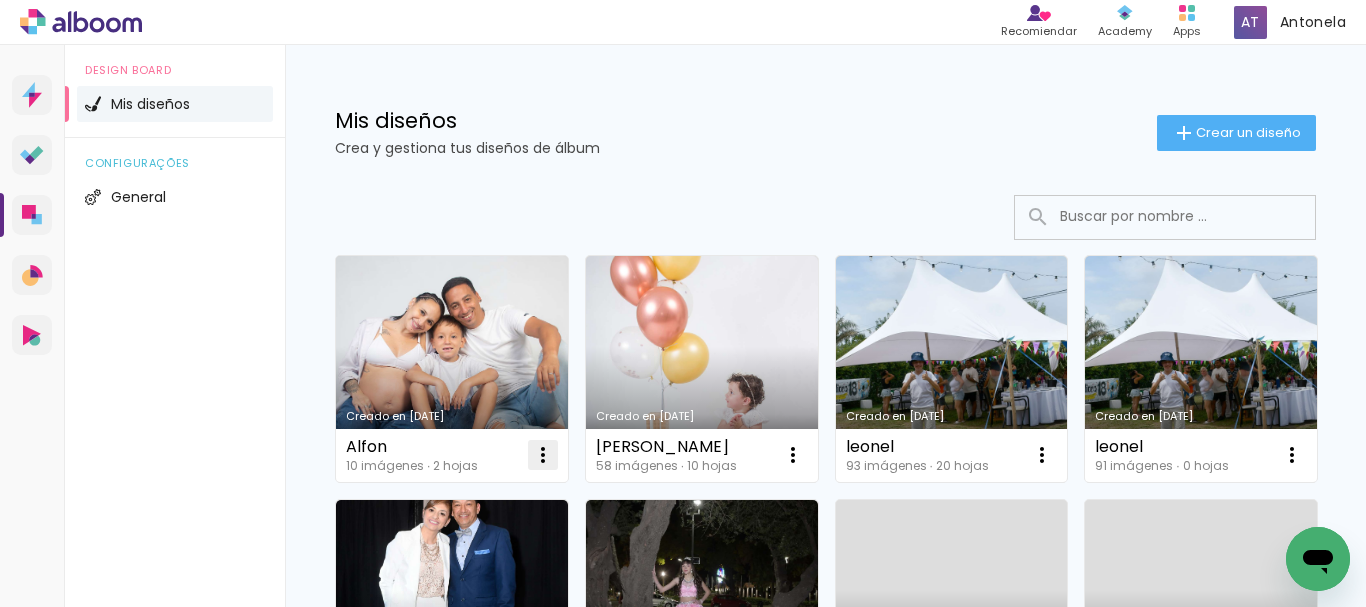 click at bounding box center (543, 455) 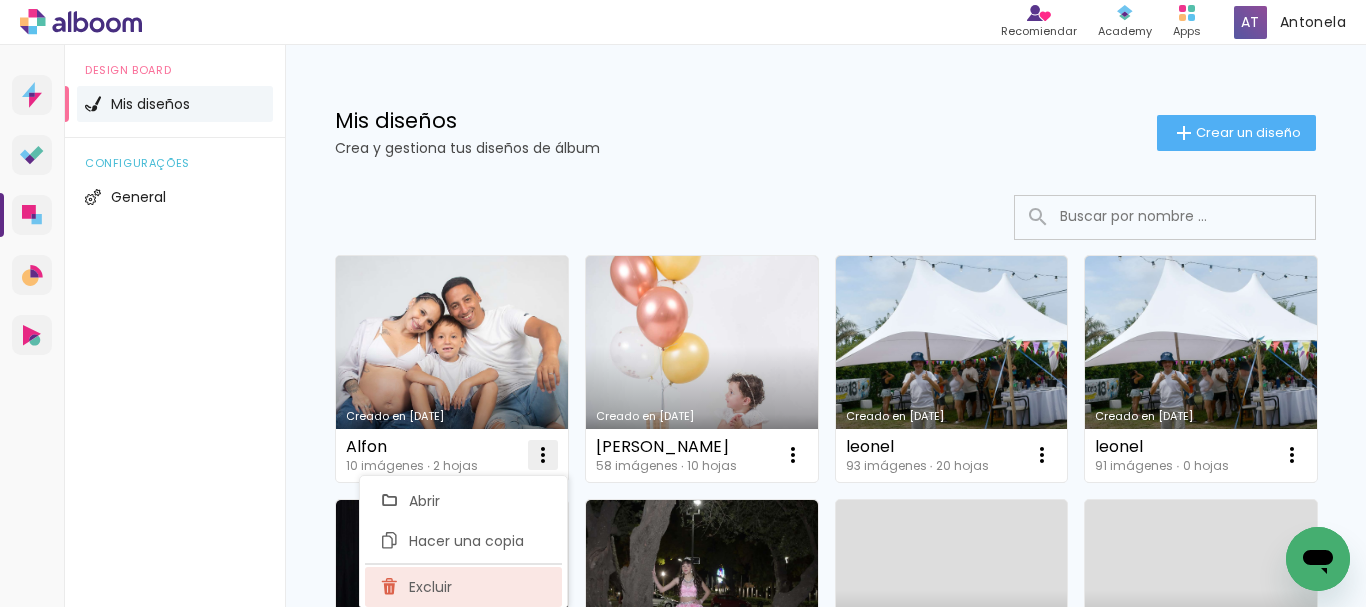 click on "Excluir" 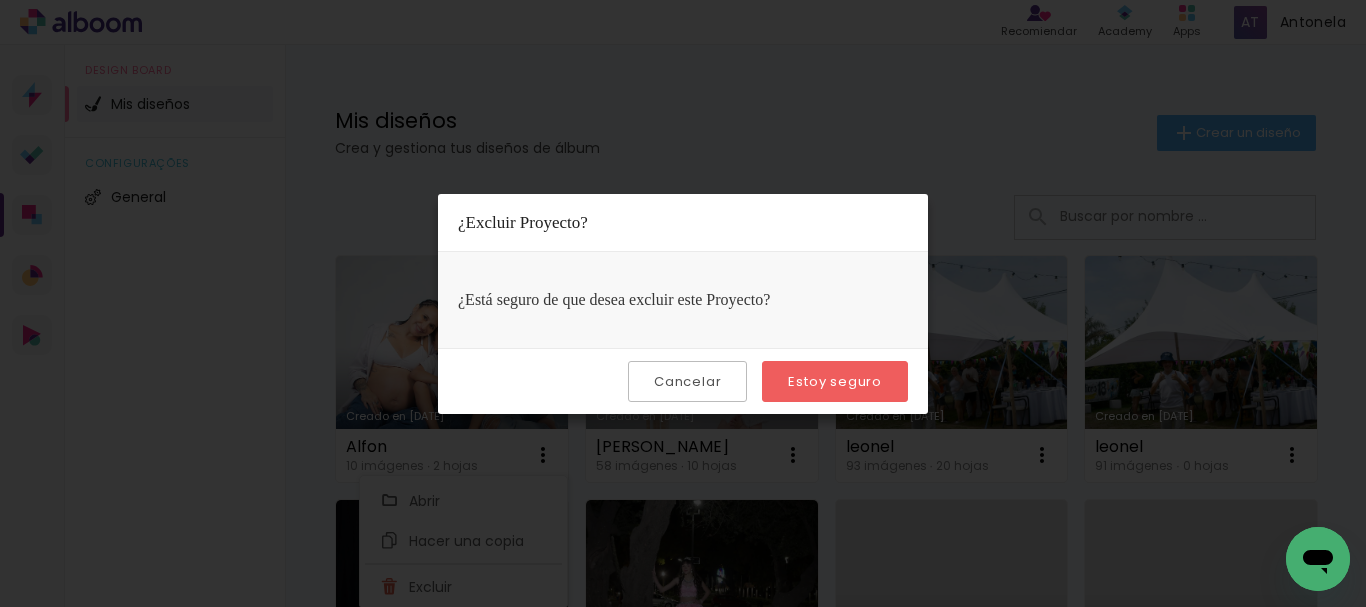 click on "Estoy seguro" at bounding box center [0, 0] 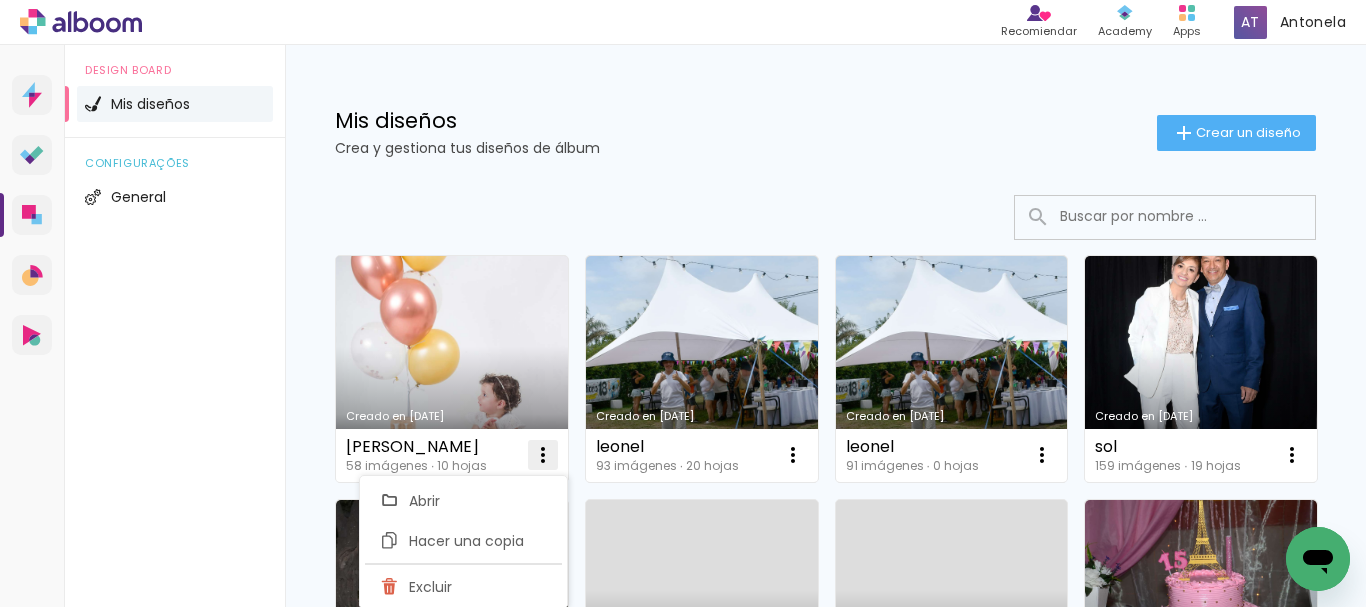 click at bounding box center (543, 455) 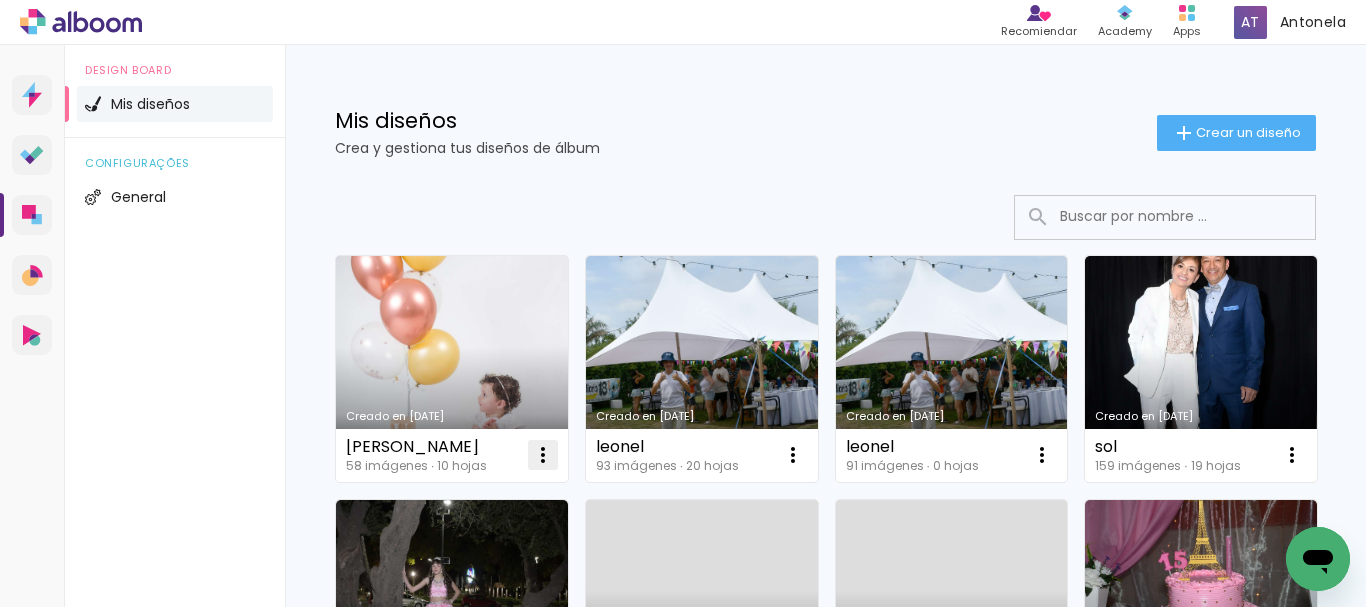 click at bounding box center [543, 455] 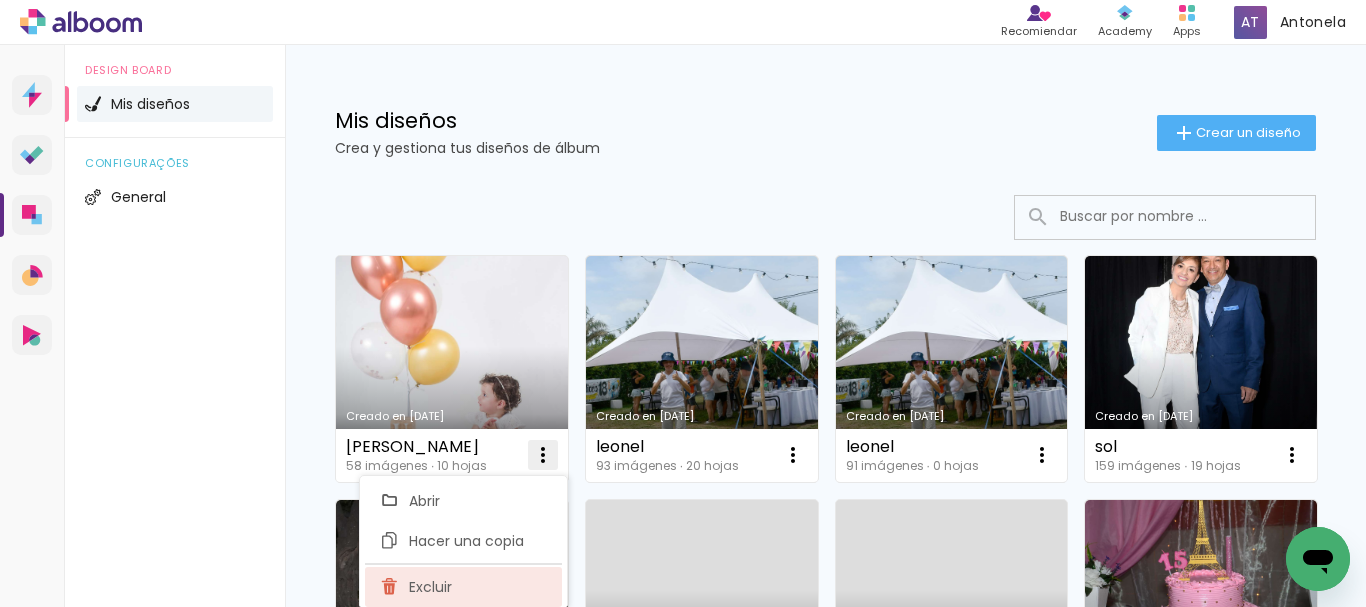 click on "Excluir" 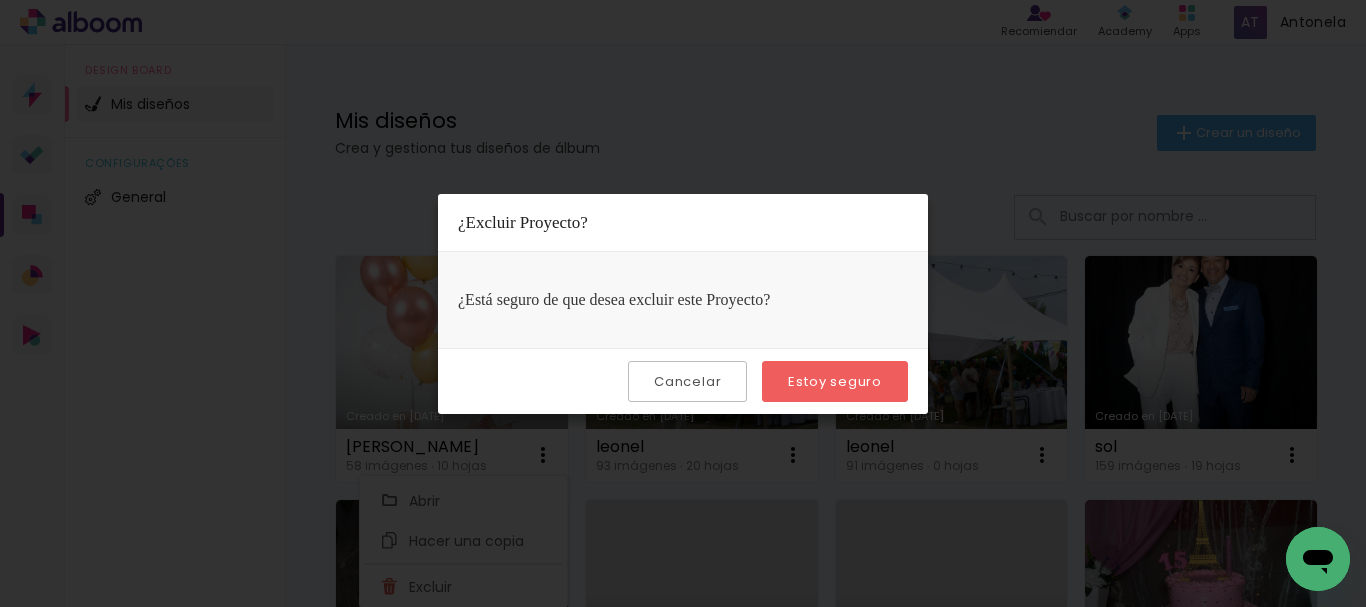 click on "Estoy seguro" at bounding box center (0, 0) 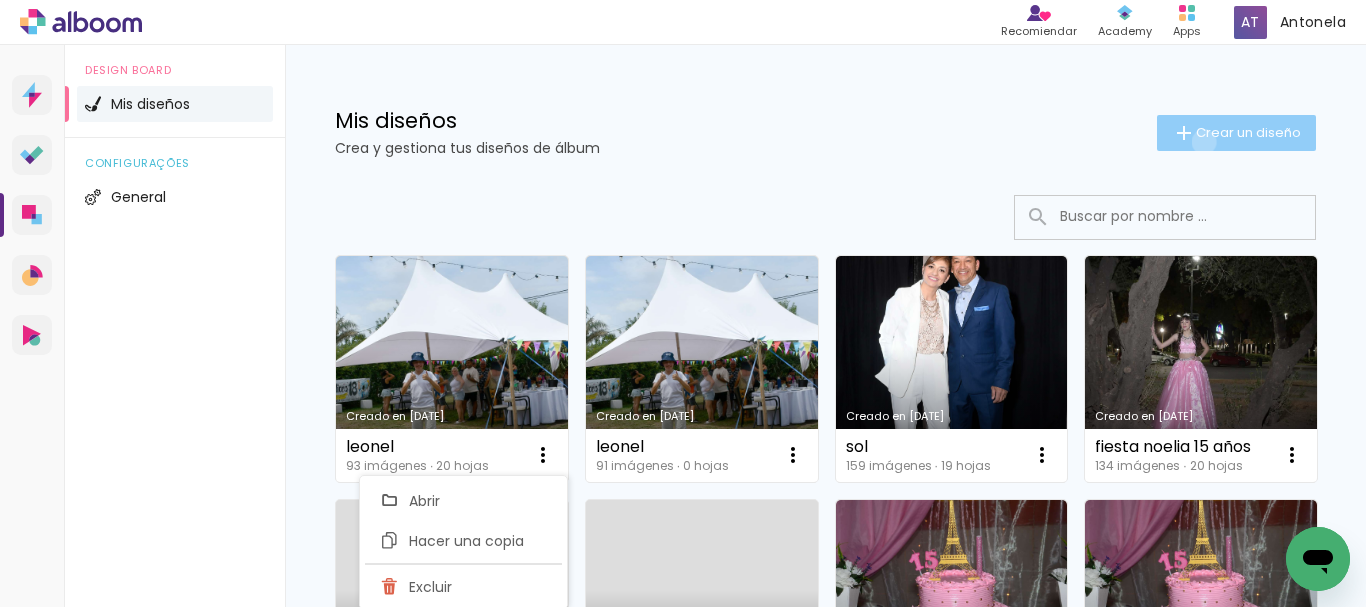 click on "Crear un diseño" 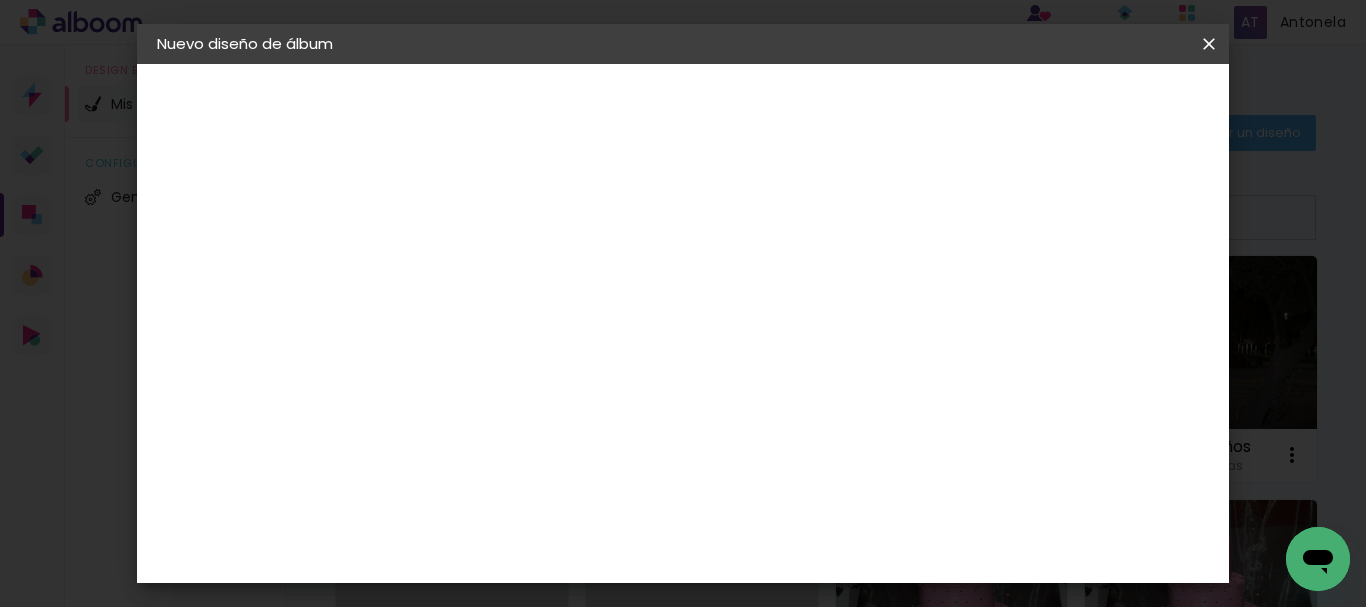 click at bounding box center [484, 268] 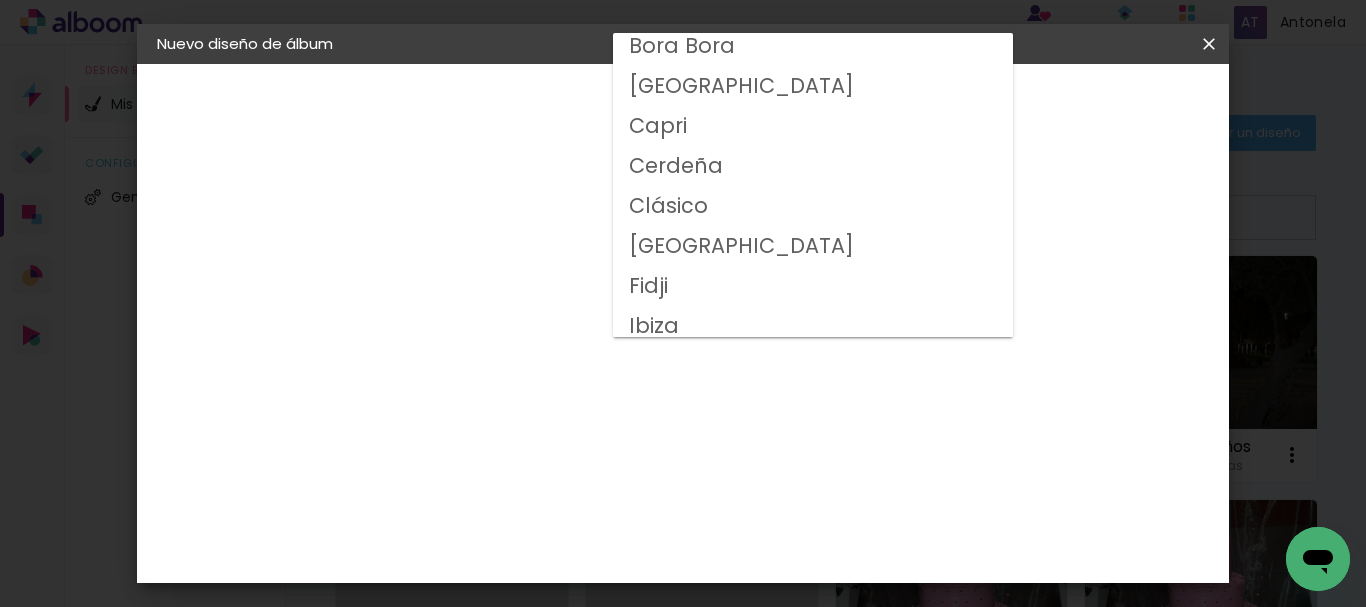 scroll, scrollTop: 68, scrollLeft: 0, axis: vertical 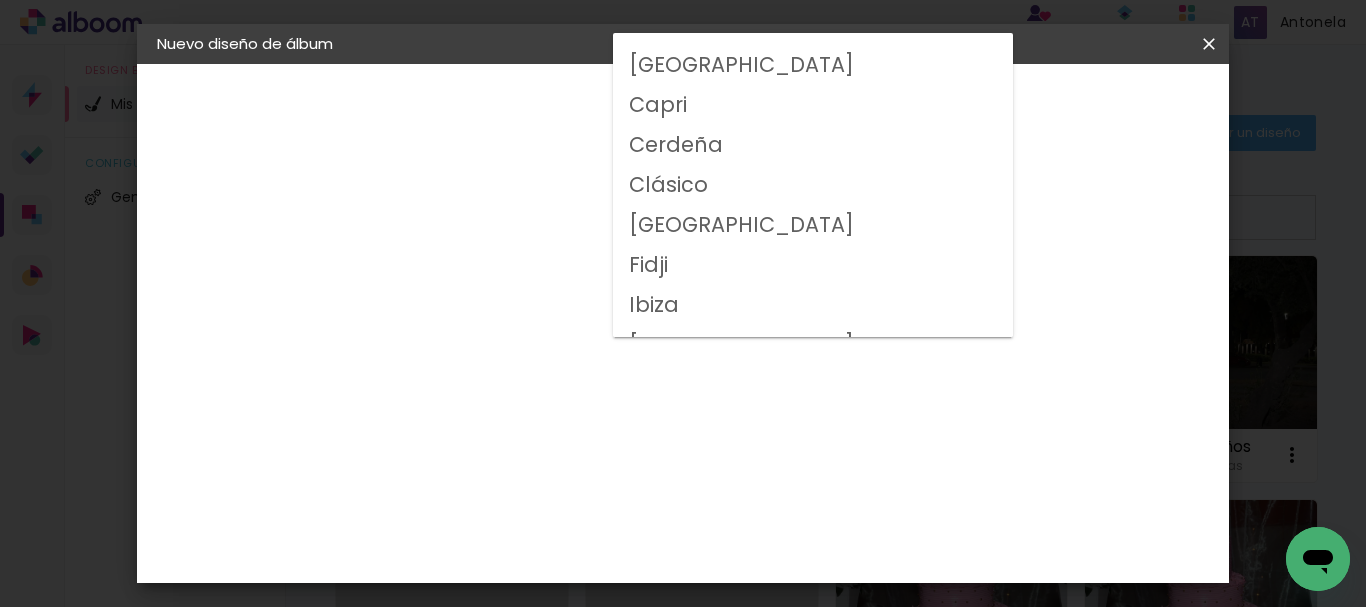 click on "Clásico" at bounding box center [813, 185] 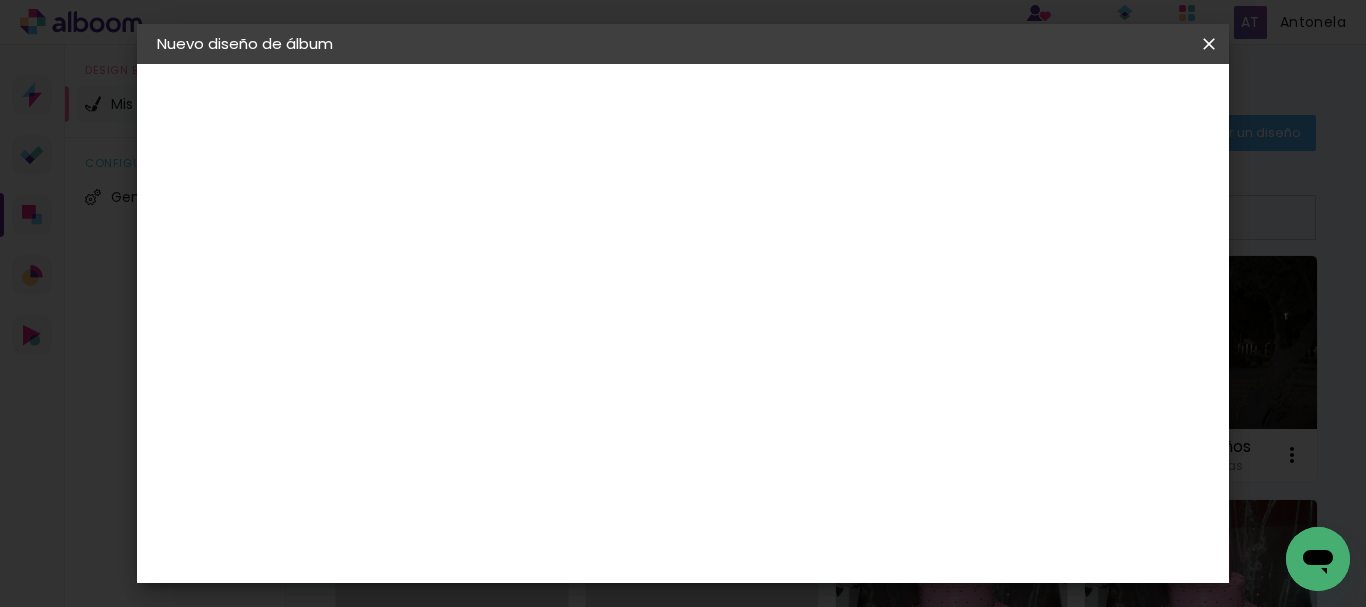 scroll, scrollTop: 296, scrollLeft: 0, axis: vertical 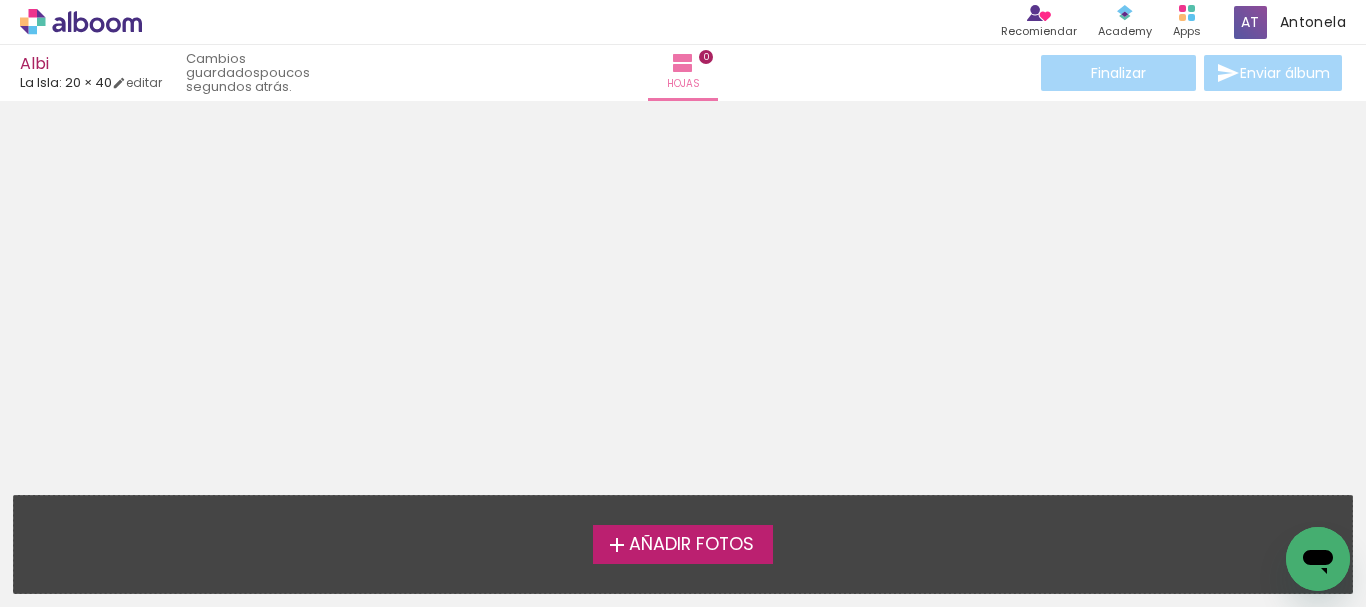 click on "Añadir Fotos" at bounding box center (691, 545) 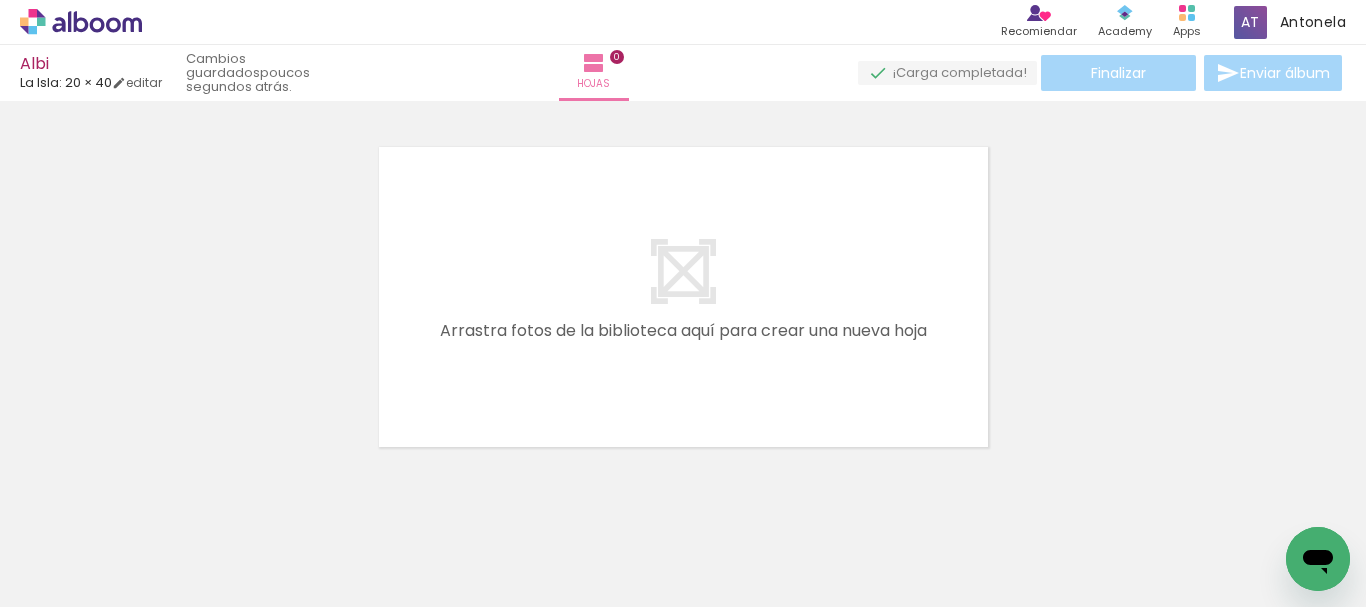 scroll, scrollTop: 26, scrollLeft: 0, axis: vertical 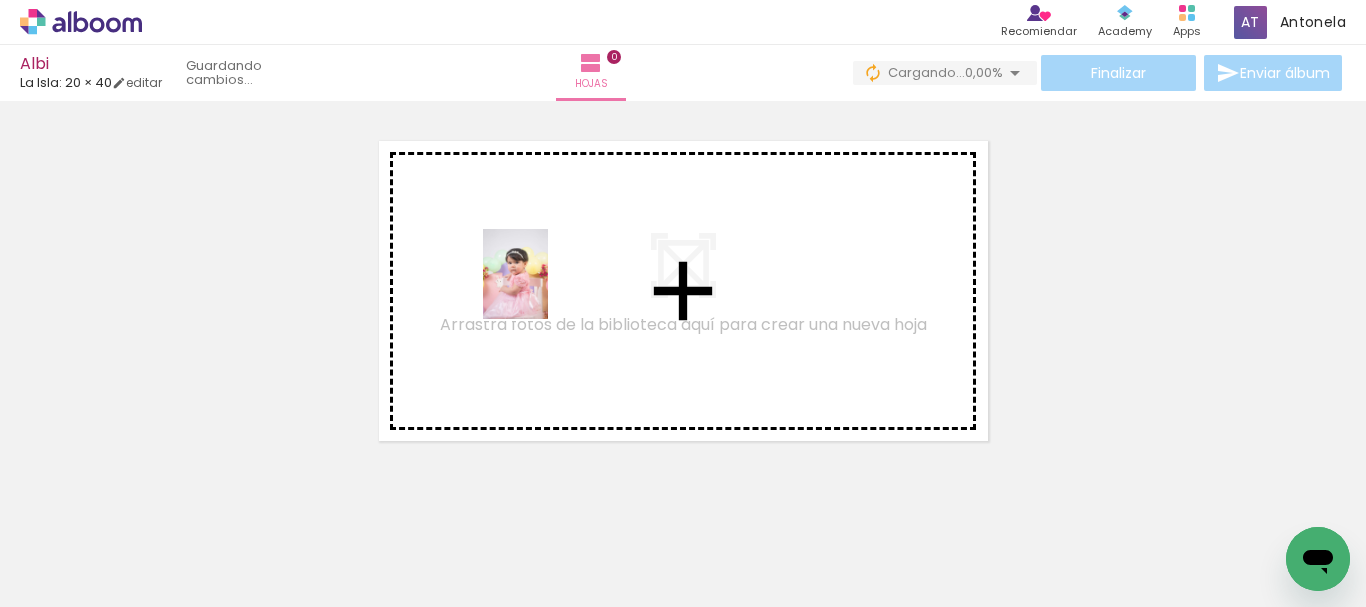 drag, startPoint x: 194, startPoint y: 538, endPoint x: 543, endPoint y: 289, distance: 428.72134 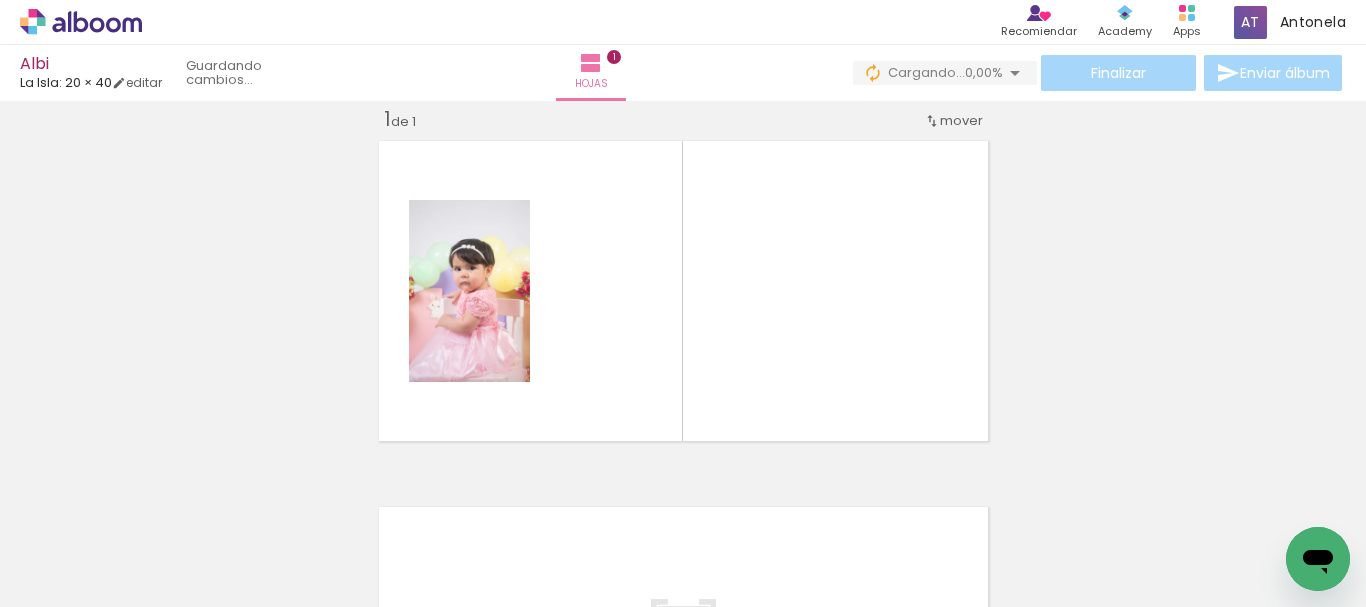 scroll, scrollTop: 26, scrollLeft: 0, axis: vertical 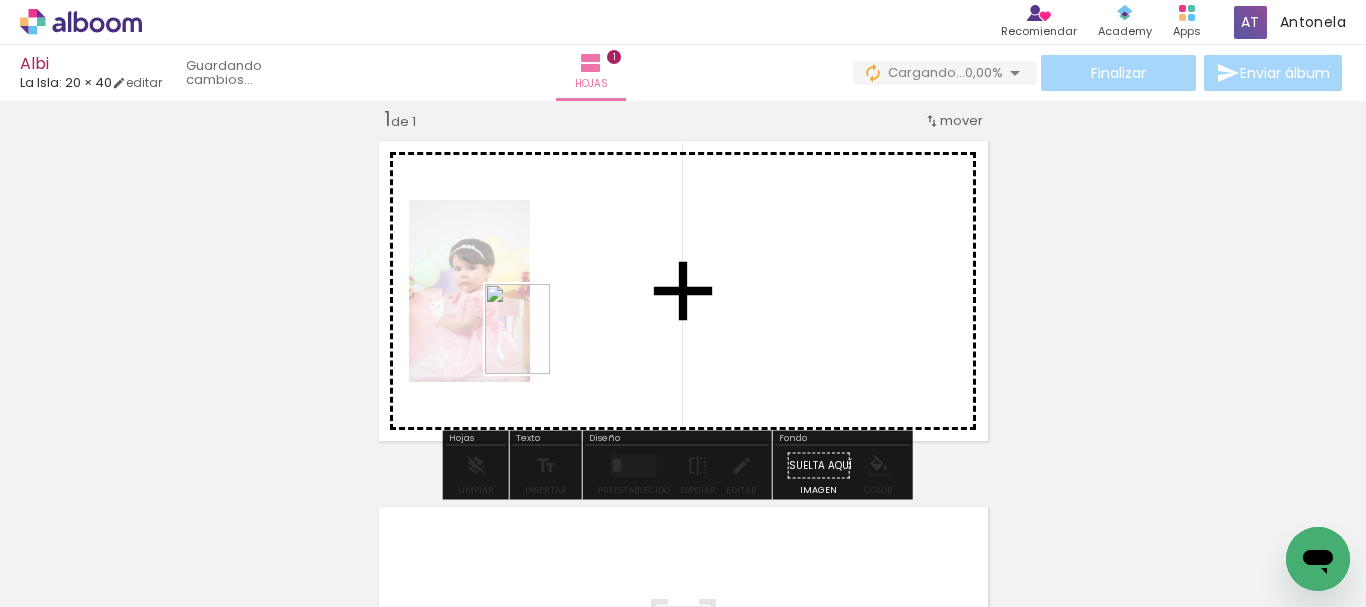 drag, startPoint x: 331, startPoint y: 556, endPoint x: 490, endPoint y: 489, distance: 172.53986 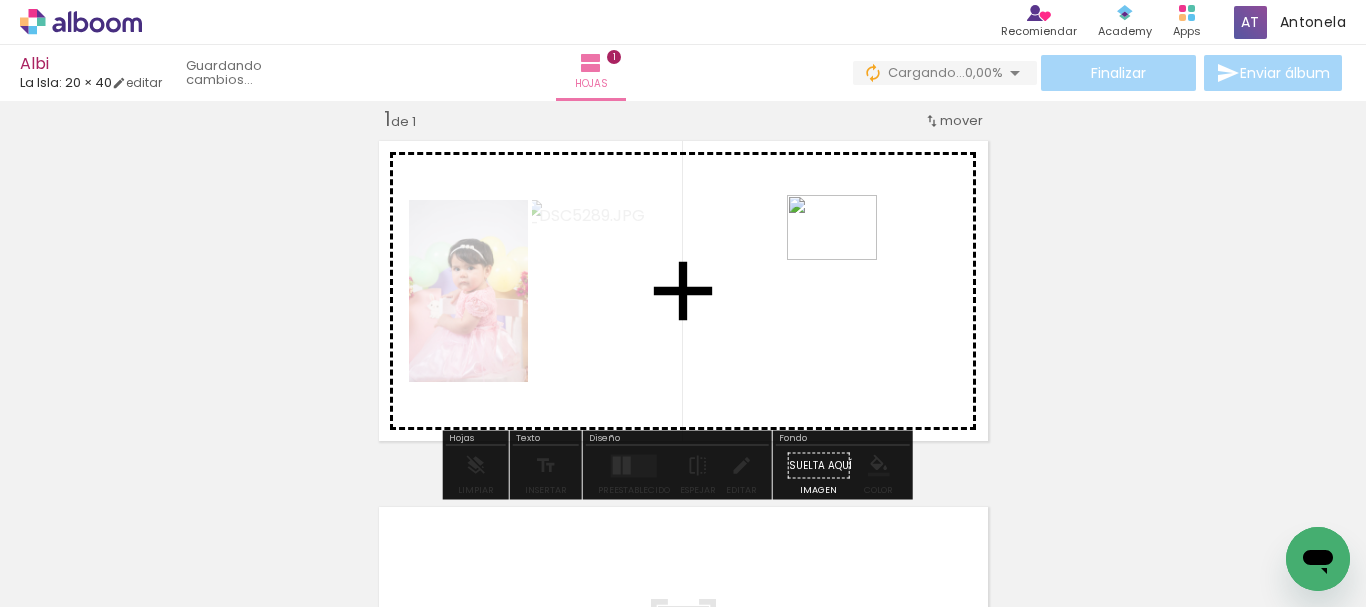 drag, startPoint x: 459, startPoint y: 541, endPoint x: 847, endPoint y: 255, distance: 482.0166 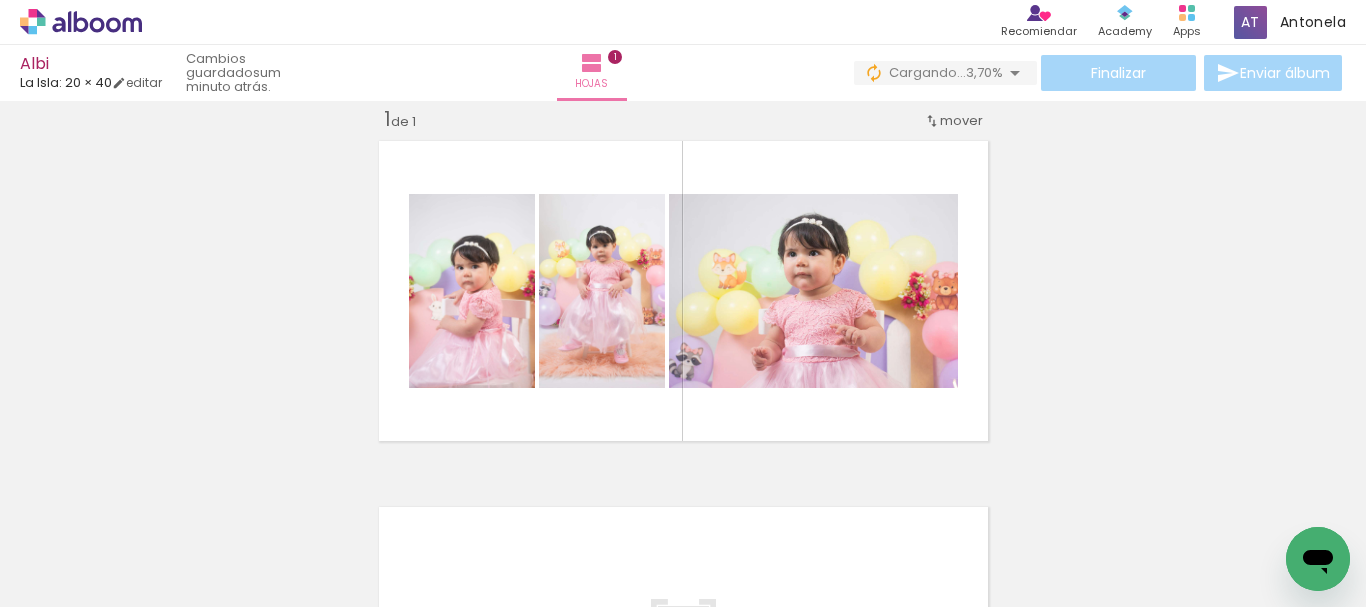 scroll, scrollTop: 0, scrollLeft: 0, axis: both 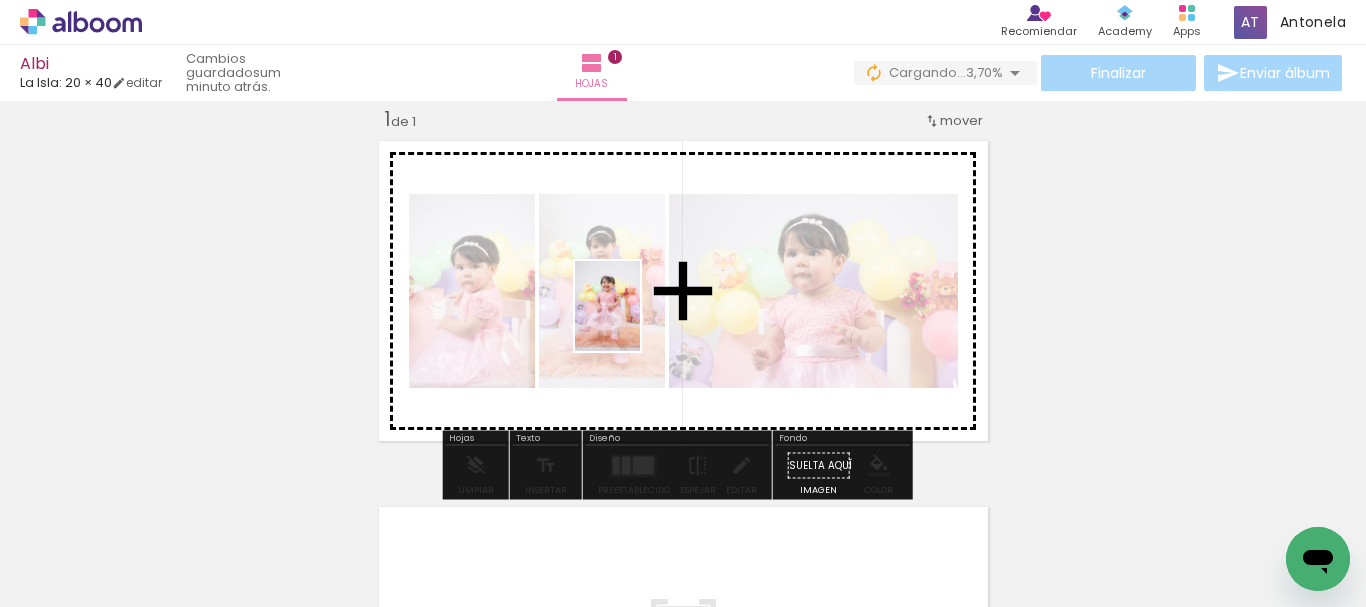 drag, startPoint x: 546, startPoint y: 552, endPoint x: 635, endPoint y: 321, distance: 247.55202 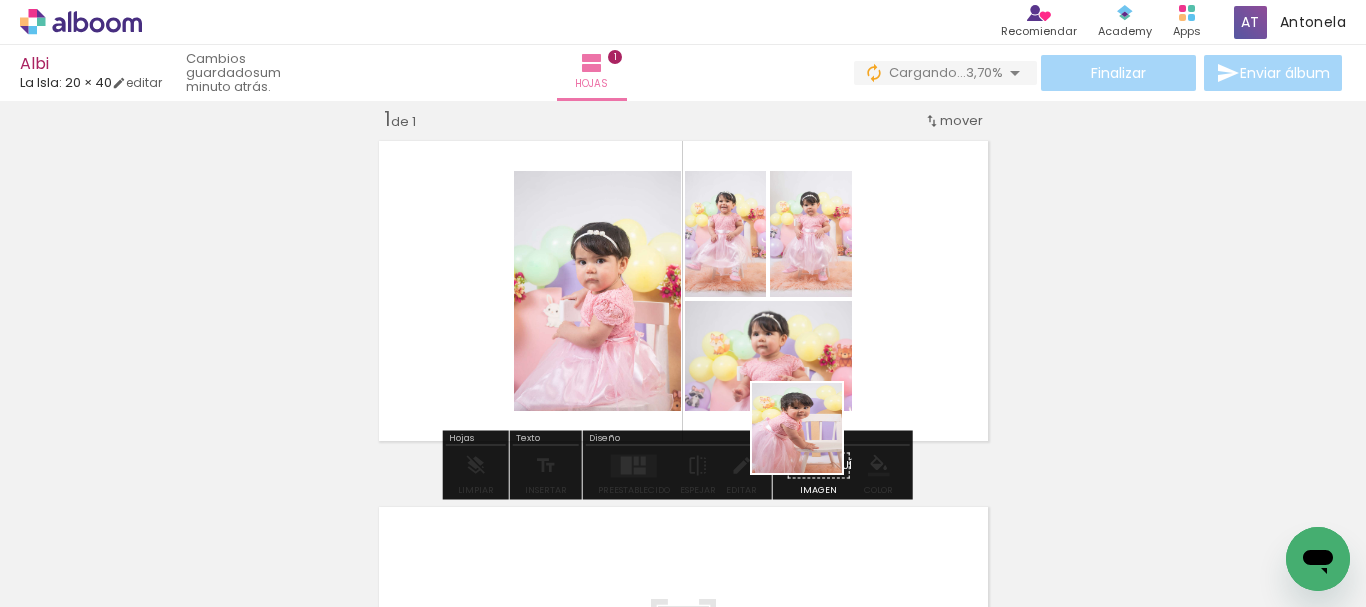 drag, startPoint x: 769, startPoint y: 585, endPoint x: 1035, endPoint y: 410, distance: 318.40384 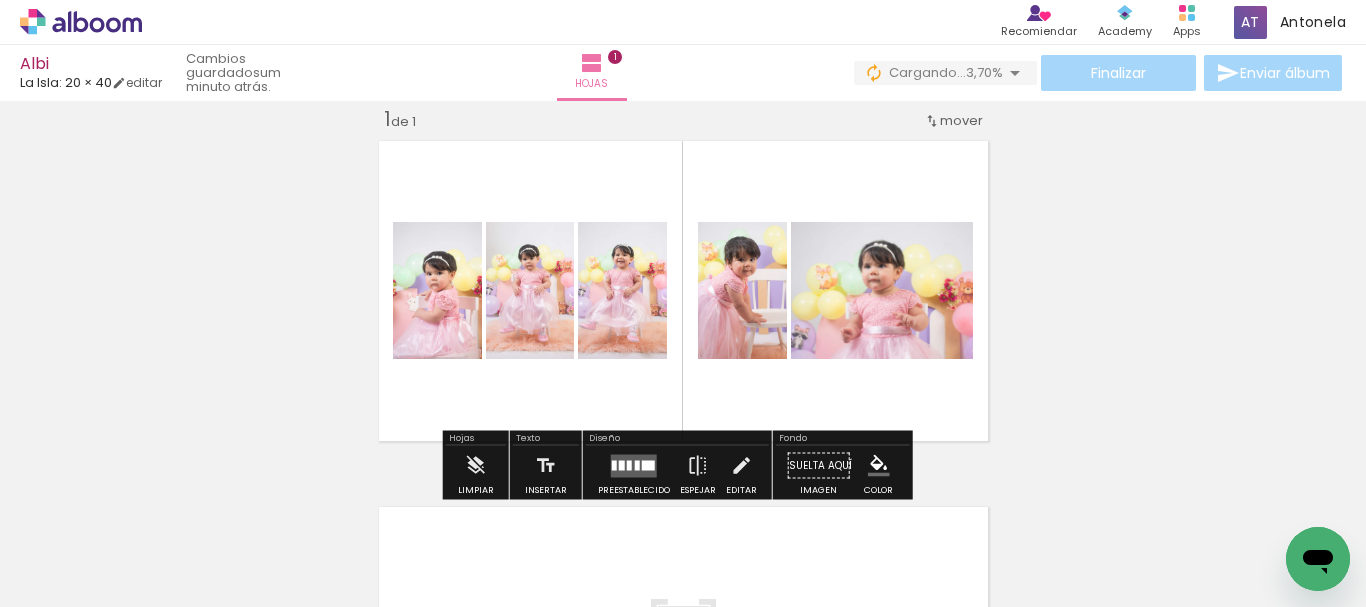 click at bounding box center [291, 540] 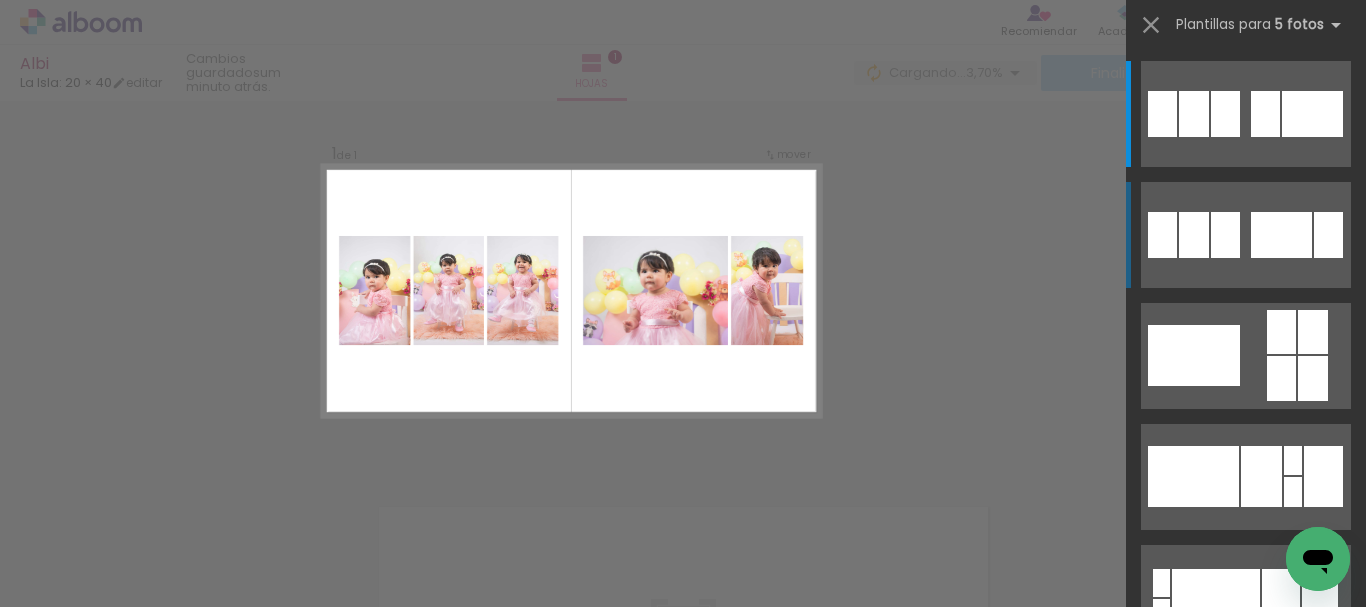 click at bounding box center [1265, 114] 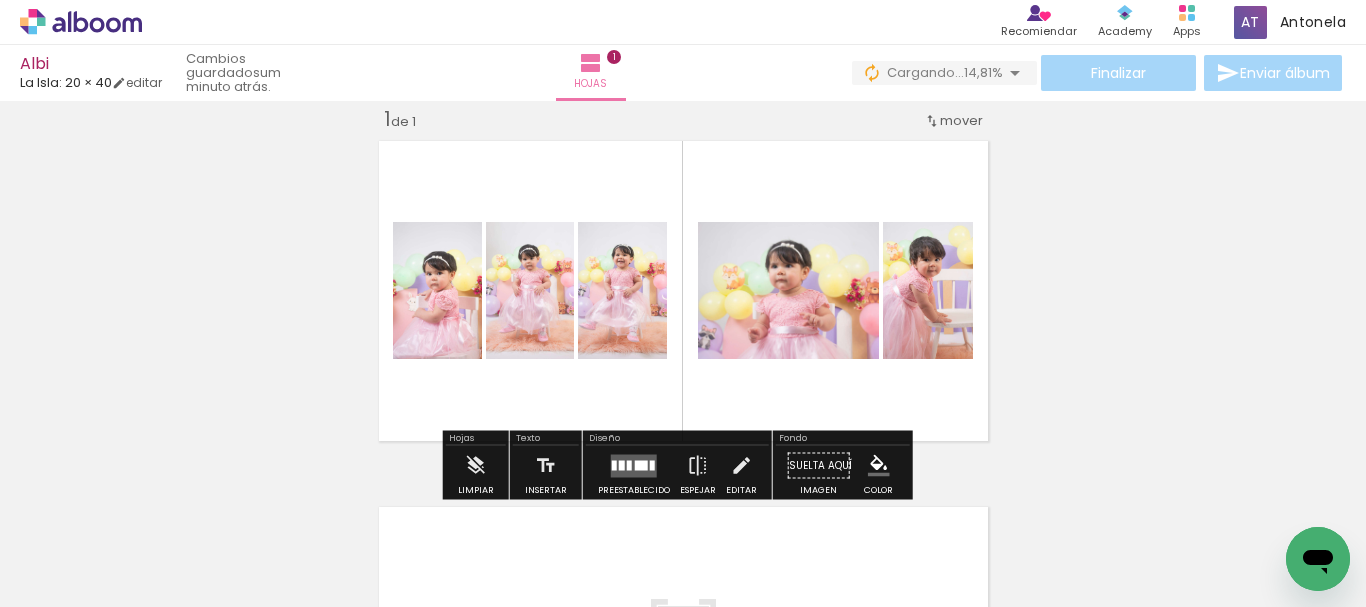 click at bounding box center (634, 465) 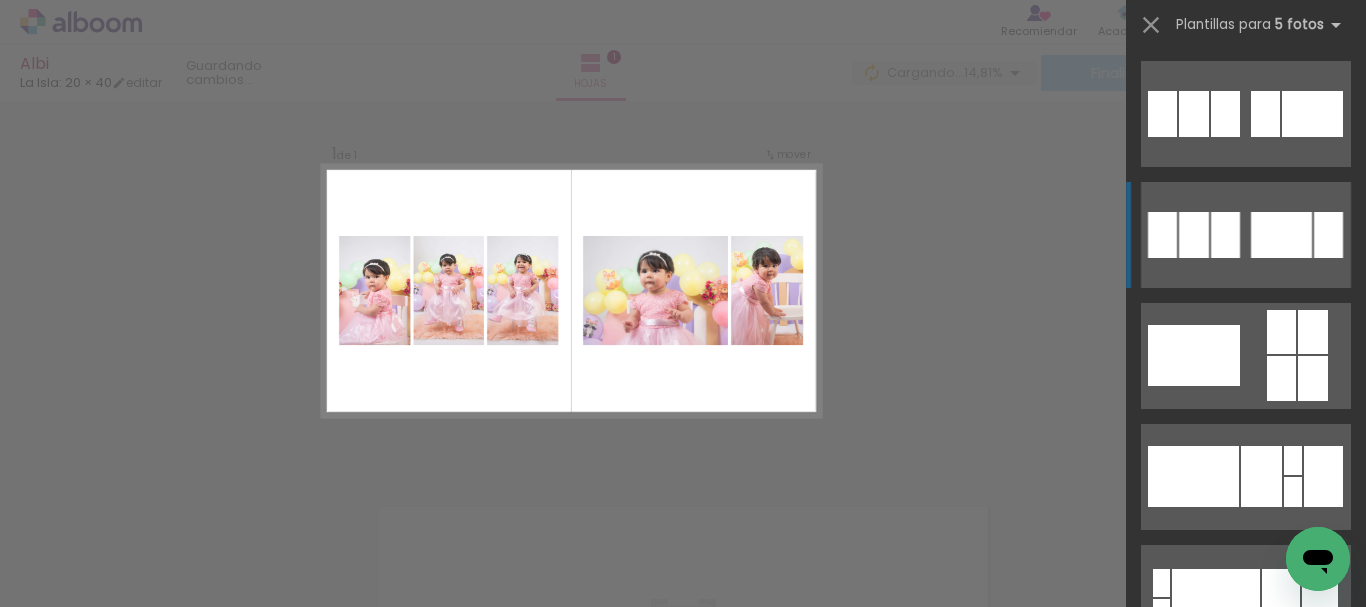 scroll, scrollTop: 121, scrollLeft: 0, axis: vertical 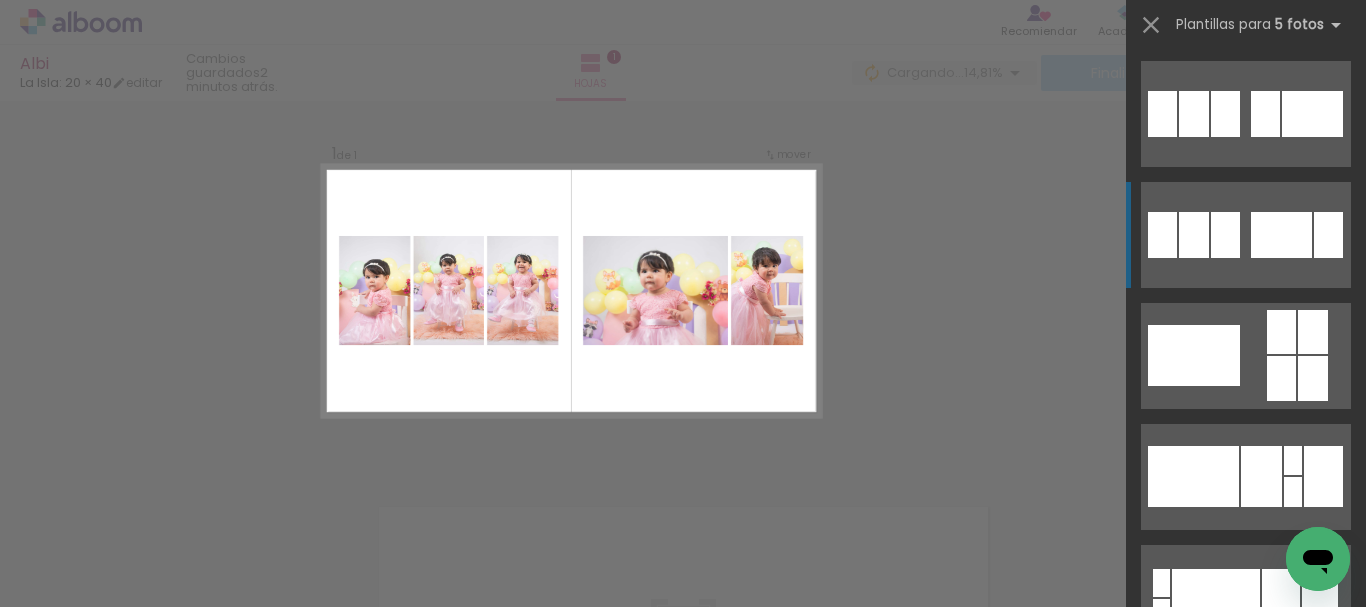 click at bounding box center (1265, 114) 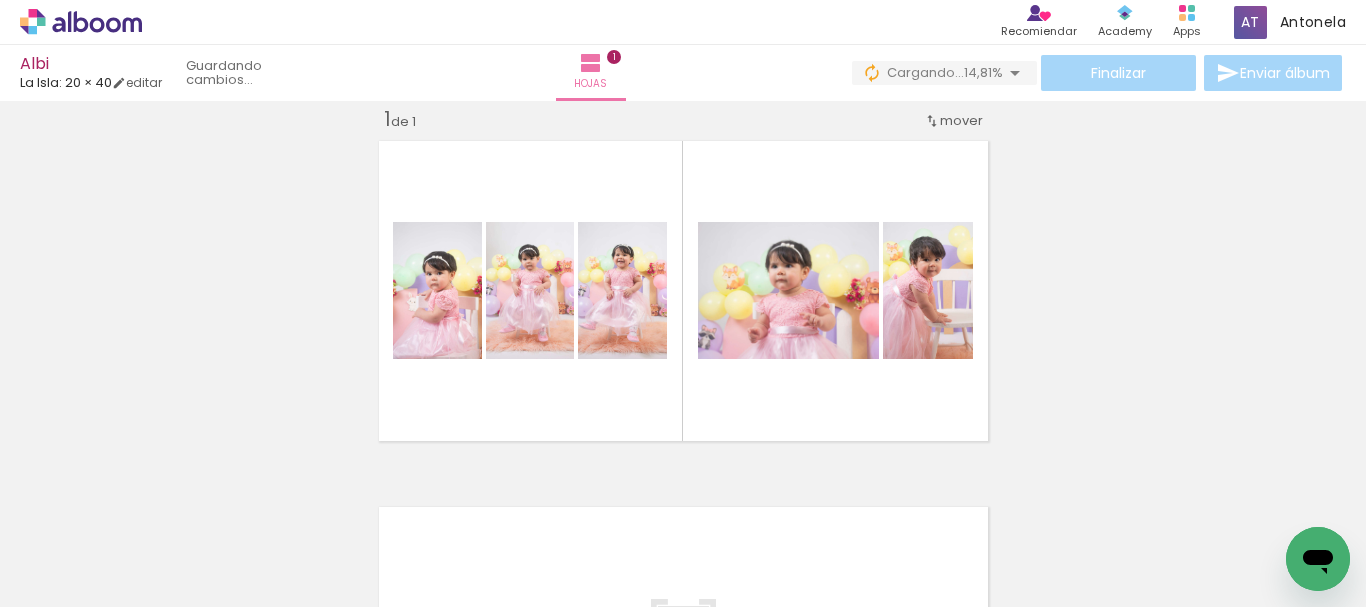 scroll, scrollTop: 0, scrollLeft: 186, axis: horizontal 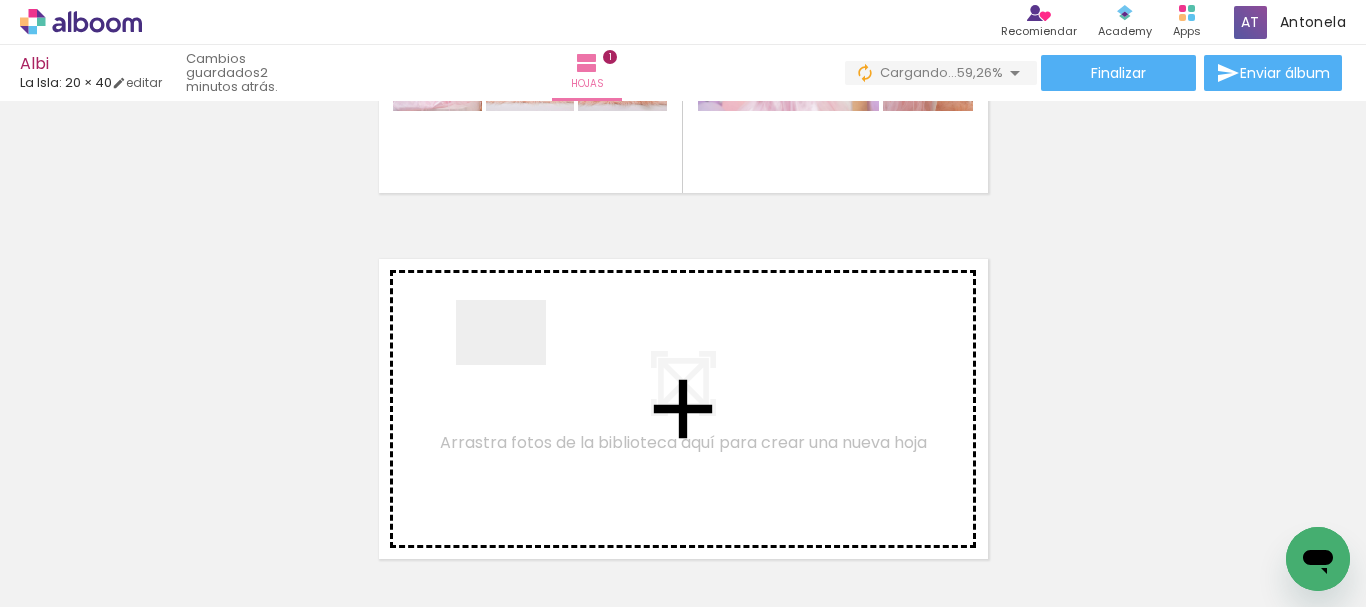 drag, startPoint x: 457, startPoint y: 548, endPoint x: 516, endPoint y: 360, distance: 197.0406 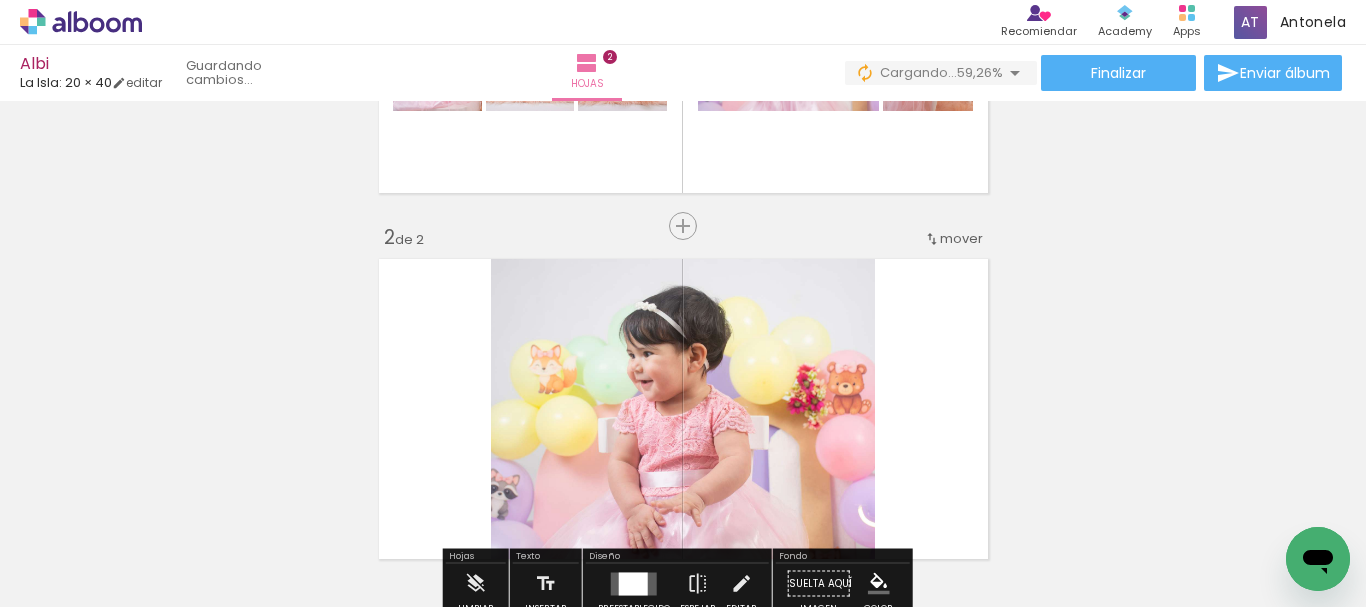 scroll, scrollTop: 392, scrollLeft: 0, axis: vertical 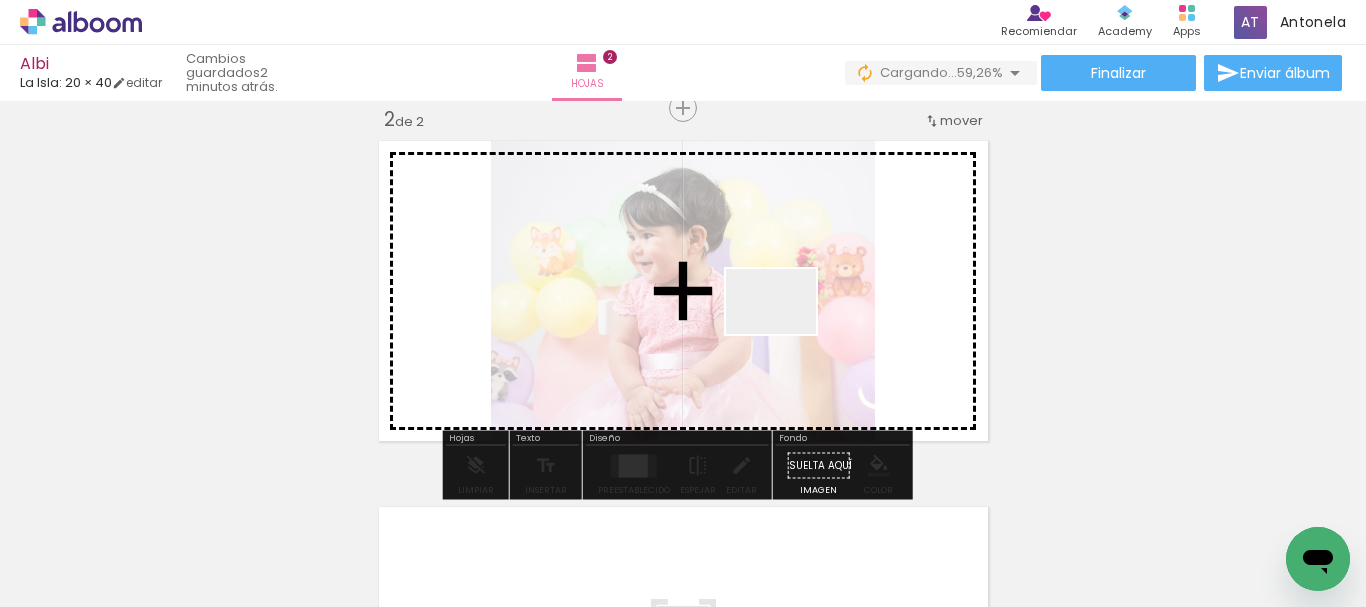 drag, startPoint x: 691, startPoint y: 548, endPoint x: 786, endPoint y: 329, distance: 238.7174 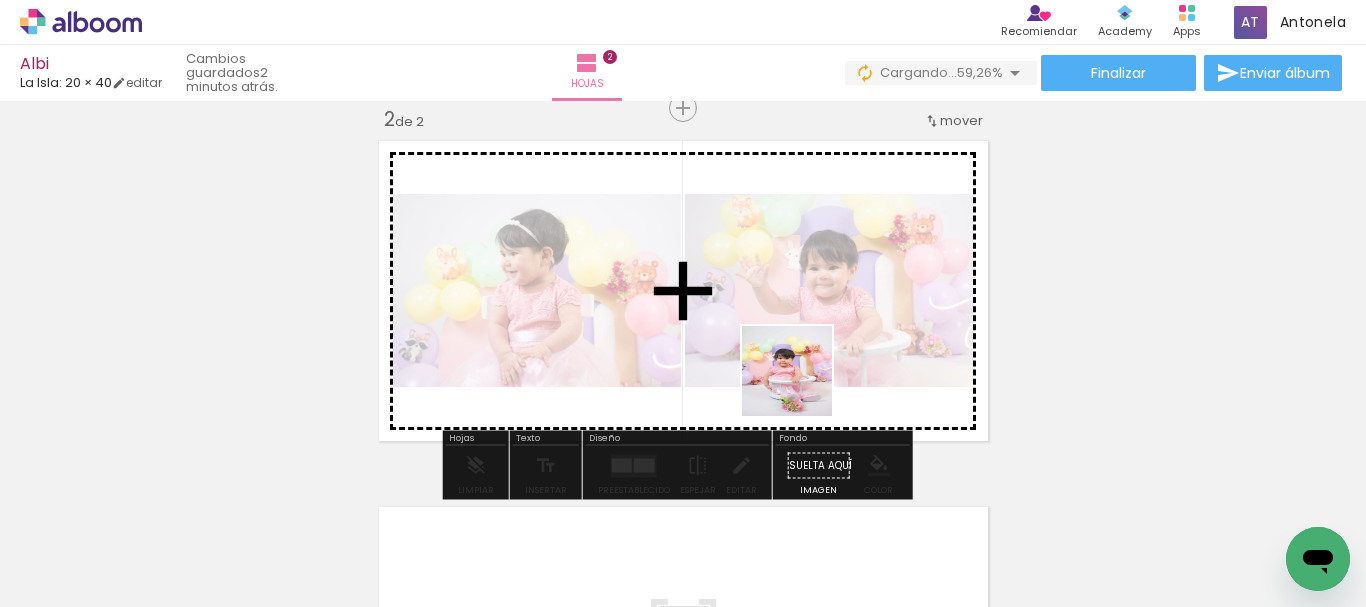 drag, startPoint x: 795, startPoint y: 552, endPoint x: 802, endPoint y: 386, distance: 166.14752 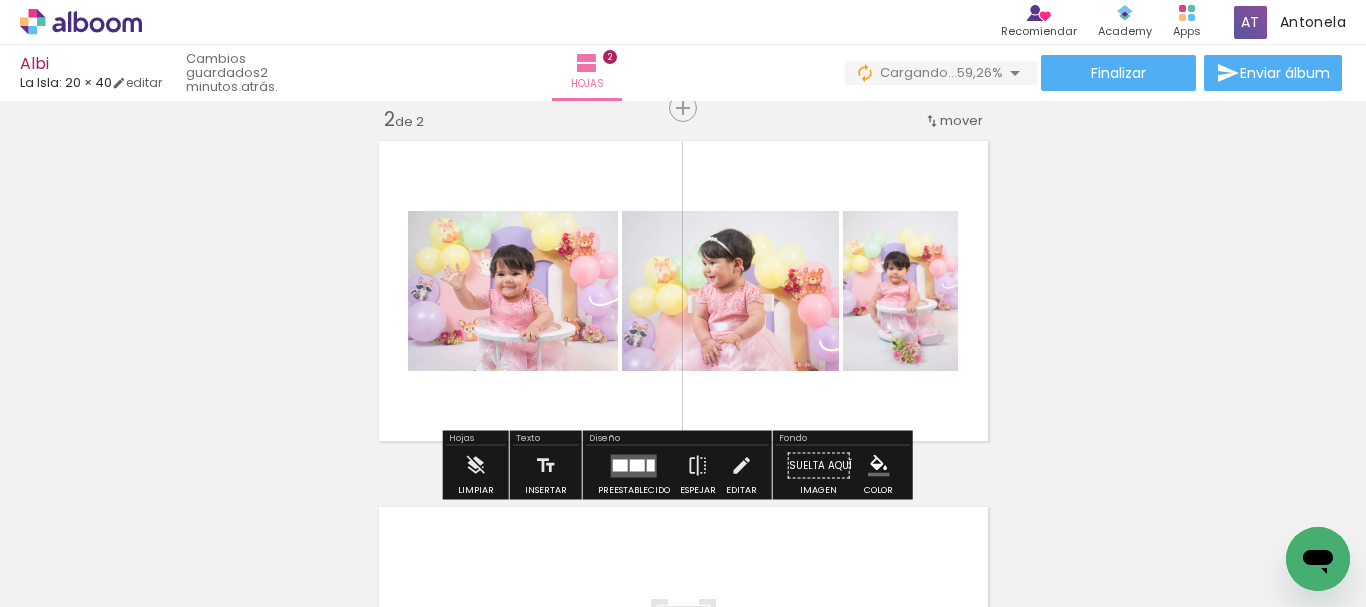 click at bounding box center [637, 465] 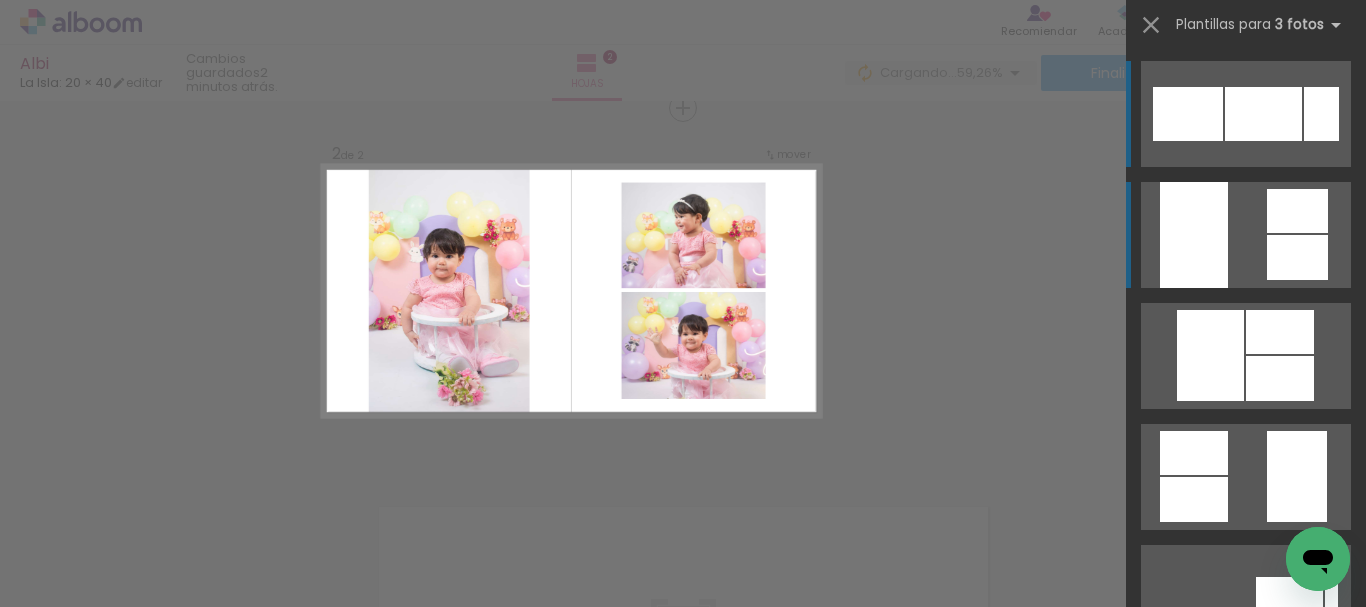 click at bounding box center (1188, 114) 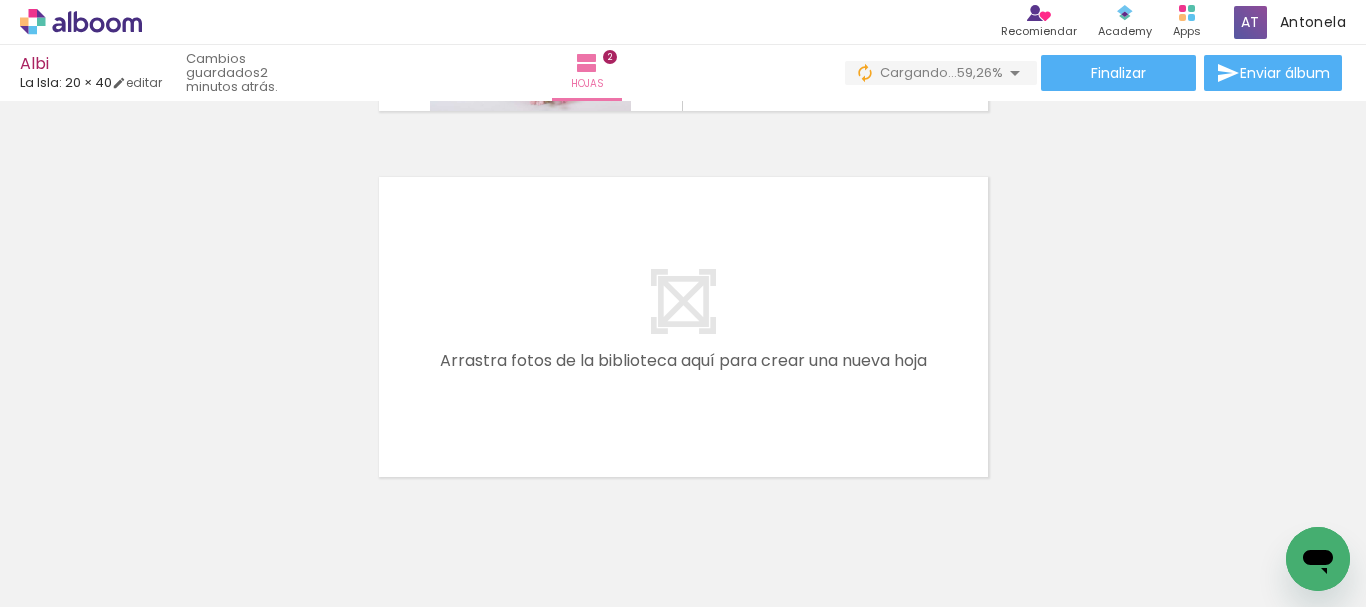 scroll, scrollTop: 736, scrollLeft: 0, axis: vertical 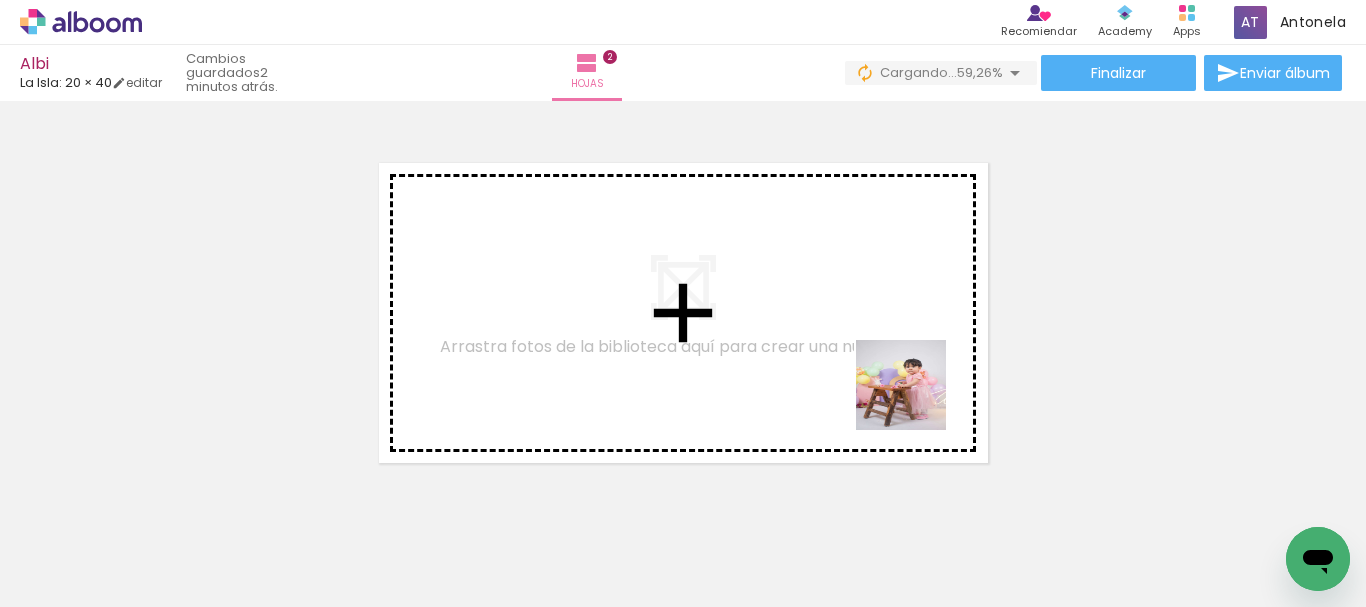 drag, startPoint x: 951, startPoint y: 552, endPoint x: 914, endPoint y: 390, distance: 166.1716 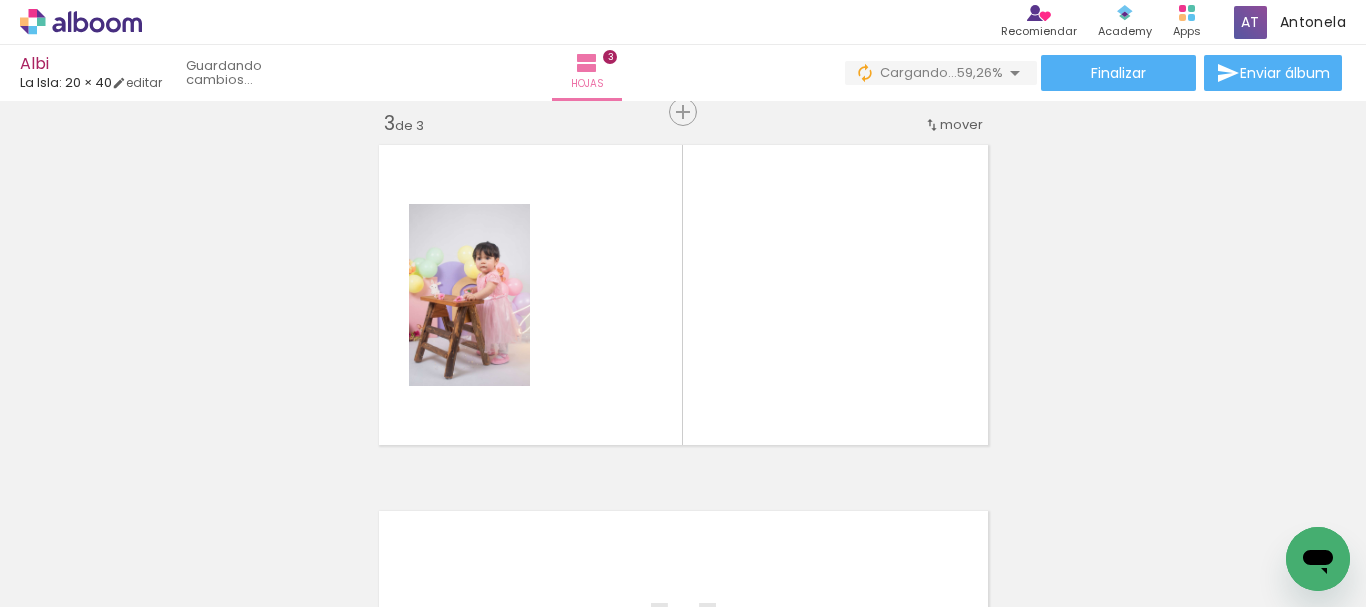 scroll, scrollTop: 758, scrollLeft: 0, axis: vertical 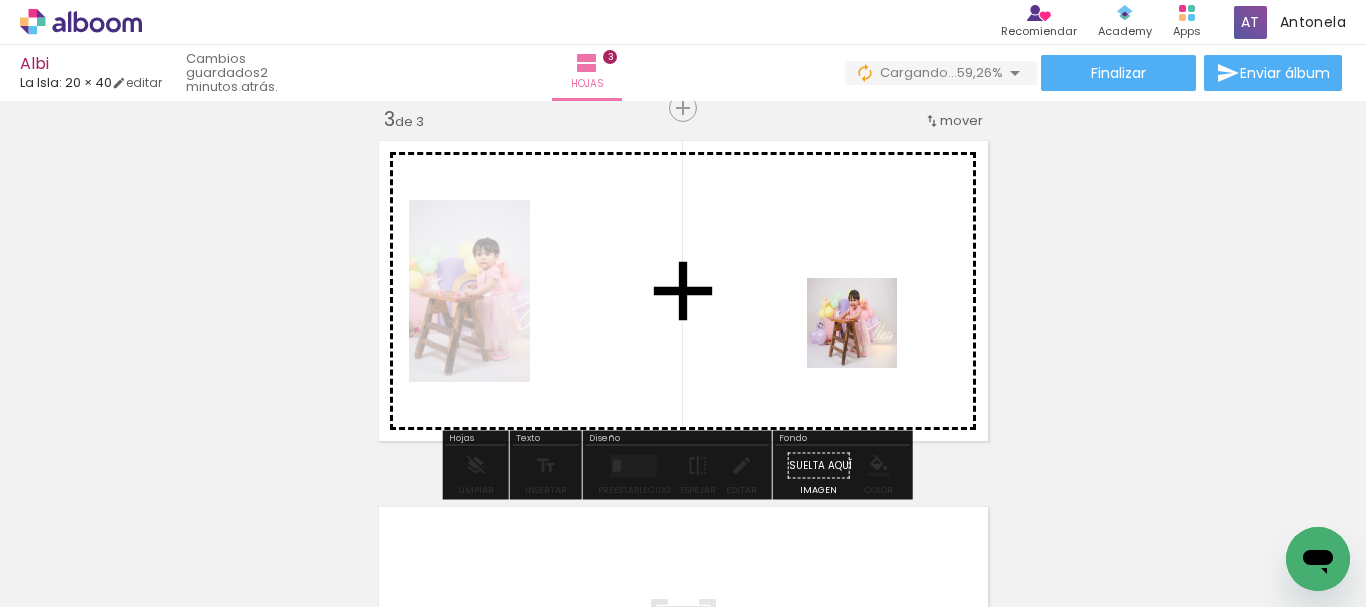 drag, startPoint x: 1015, startPoint y: 543, endPoint x: 864, endPoint y: 330, distance: 261.09384 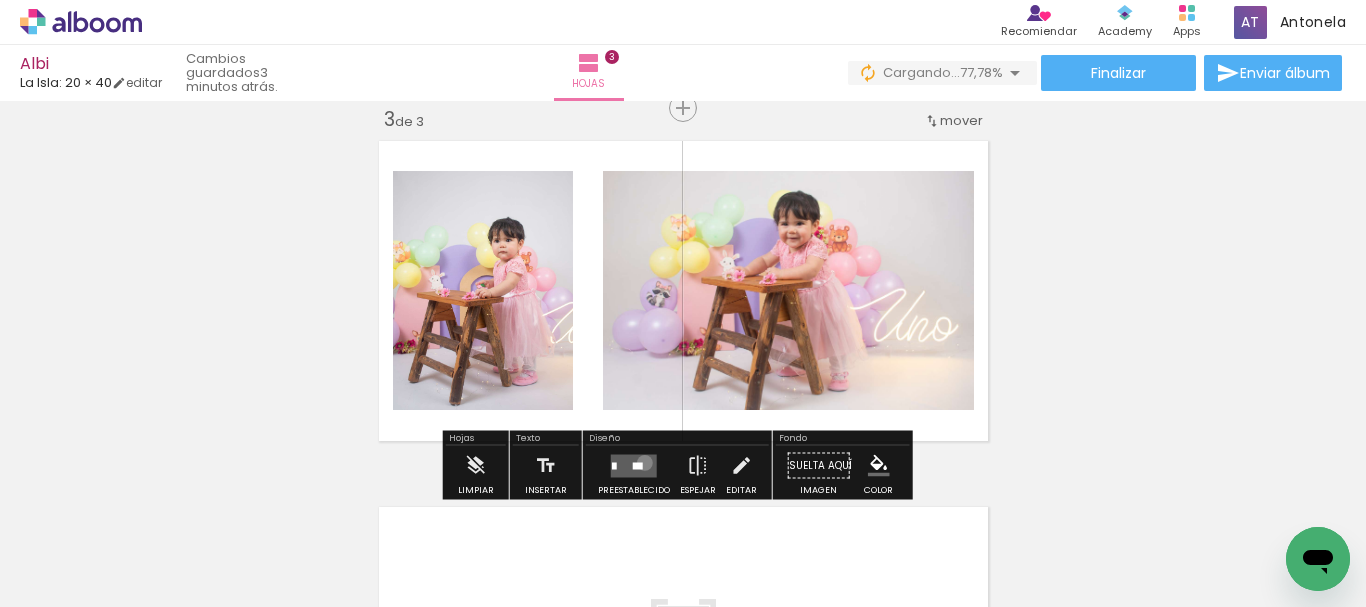 click at bounding box center (634, 465) 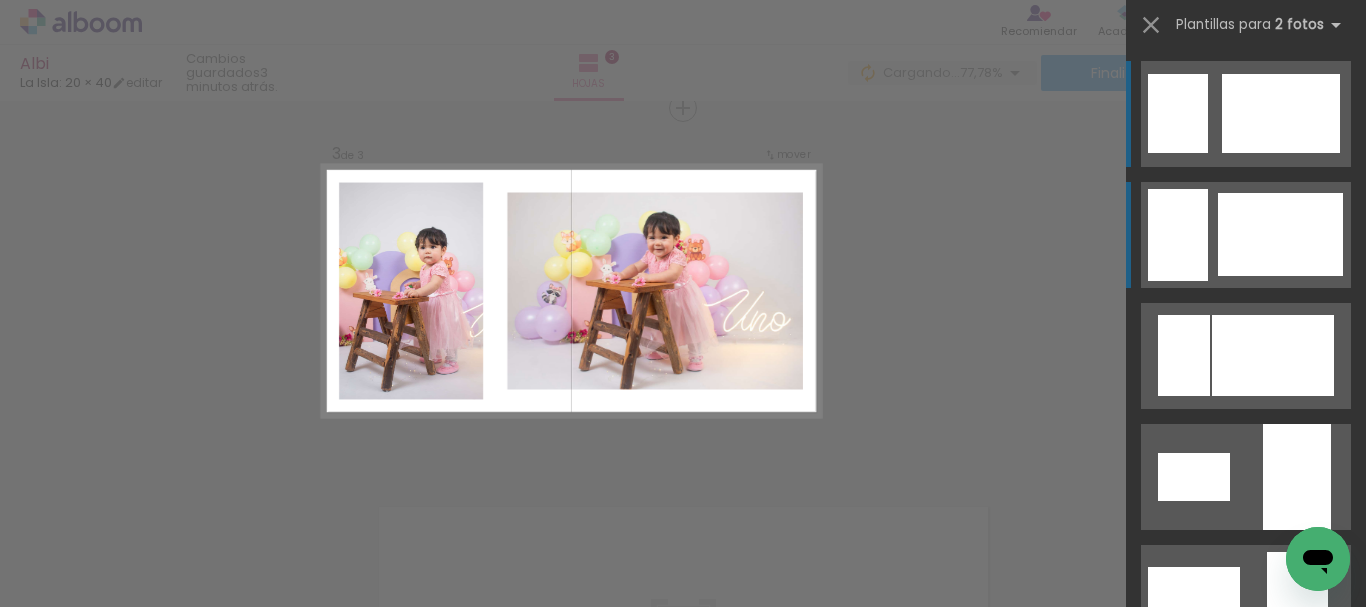 click at bounding box center [1281, 113] 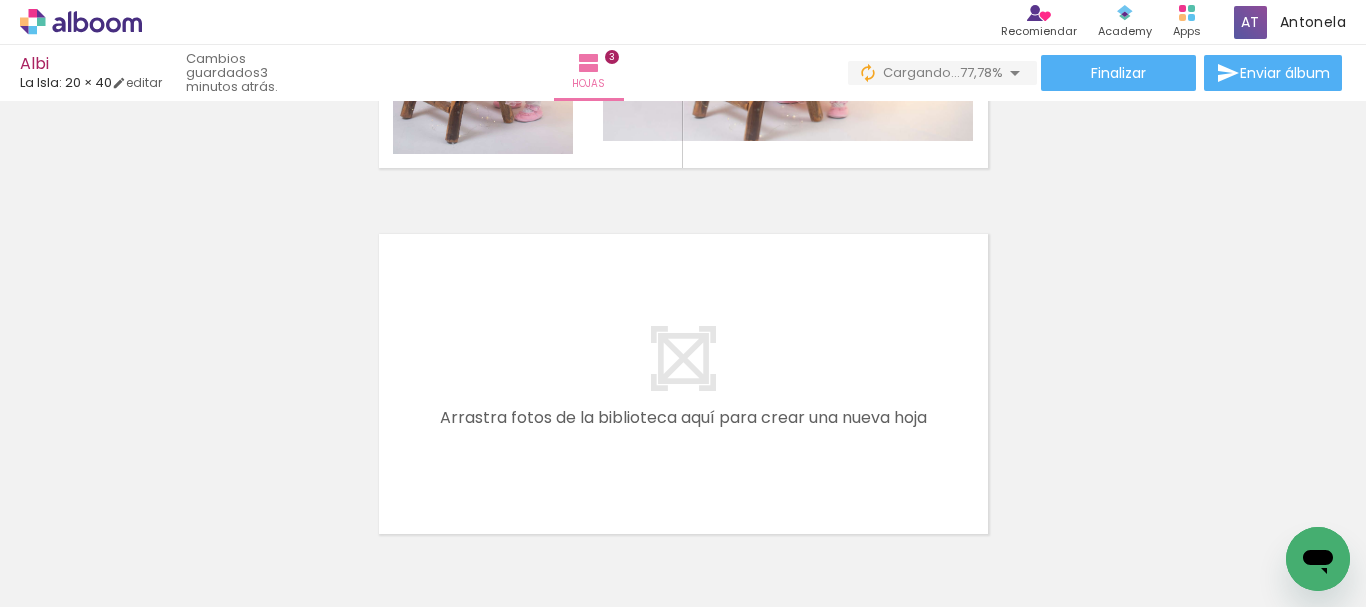 scroll, scrollTop: 1138, scrollLeft: 0, axis: vertical 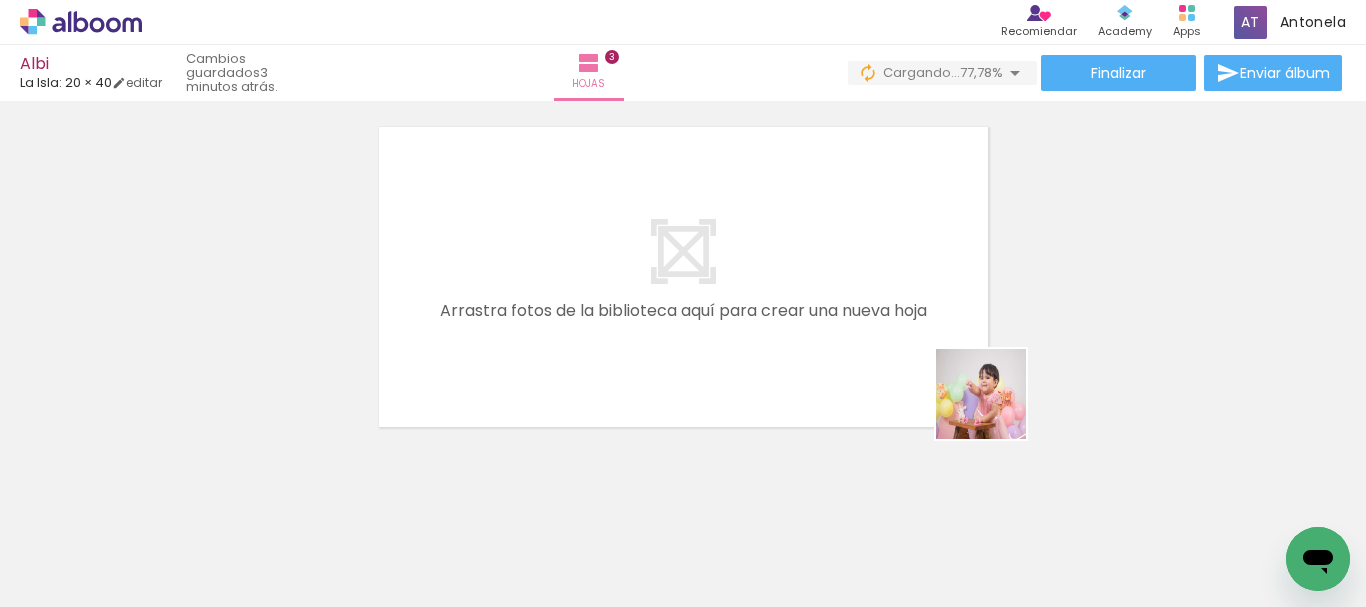 drag, startPoint x: 1163, startPoint y: 529, endPoint x: 1111, endPoint y: 482, distance: 70.0928 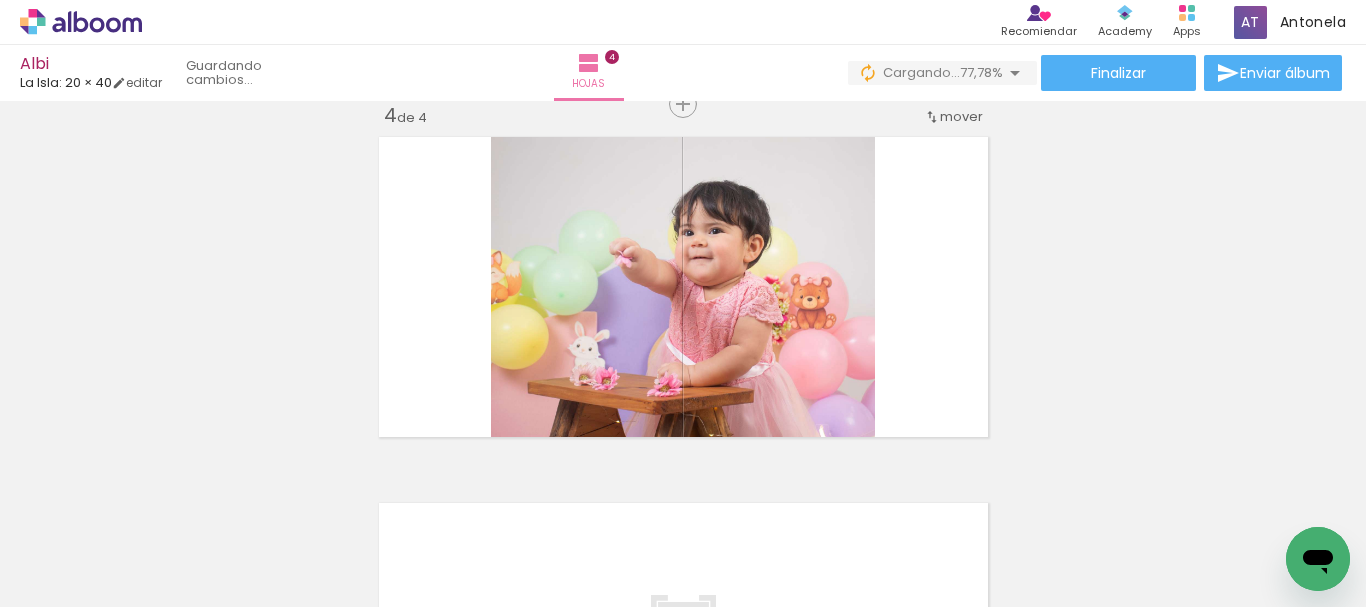scroll, scrollTop: 1124, scrollLeft: 0, axis: vertical 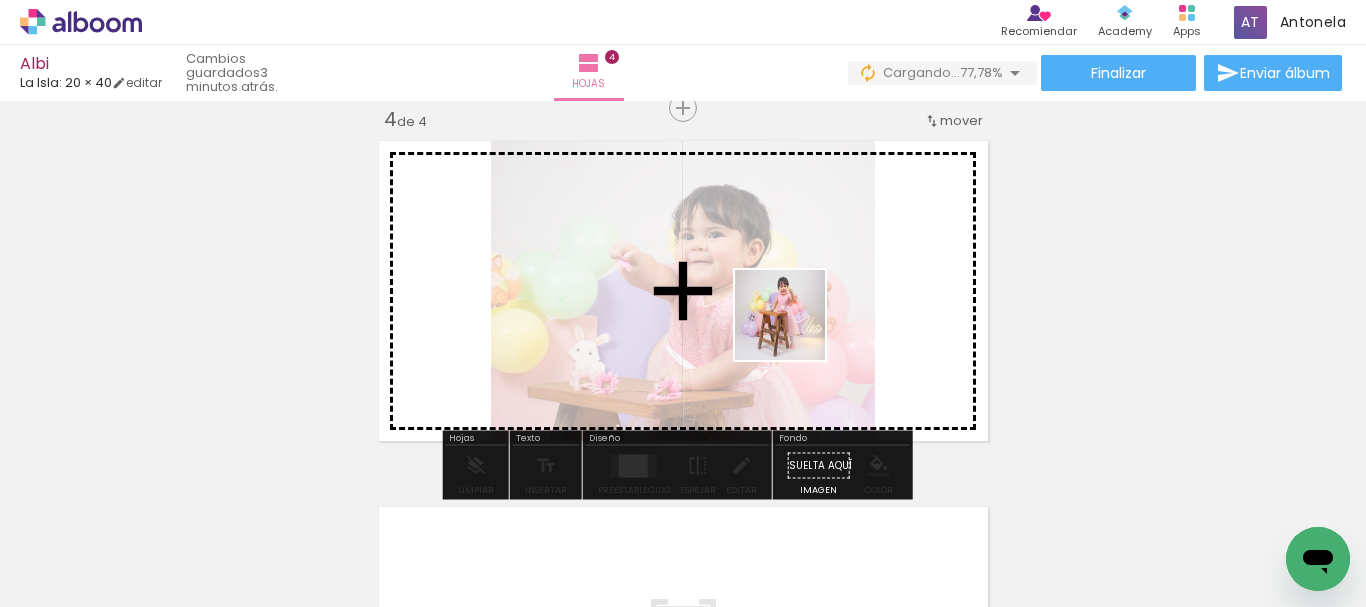 drag, startPoint x: 1235, startPoint y: 547, endPoint x: 811, endPoint y: 354, distance: 465.85944 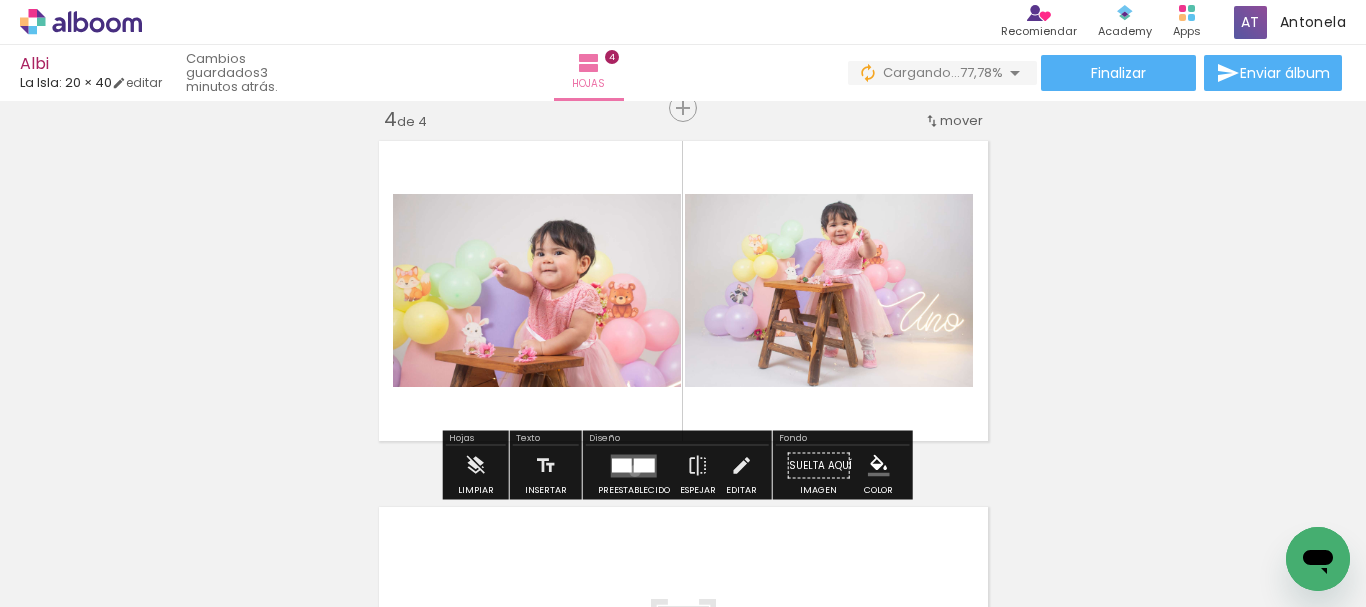 click at bounding box center [644, 465] 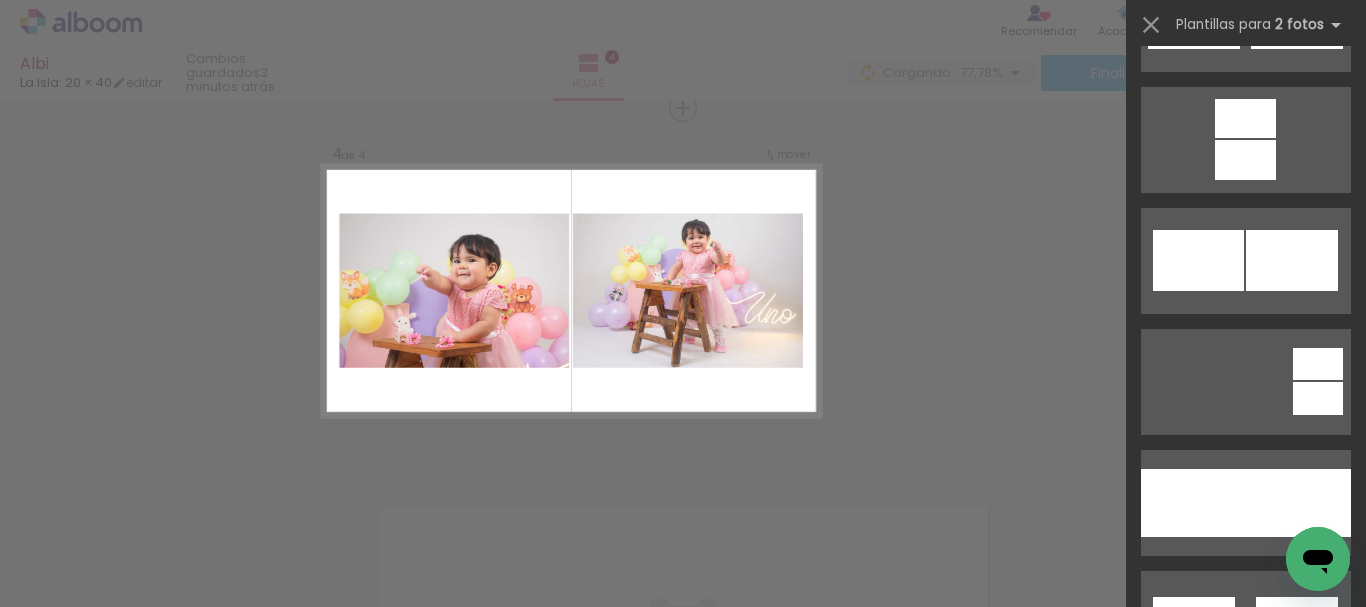 scroll, scrollTop: 1008, scrollLeft: 0, axis: vertical 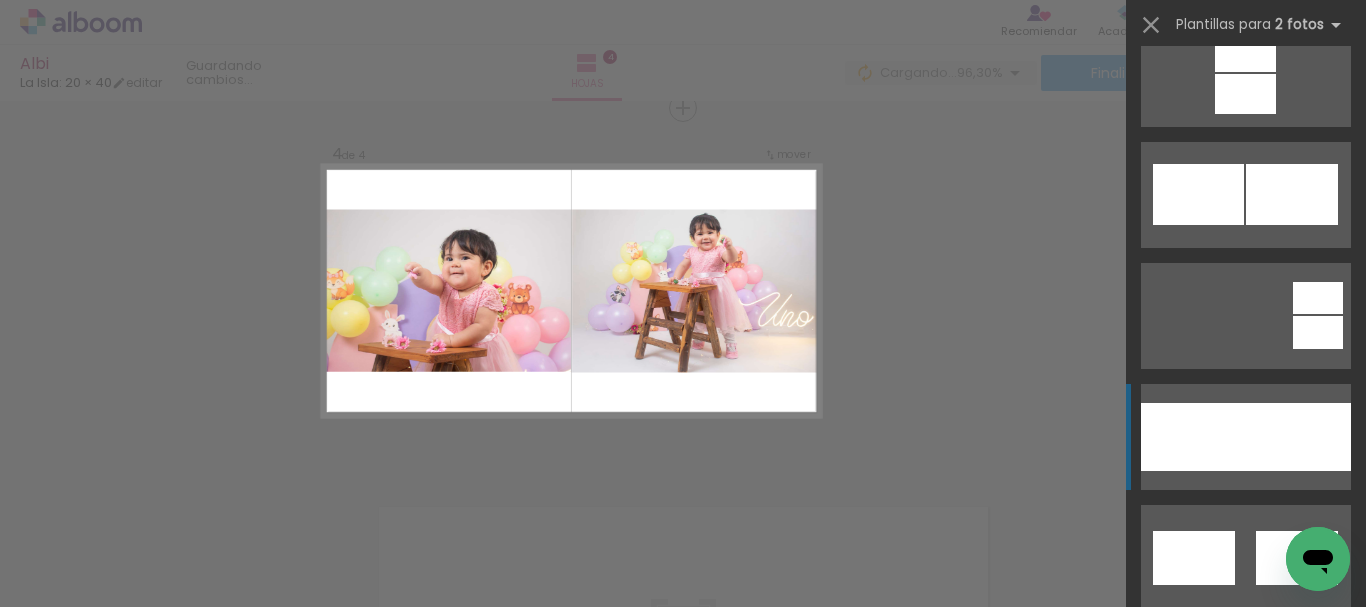 click at bounding box center [1193, 437] 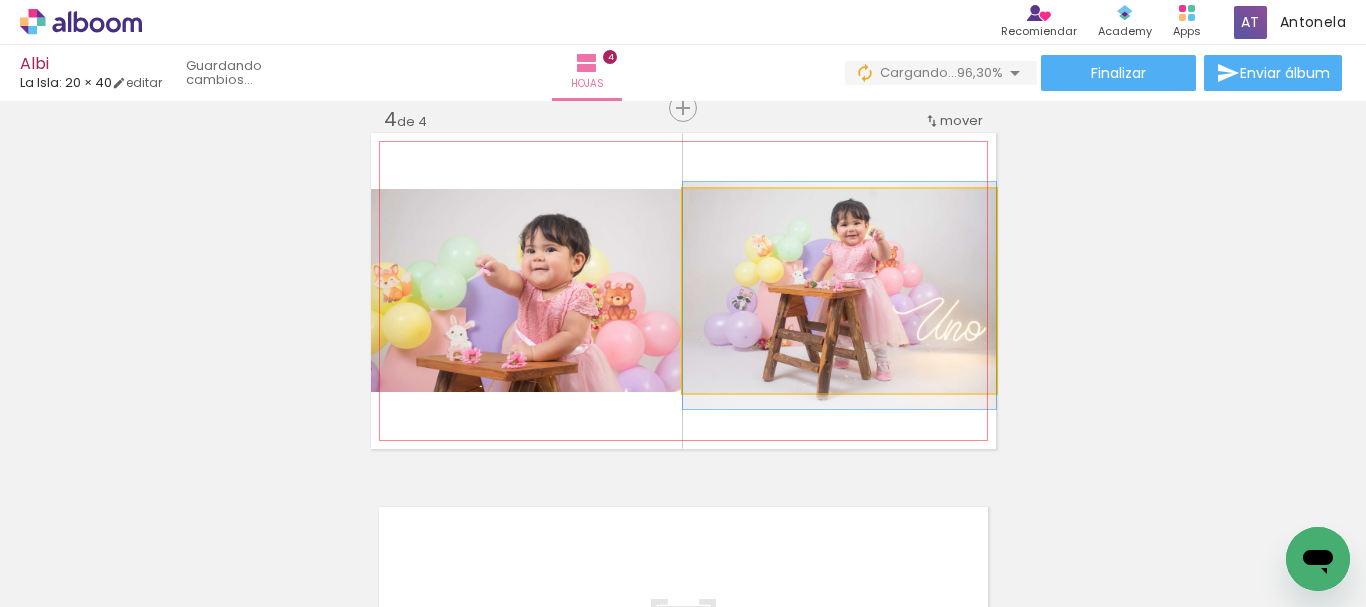 drag, startPoint x: 866, startPoint y: 297, endPoint x: 839, endPoint y: 302, distance: 27.45906 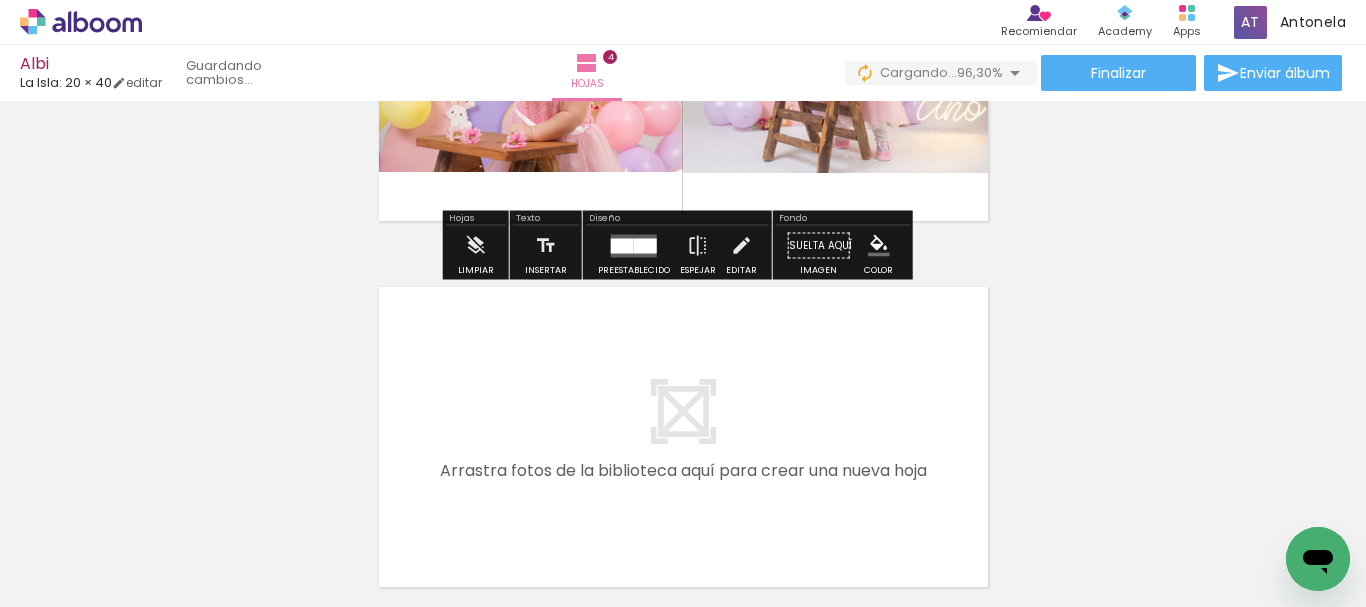 scroll, scrollTop: 1396, scrollLeft: 0, axis: vertical 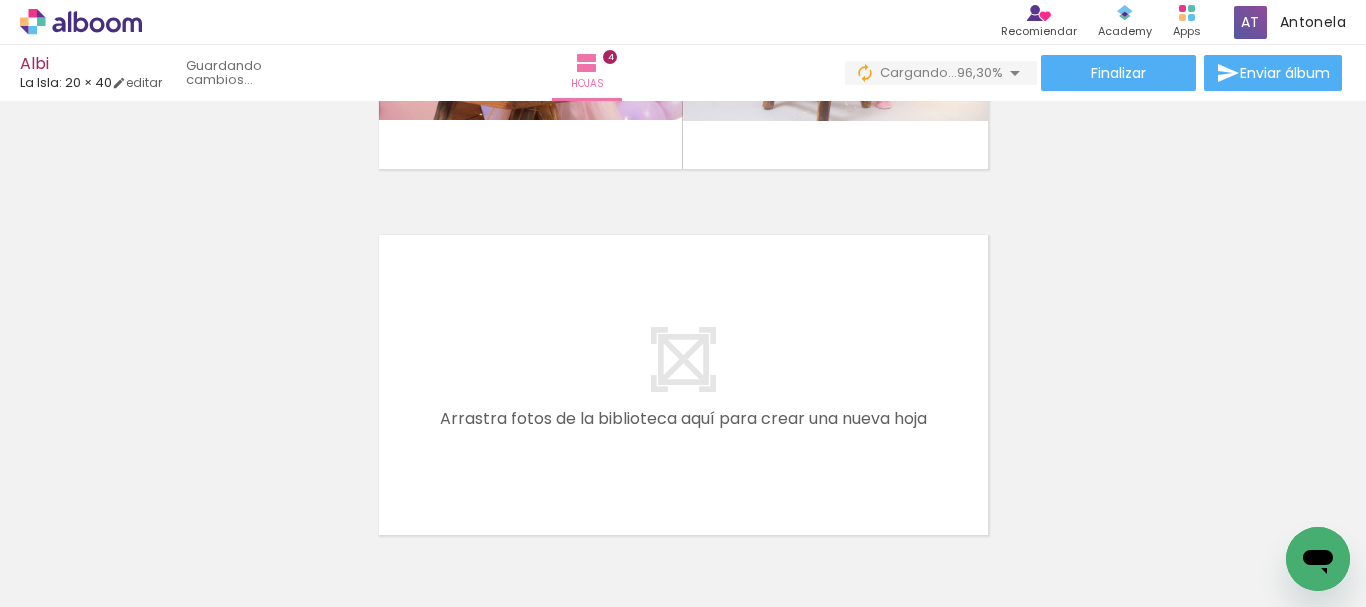 drag, startPoint x: 423, startPoint y: 560, endPoint x: 549, endPoint y: 503, distance: 138.29317 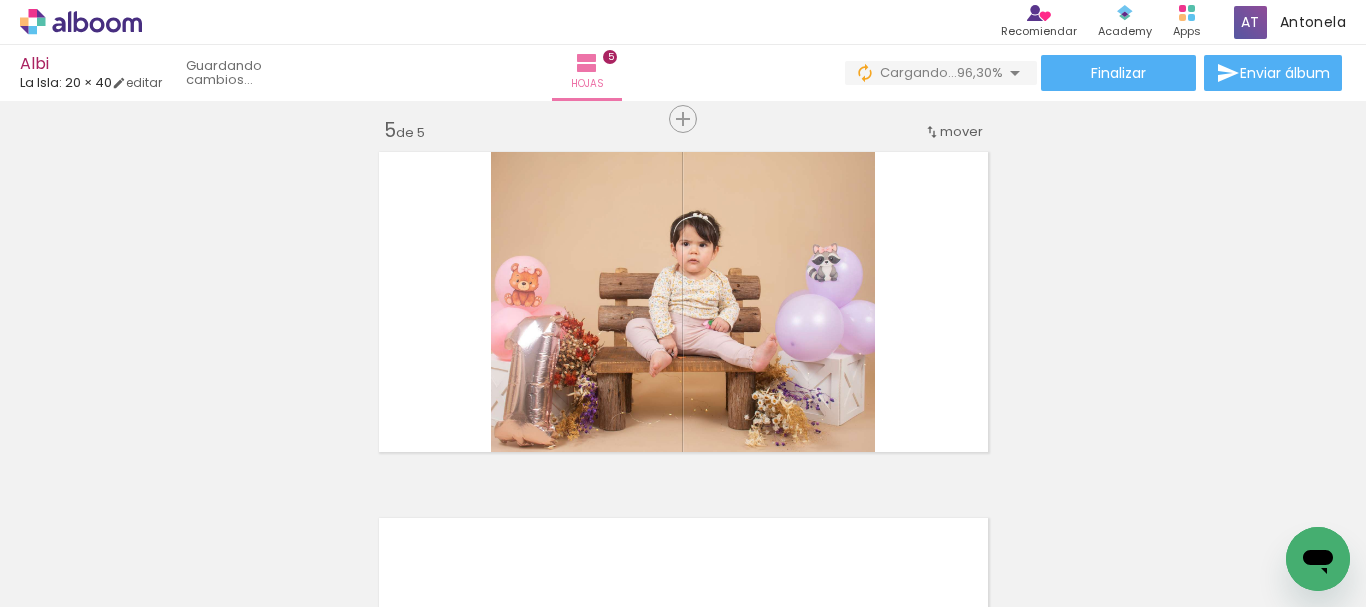 scroll, scrollTop: 1490, scrollLeft: 0, axis: vertical 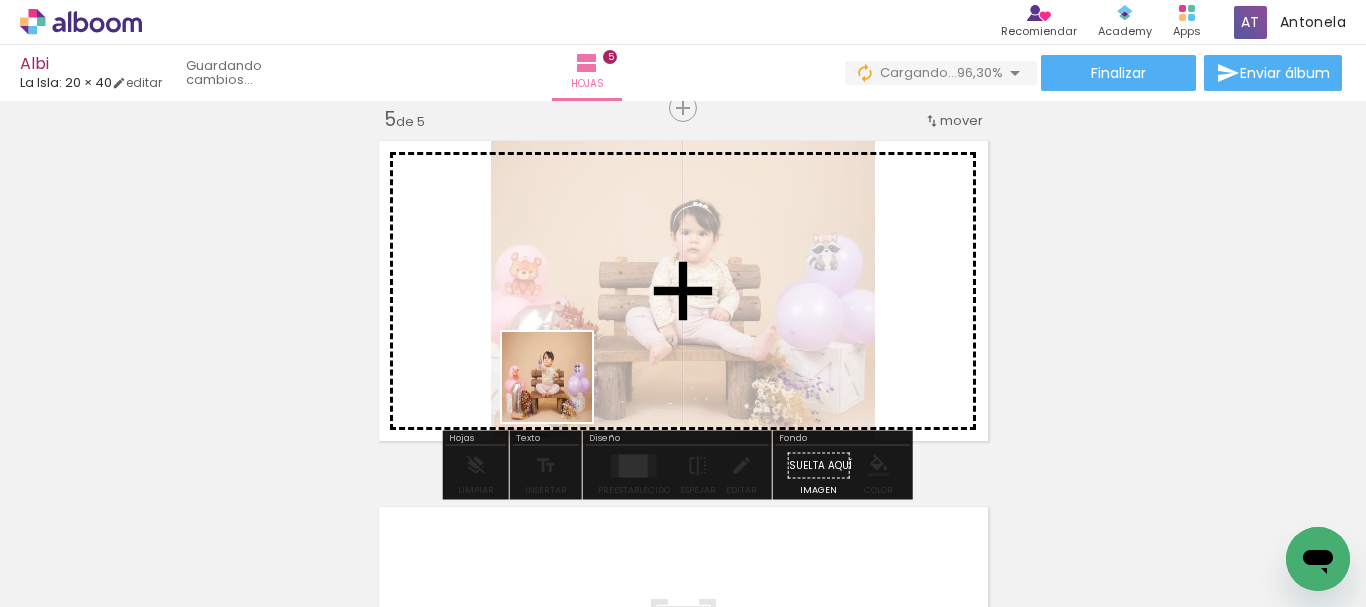 drag, startPoint x: 539, startPoint y: 506, endPoint x: 582, endPoint y: 391, distance: 122.77622 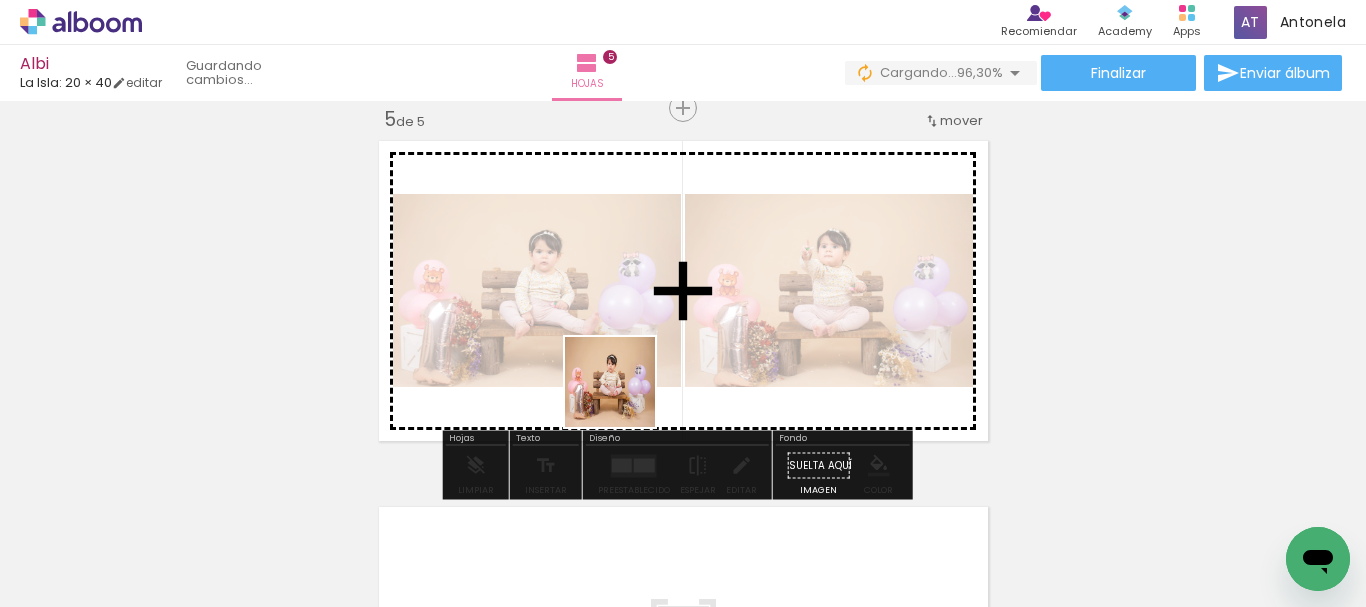 drag, startPoint x: 631, startPoint y: 538, endPoint x: 625, endPoint y: 397, distance: 141.12761 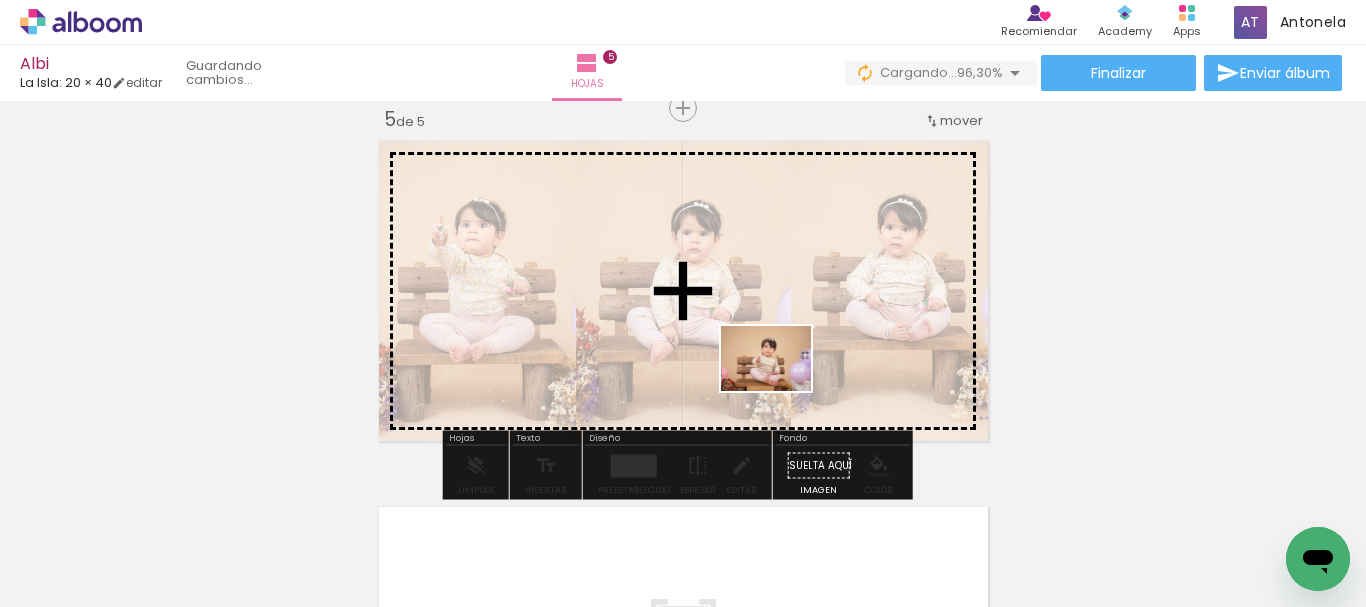 drag, startPoint x: 781, startPoint y: 540, endPoint x: 781, endPoint y: 386, distance: 154 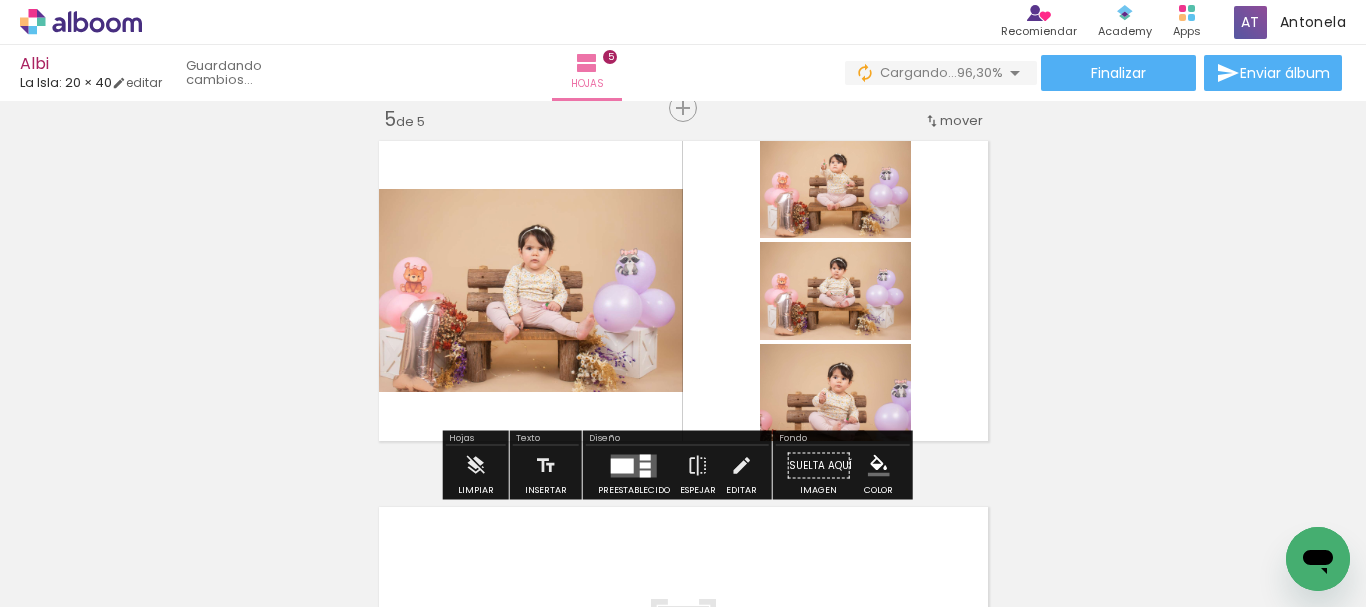 click at bounding box center [622, 465] 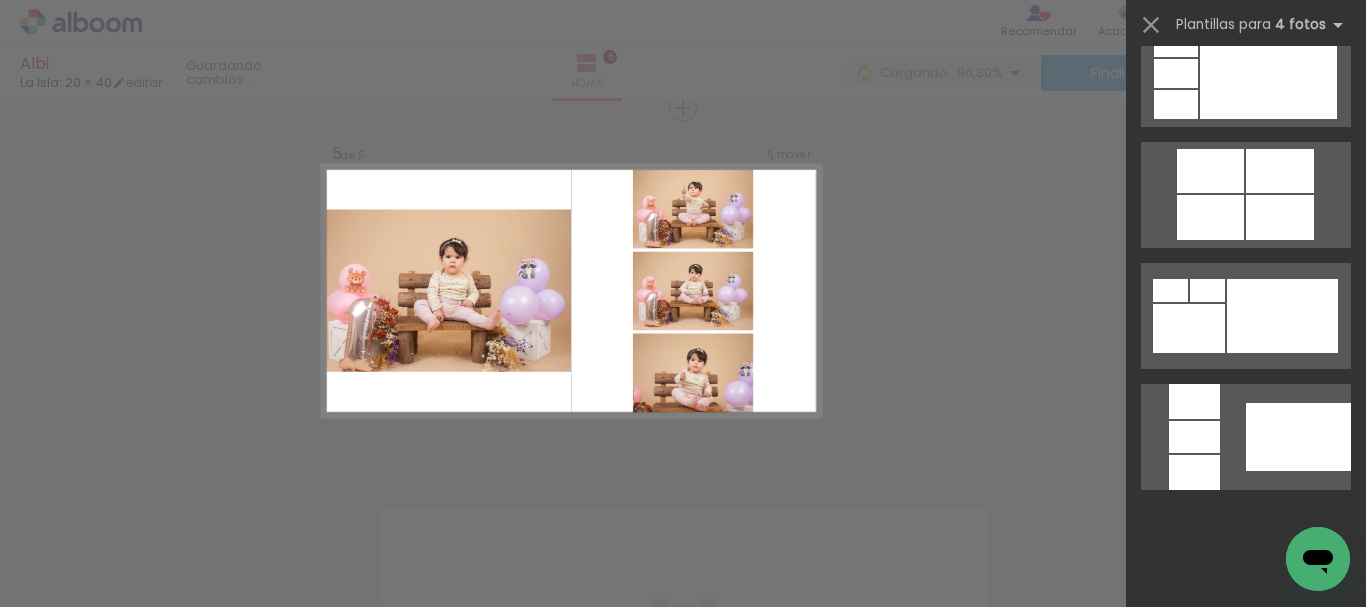 scroll, scrollTop: 0, scrollLeft: 0, axis: both 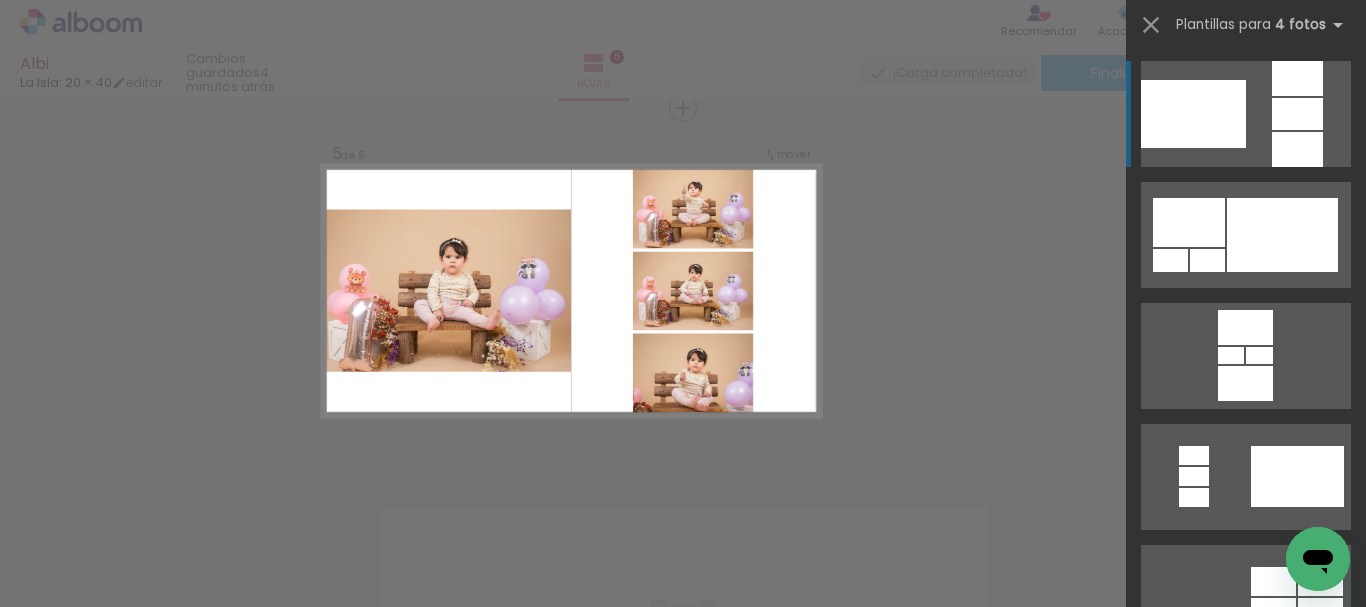 click at bounding box center (1170, 260) 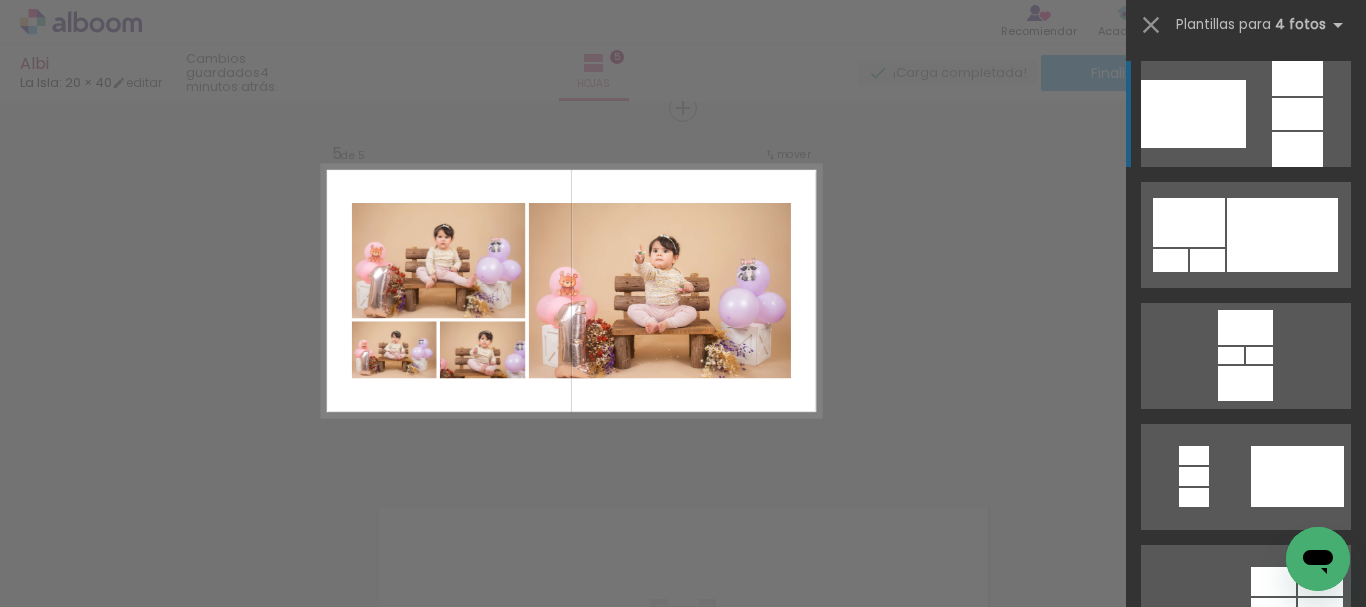 drag, startPoint x: 966, startPoint y: 298, endPoint x: 989, endPoint y: 354, distance: 60.53924 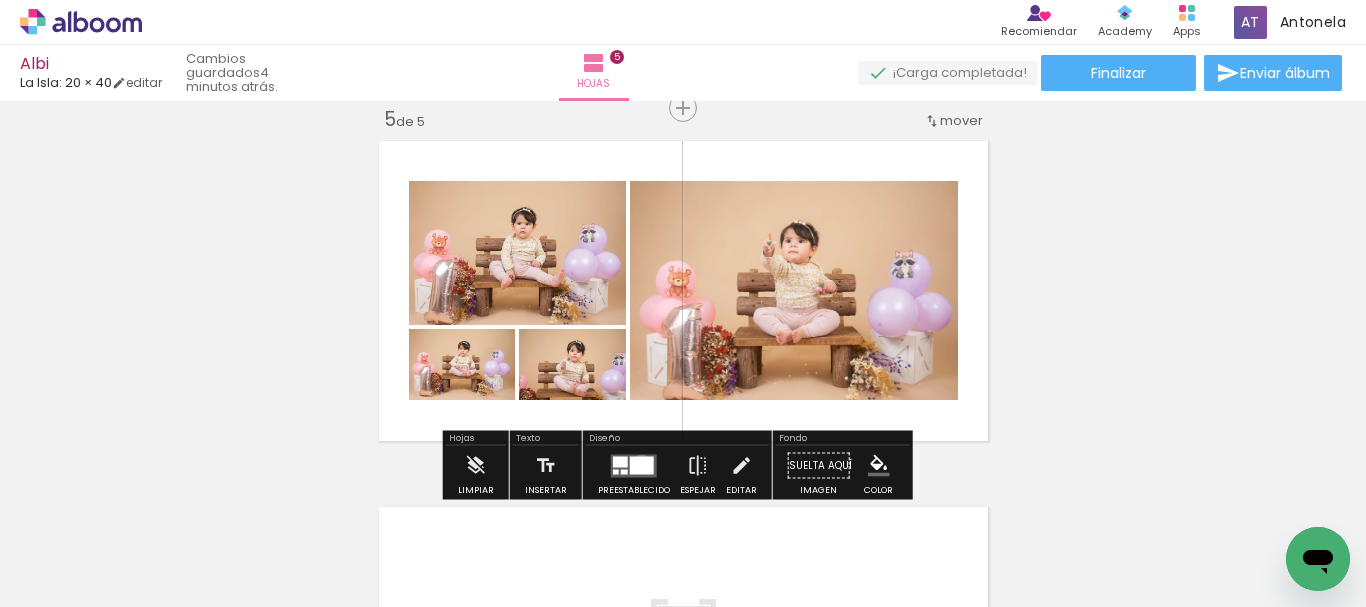 click at bounding box center [642, 465] 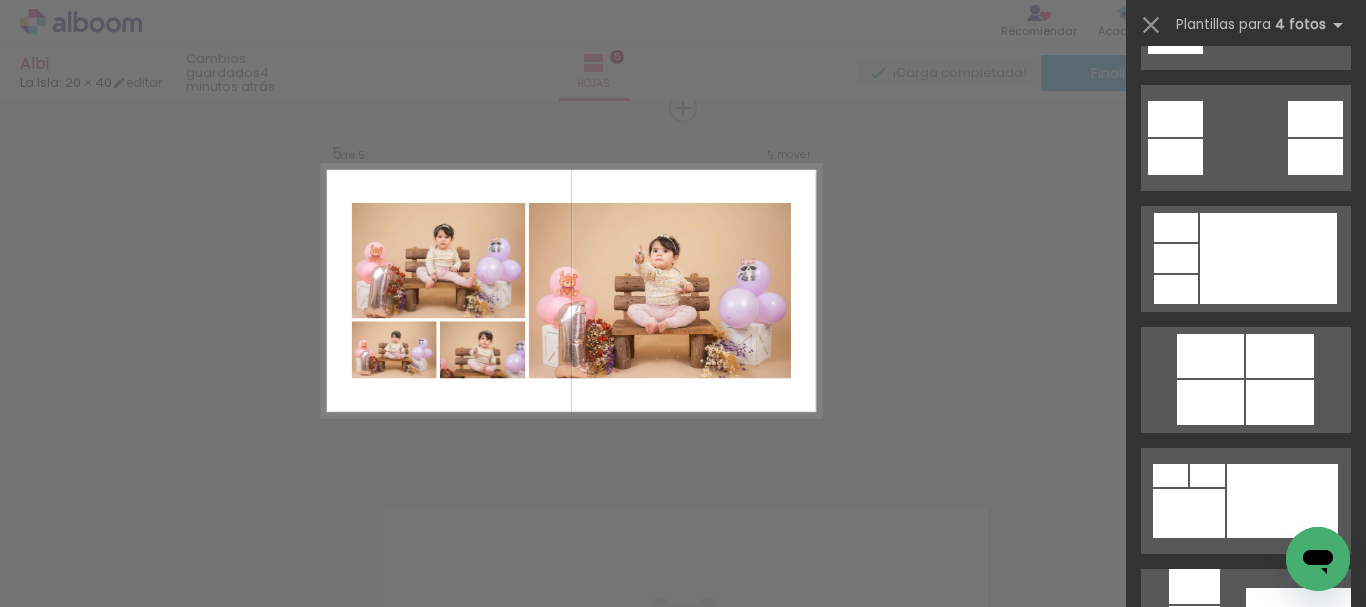 scroll, scrollTop: 1174, scrollLeft: 0, axis: vertical 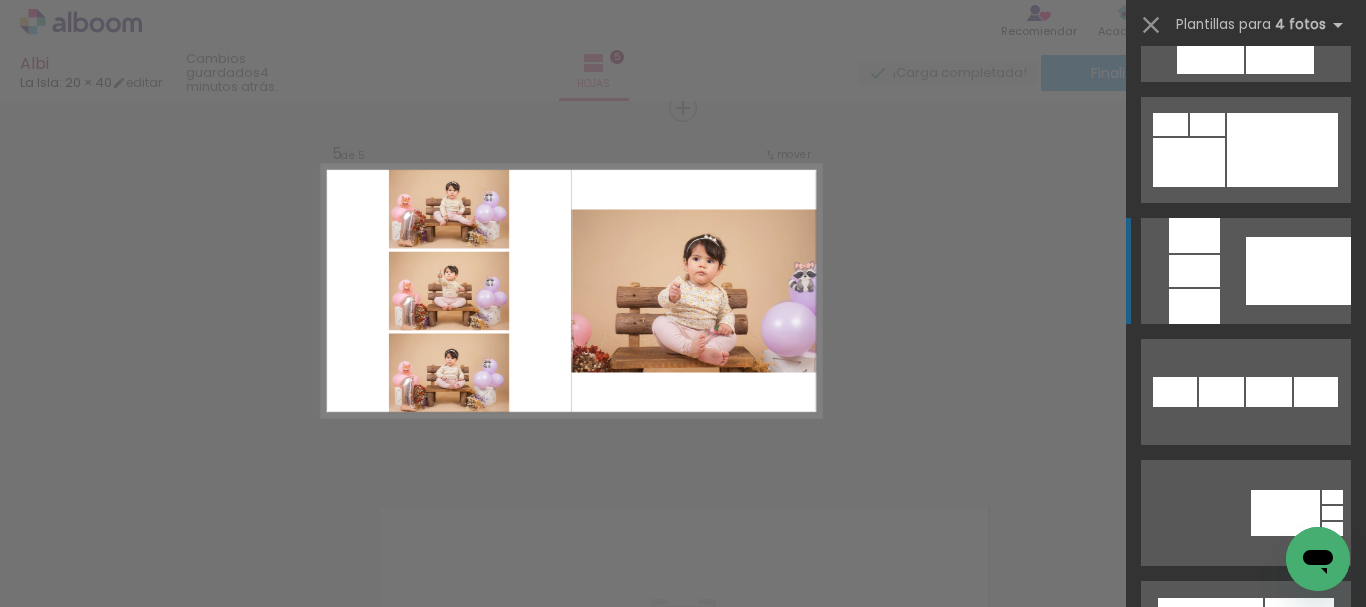click at bounding box center (1298, 271) 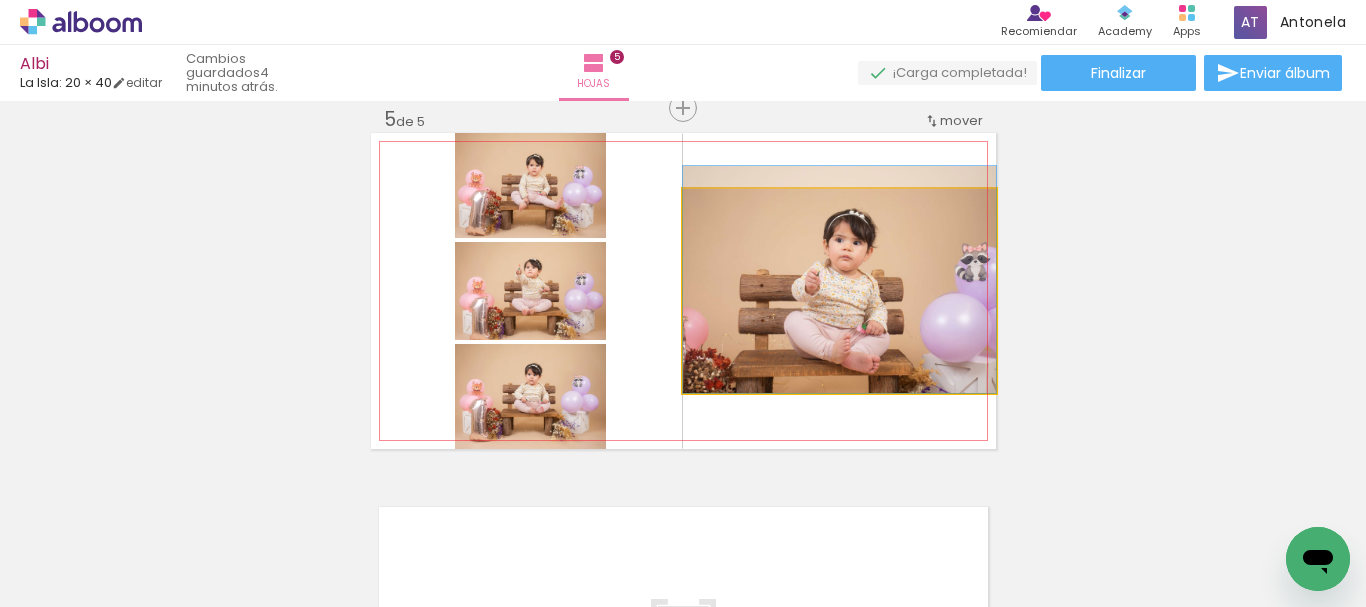 drag, startPoint x: 885, startPoint y: 299, endPoint x: 847, endPoint y: 287, distance: 39.849716 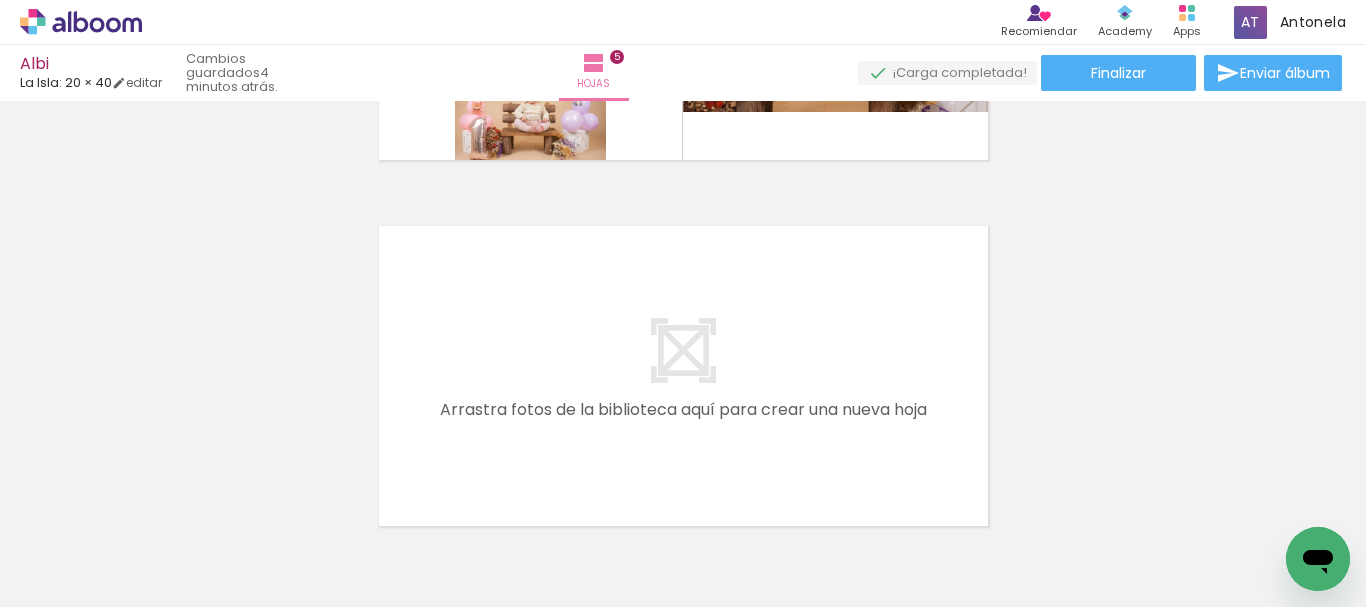 scroll, scrollTop: 1807, scrollLeft: 0, axis: vertical 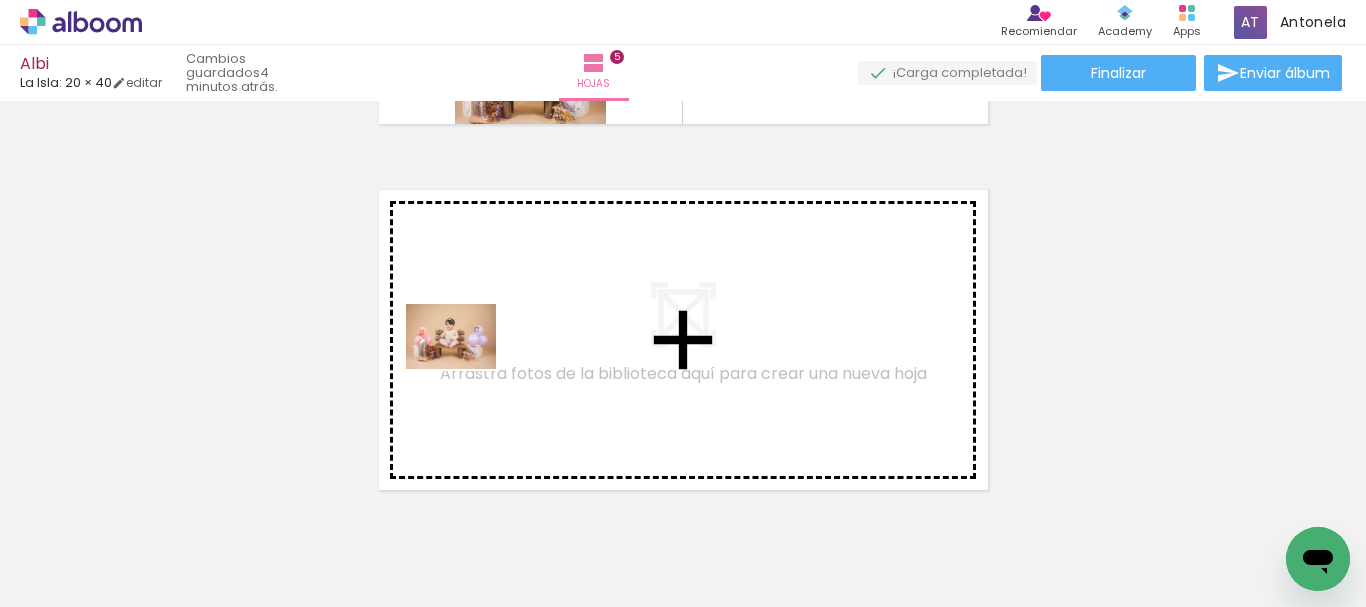 drag, startPoint x: 327, startPoint y: 541, endPoint x: 466, endPoint y: 364, distance: 225.05554 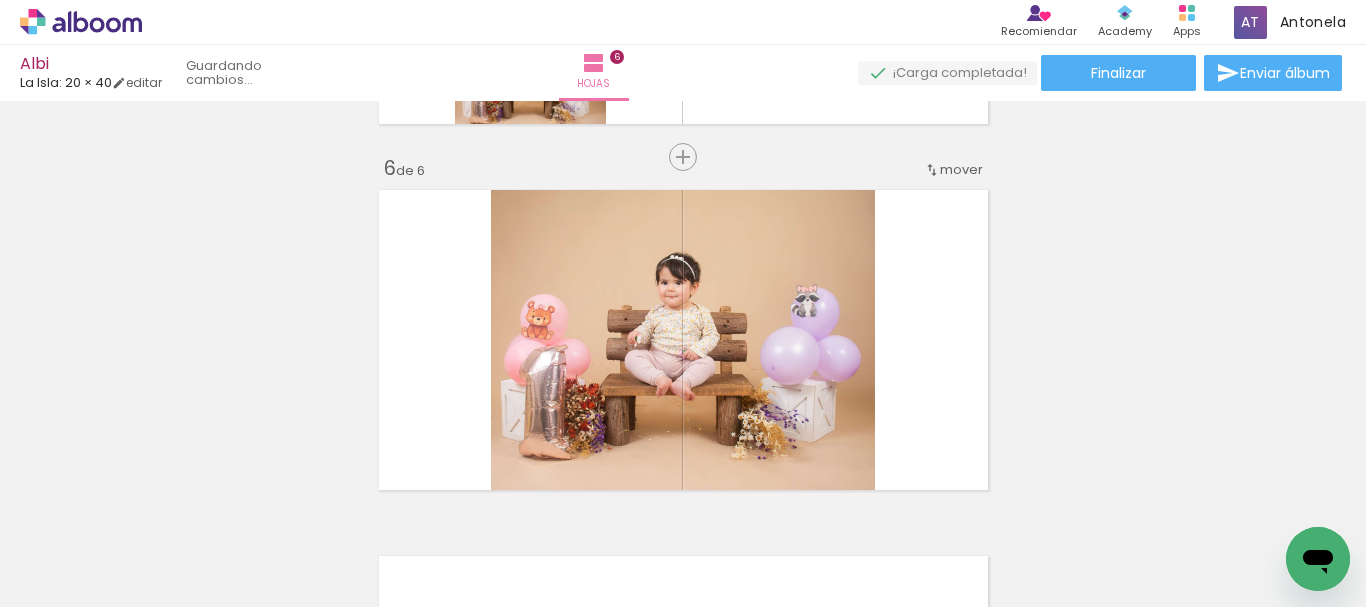 scroll, scrollTop: 1856, scrollLeft: 0, axis: vertical 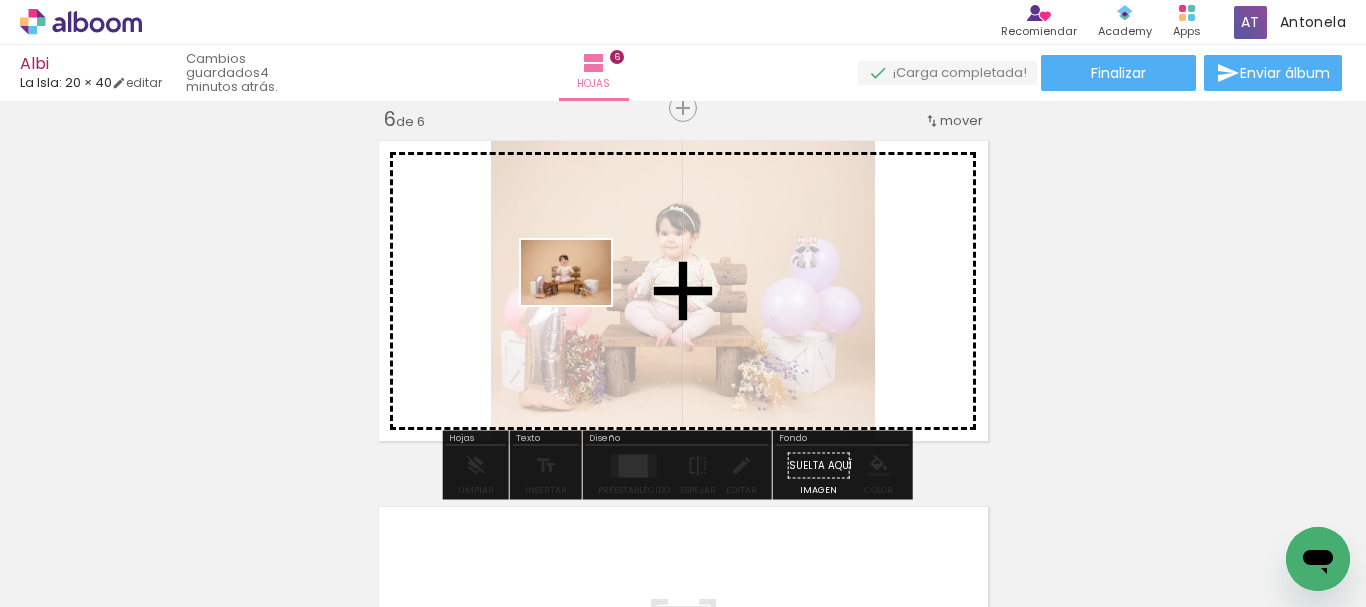 drag, startPoint x: 453, startPoint y: 561, endPoint x: 581, endPoint y: 300, distance: 290.69745 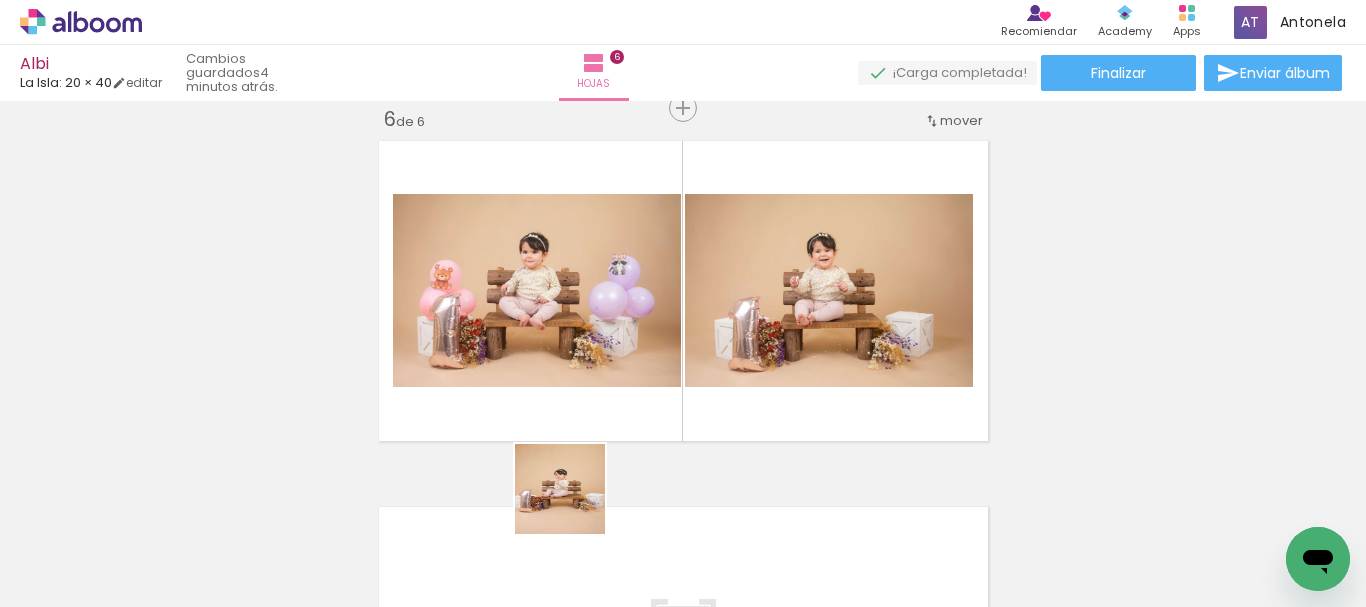 drag, startPoint x: 563, startPoint y: 555, endPoint x: 702, endPoint y: 518, distance: 143.8402 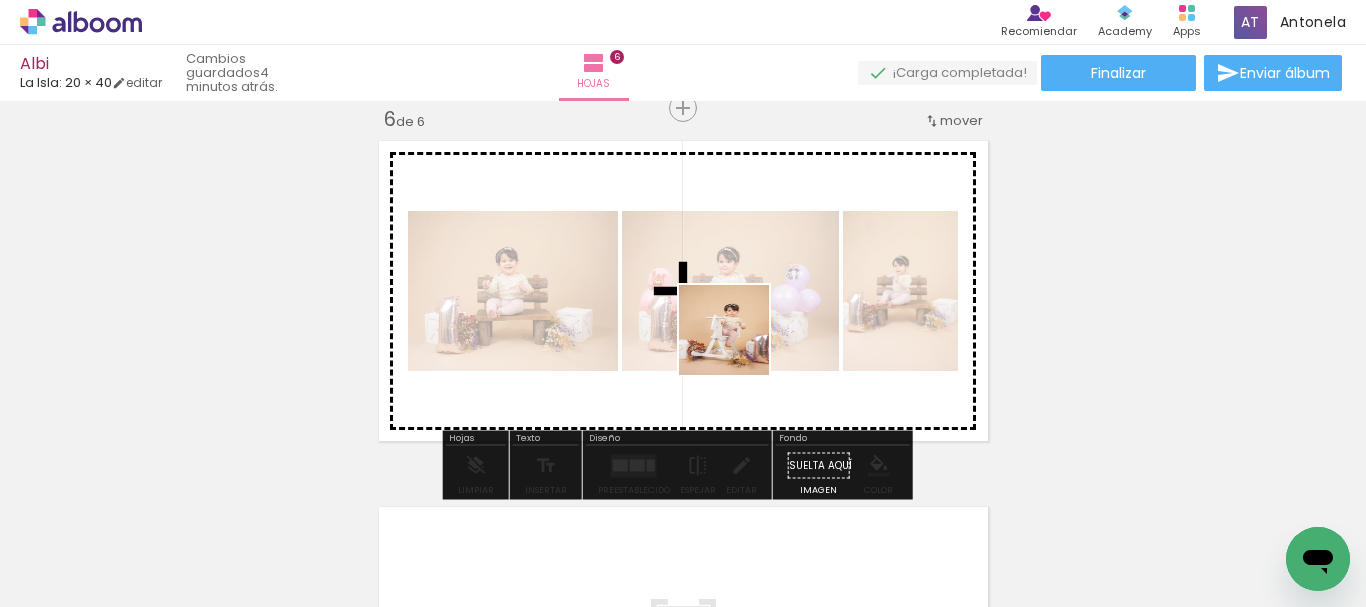 drag, startPoint x: 666, startPoint y: 544, endPoint x: 740, endPoint y: 343, distance: 214.18916 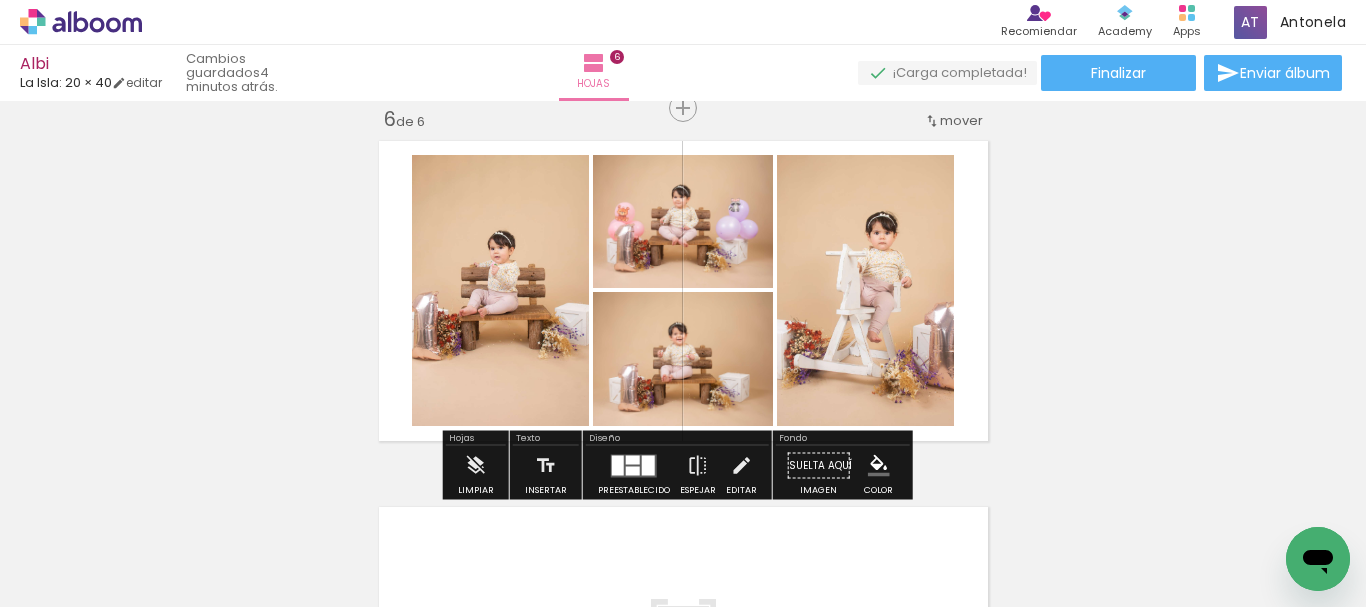 click on "Insertar hoja 1  de 6  Insertar hoja 2  de 6  Insertar hoja 3  de 6  Insertar hoja 4  de 6  Insertar hoja 5  de 6  Insertar hoja 6  de 6" at bounding box center [683, -467] 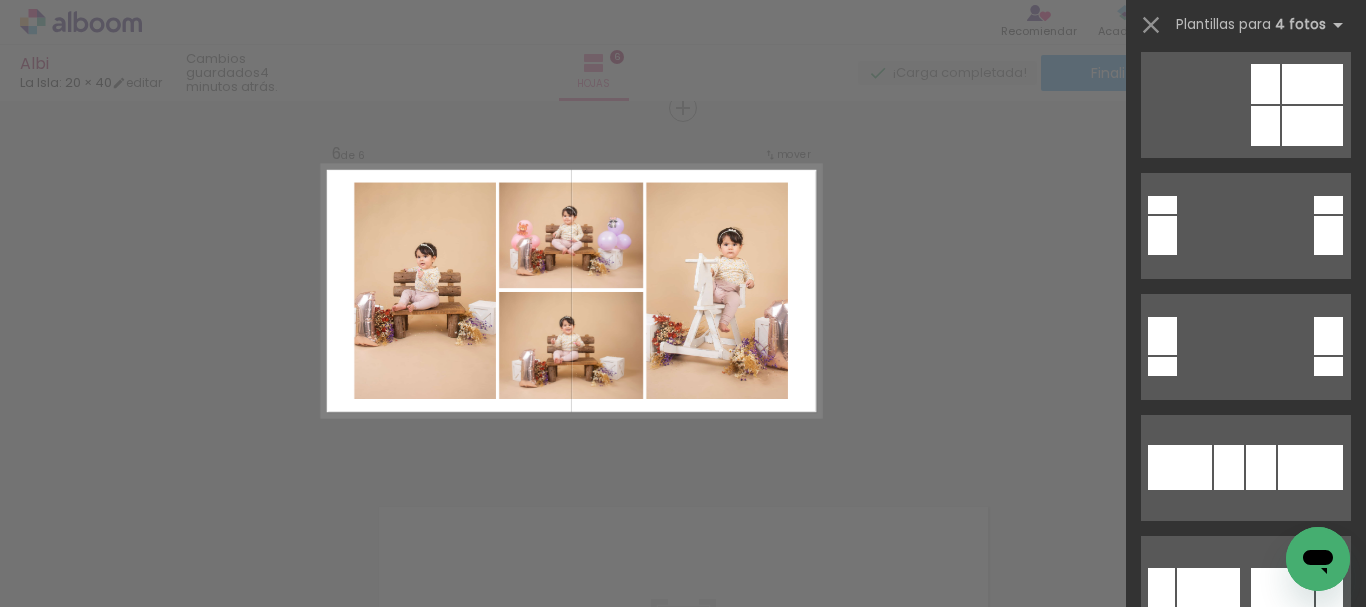 scroll, scrollTop: 965, scrollLeft: 0, axis: vertical 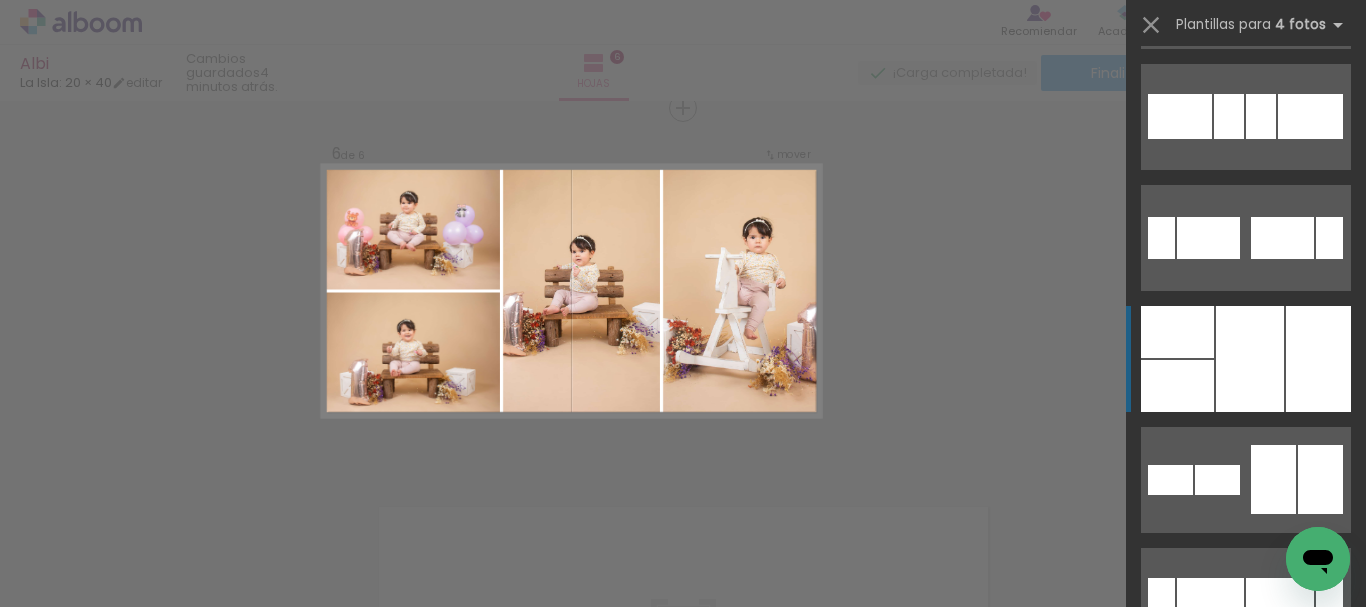 click at bounding box center [1250, 359] 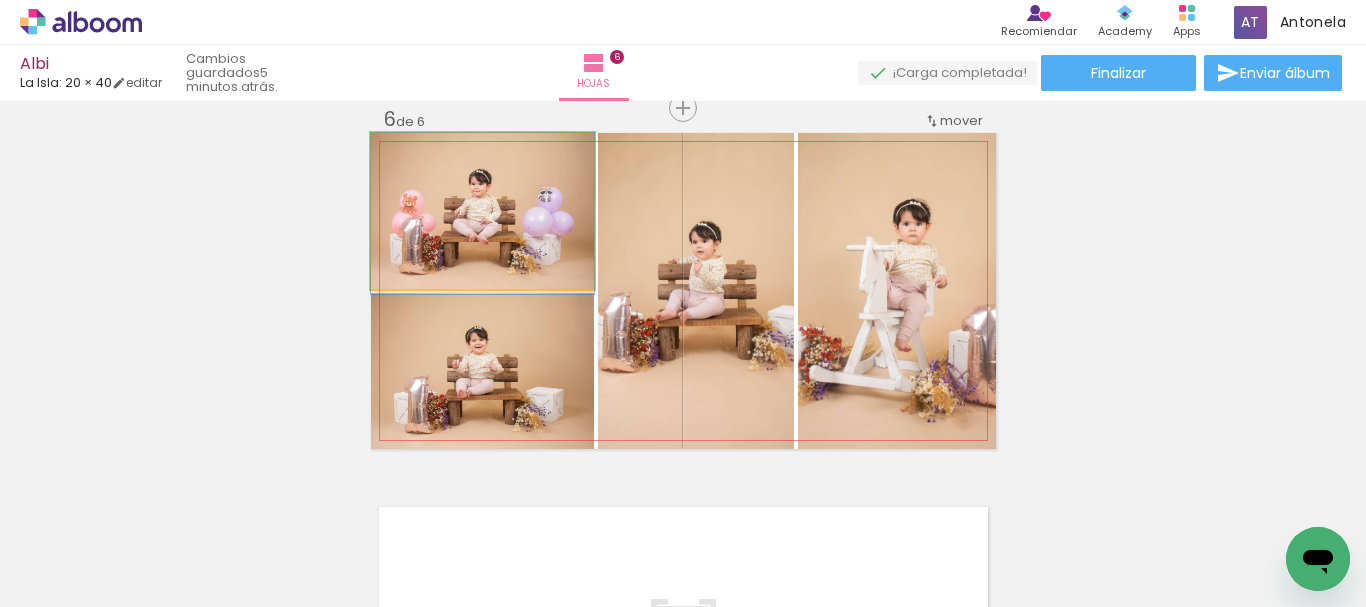 drag, startPoint x: 488, startPoint y: 255, endPoint x: 509, endPoint y: 274, distance: 28.319605 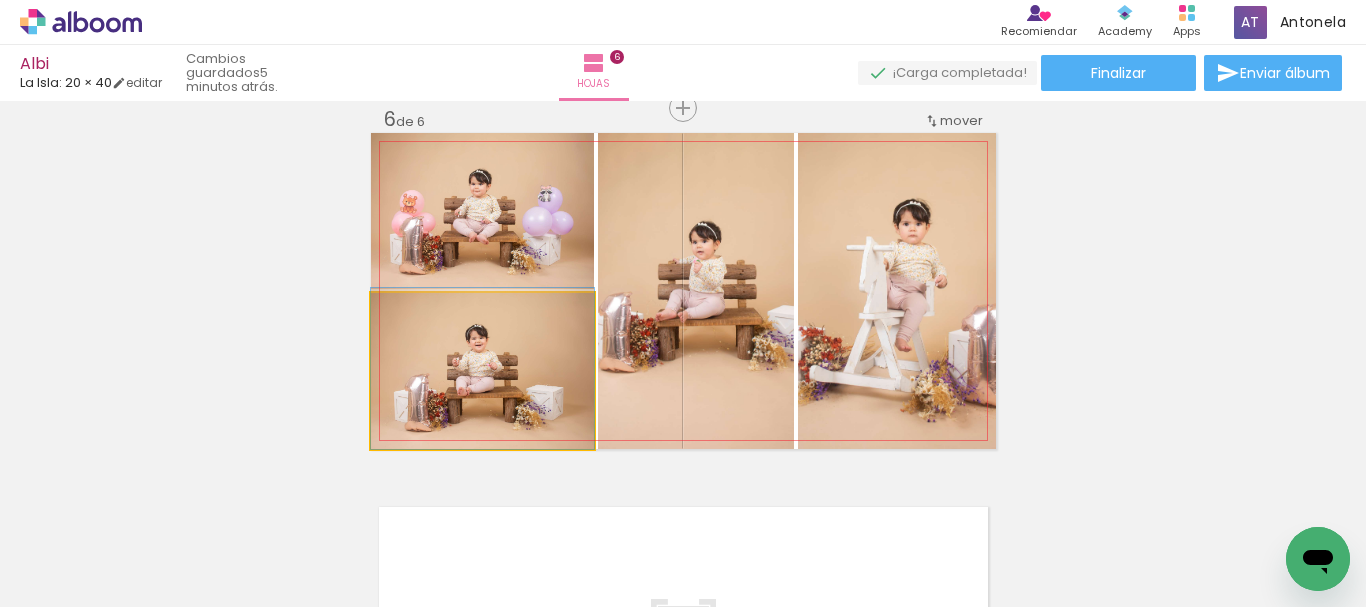 drag, startPoint x: 469, startPoint y: 372, endPoint x: 461, endPoint y: 328, distance: 44.72136 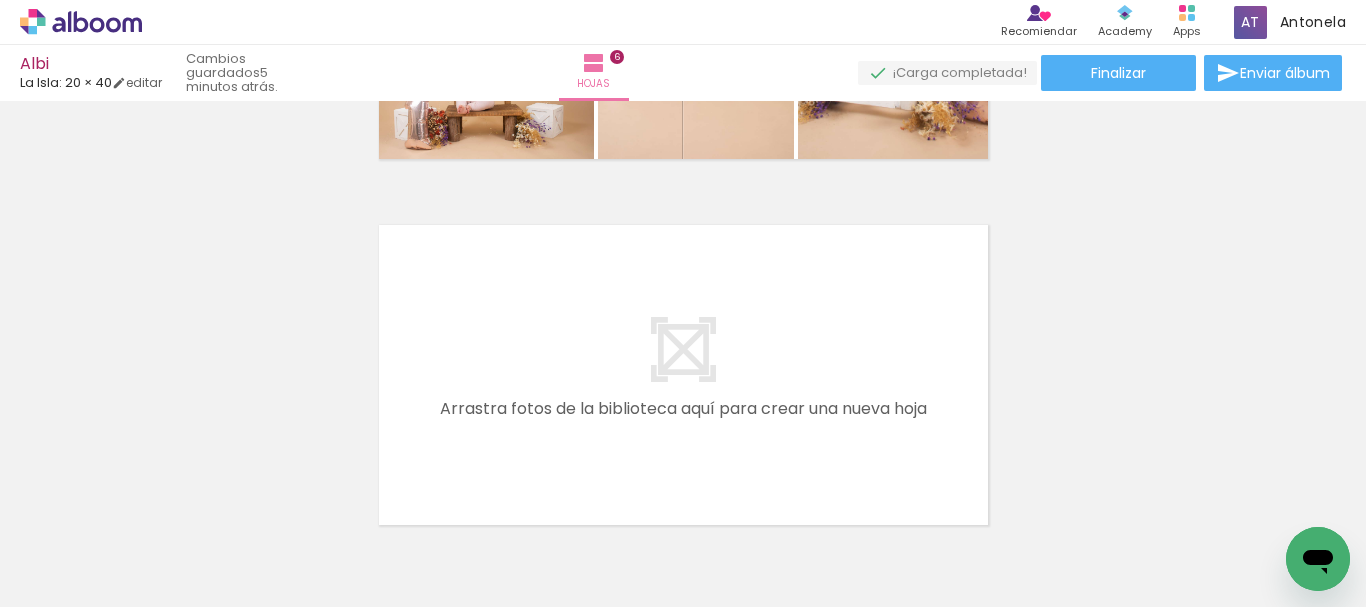 scroll, scrollTop: 2173, scrollLeft: 0, axis: vertical 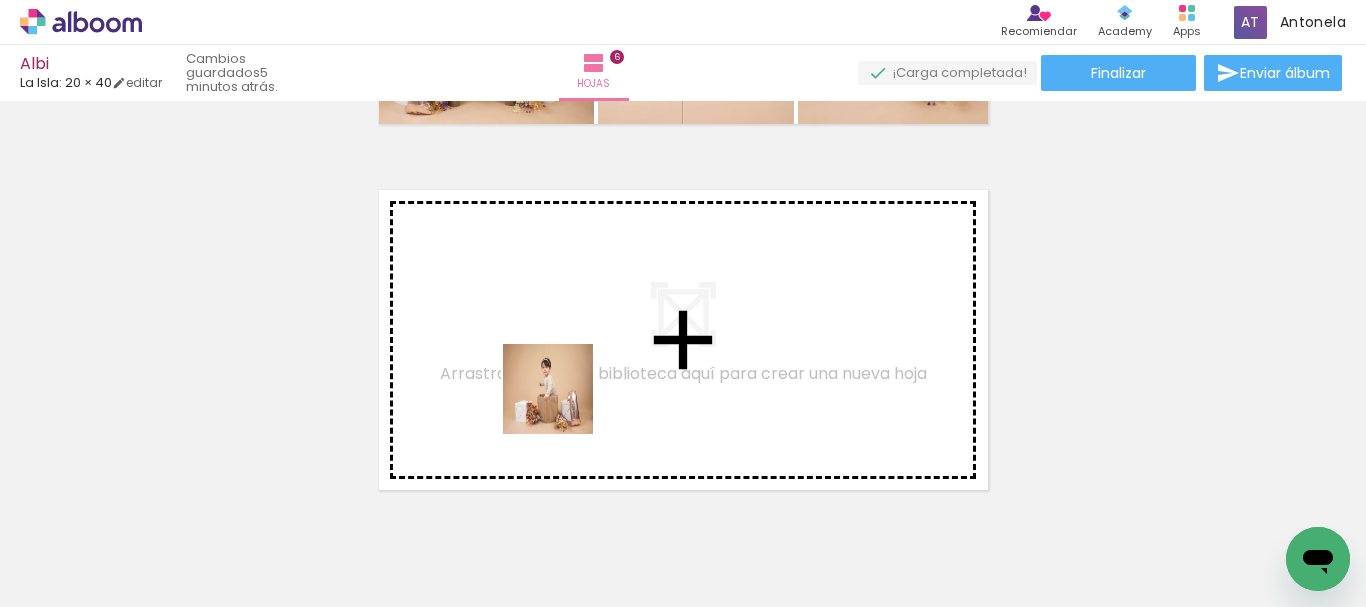 drag, startPoint x: 616, startPoint y: 547, endPoint x: 683, endPoint y: 498, distance: 83.00603 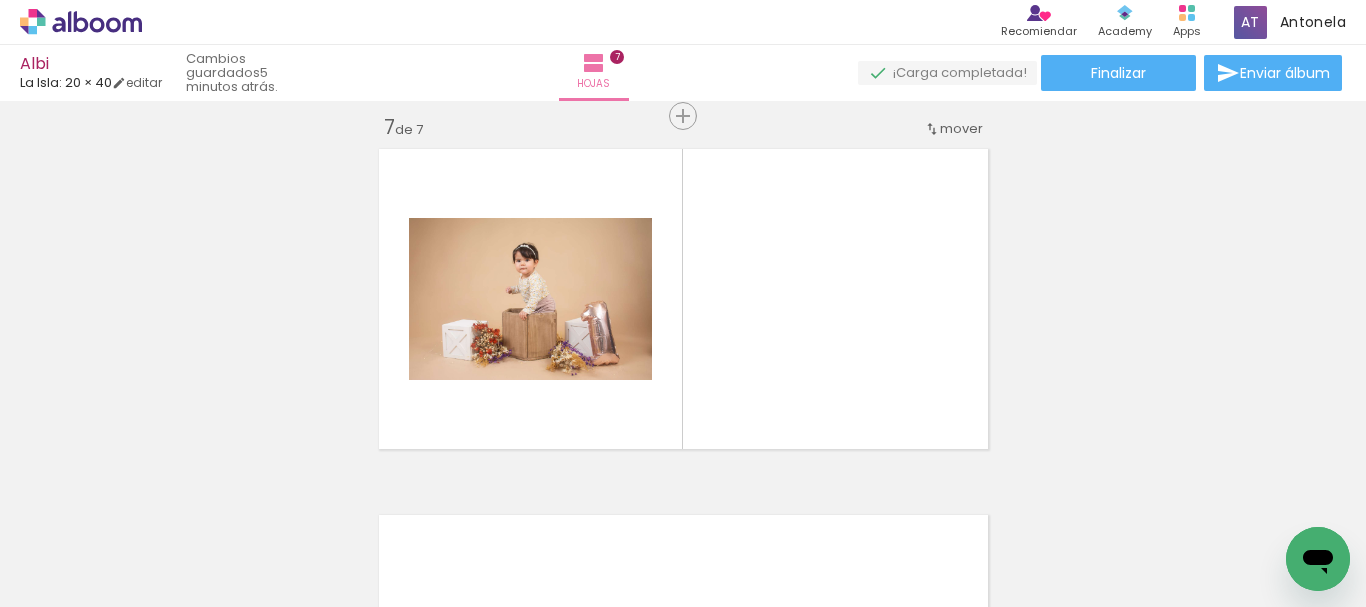 scroll, scrollTop: 2222, scrollLeft: 0, axis: vertical 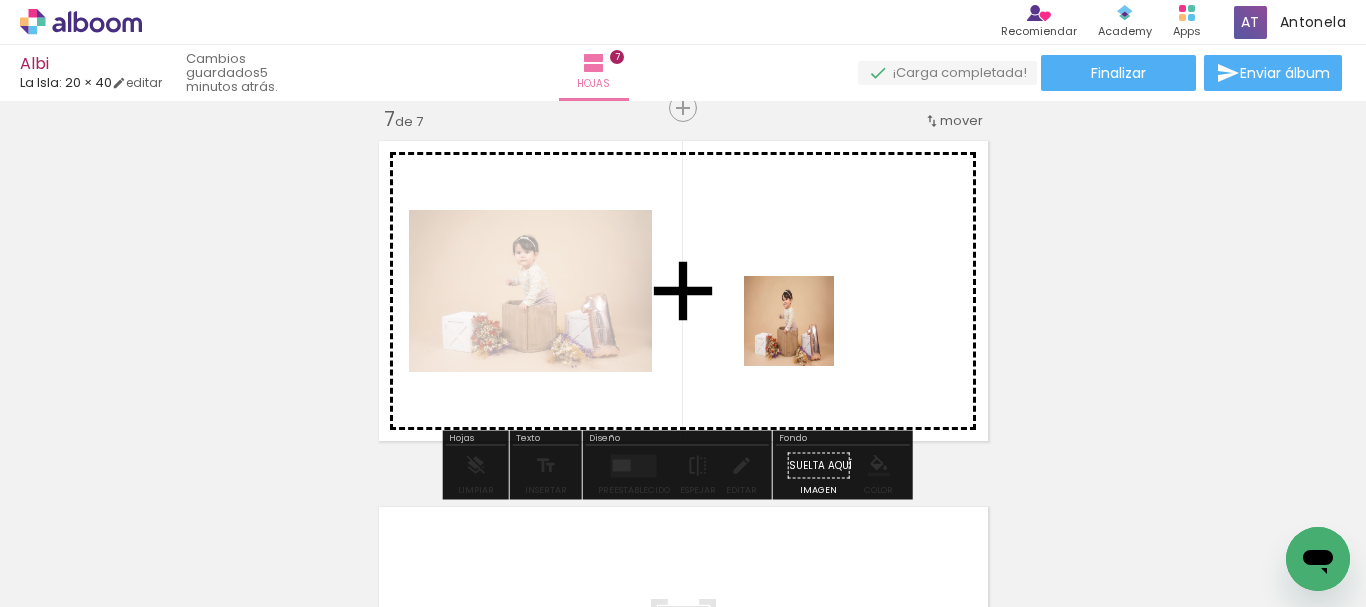 drag, startPoint x: 743, startPoint y: 550, endPoint x: 810, endPoint y: 329, distance: 230.93289 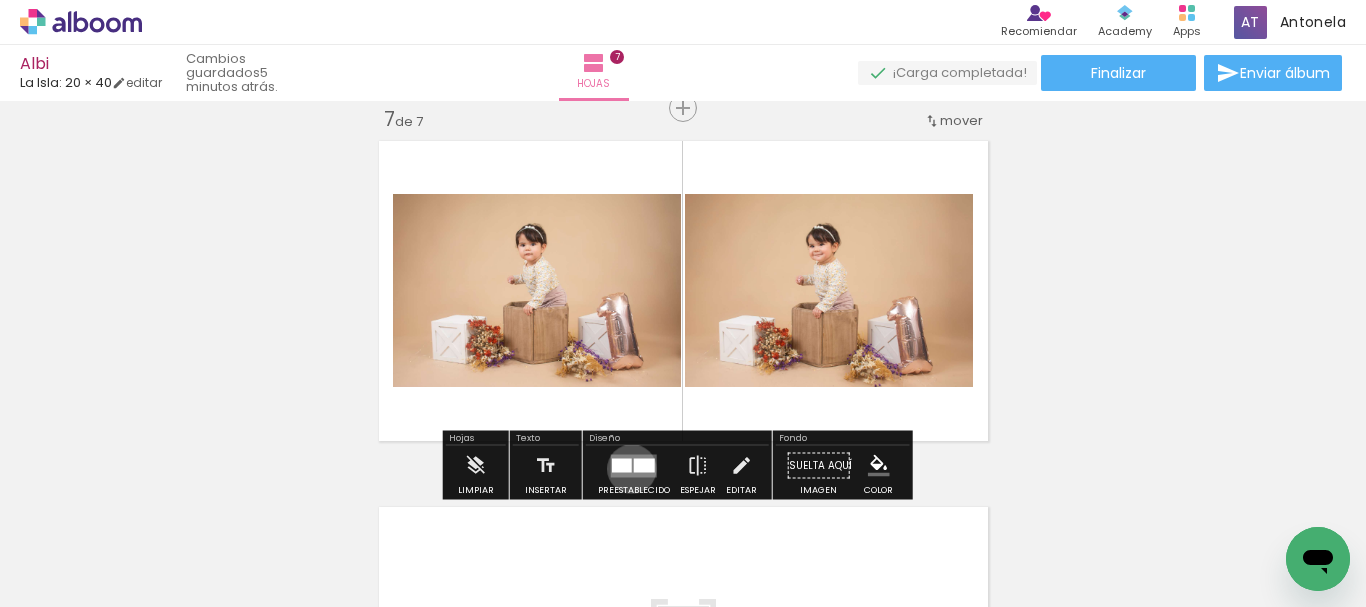 click at bounding box center (622, 465) 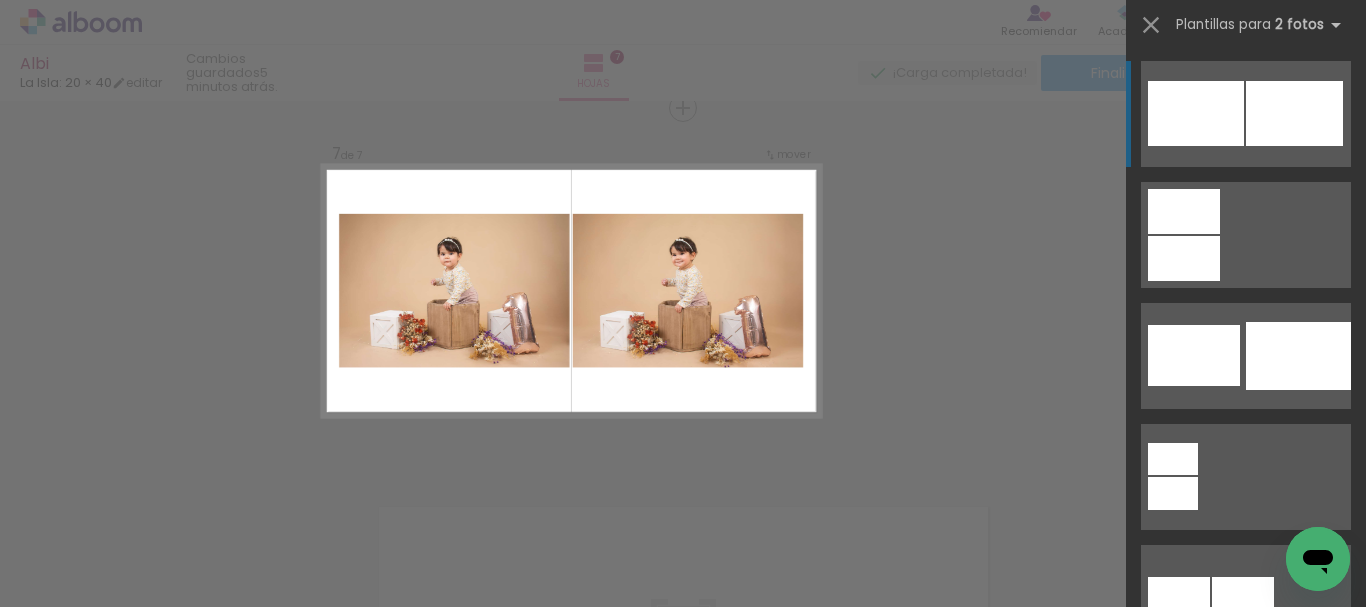 drag, startPoint x: 1350, startPoint y: 73, endPoint x: 1354, endPoint y: 94, distance: 21.377558 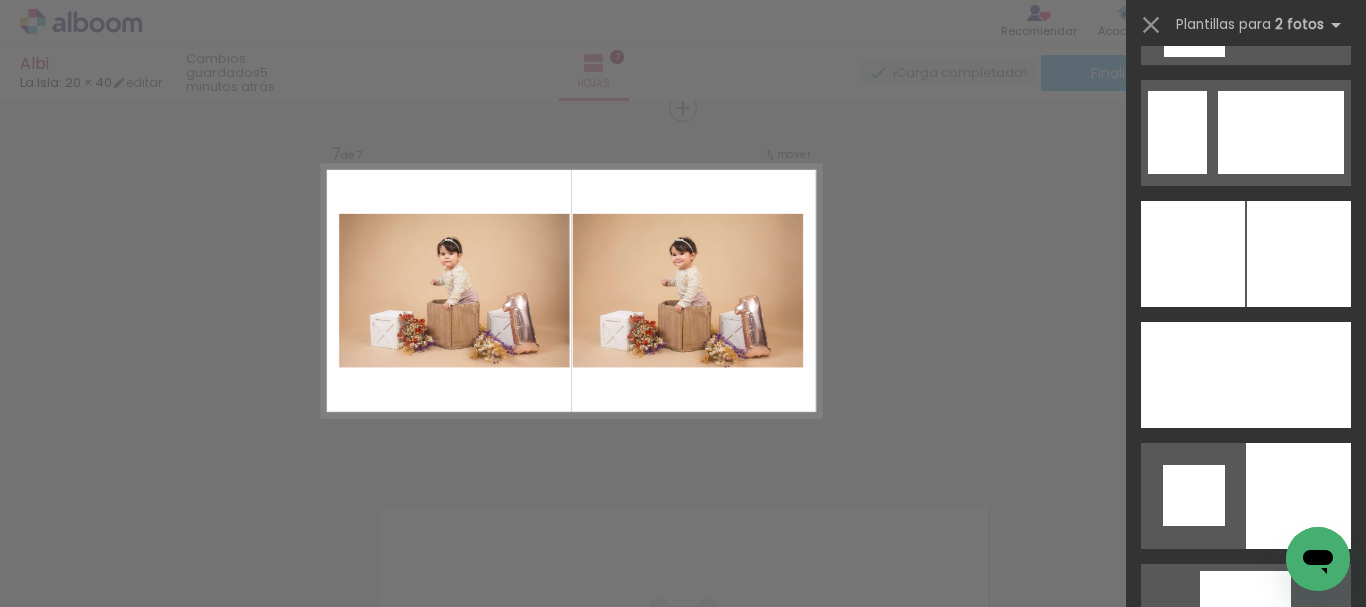 scroll, scrollTop: 4864, scrollLeft: 0, axis: vertical 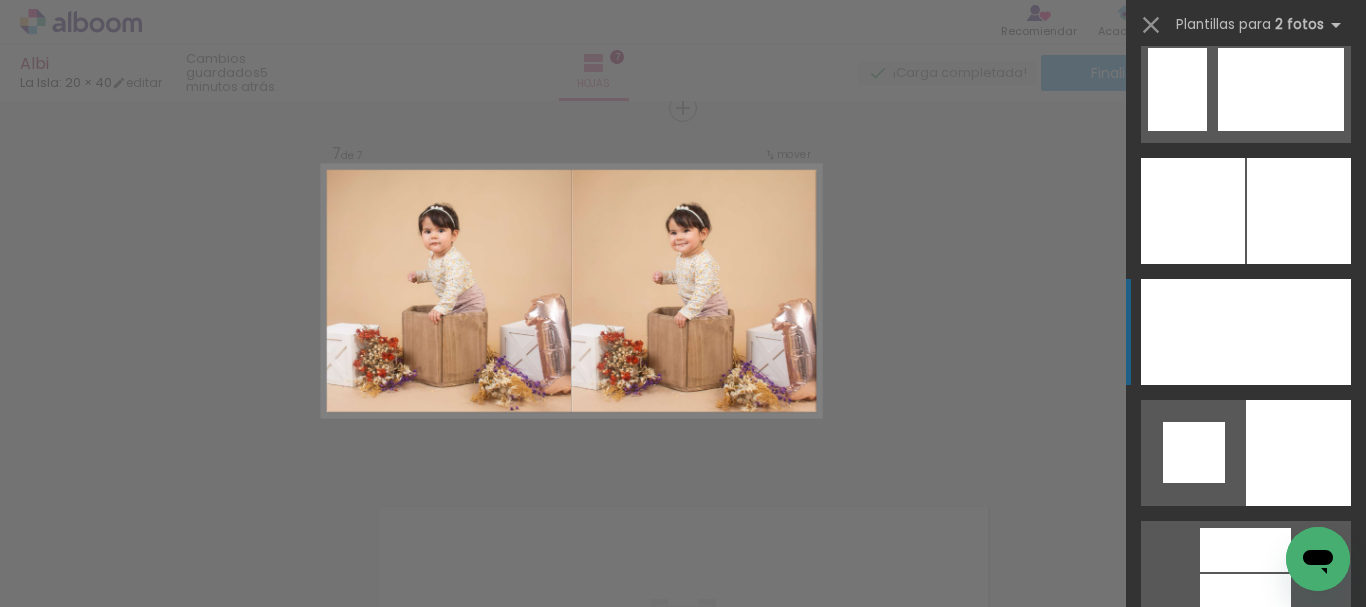 click at bounding box center [1299, 211] 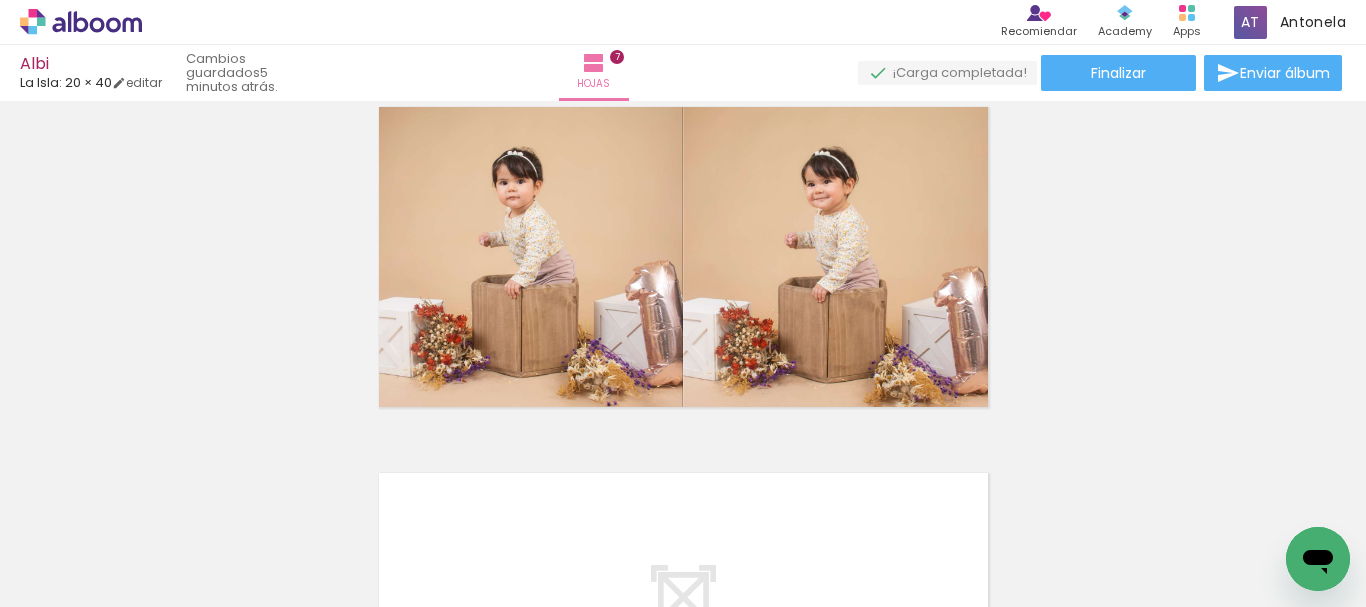 scroll, scrollTop: 2349, scrollLeft: 0, axis: vertical 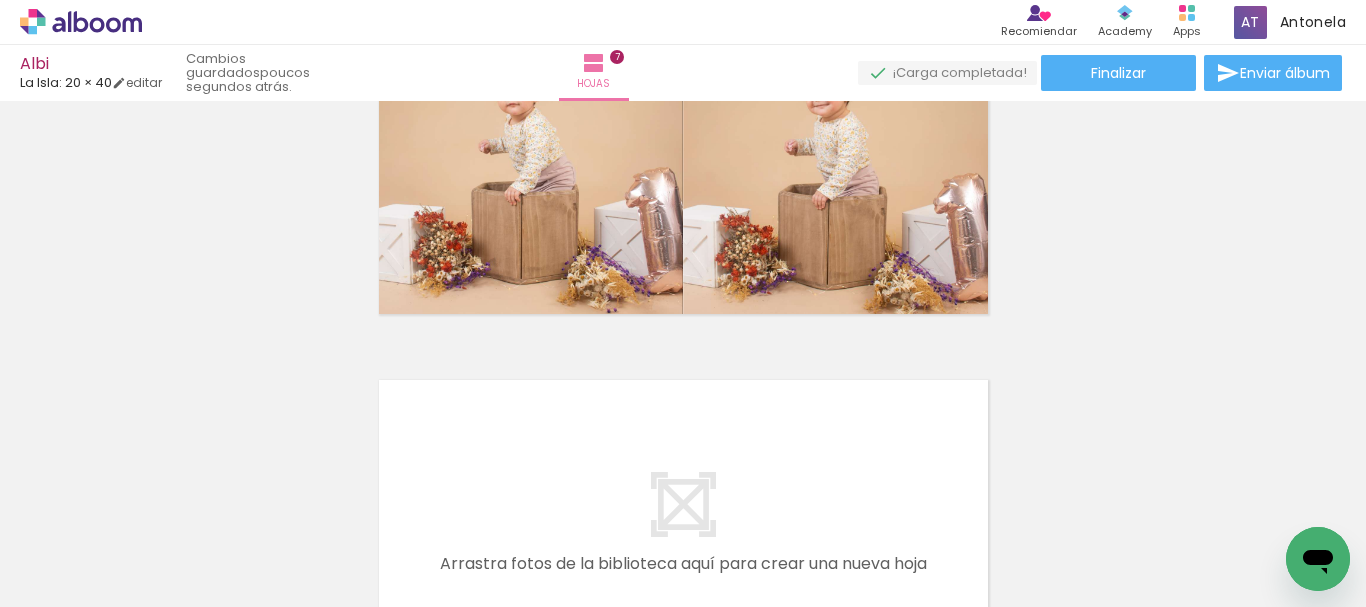 click at bounding box center [-1649, 540] 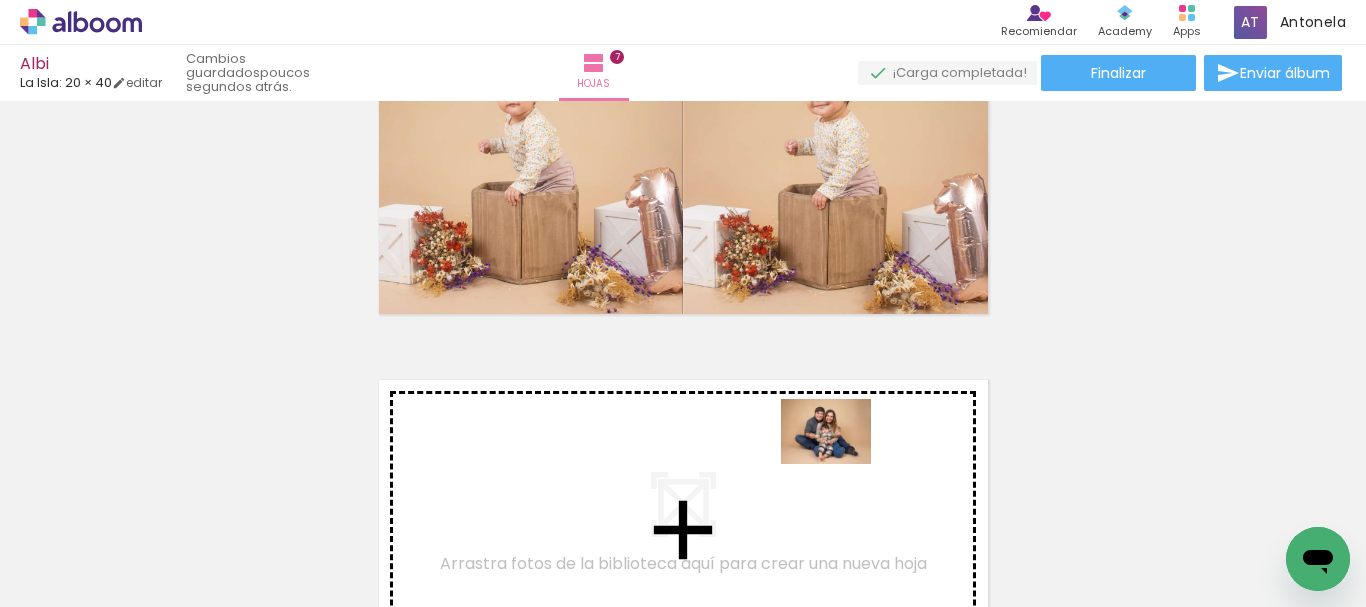 drag, startPoint x: 1176, startPoint y: 560, endPoint x: 841, endPoint y: 459, distance: 349.89426 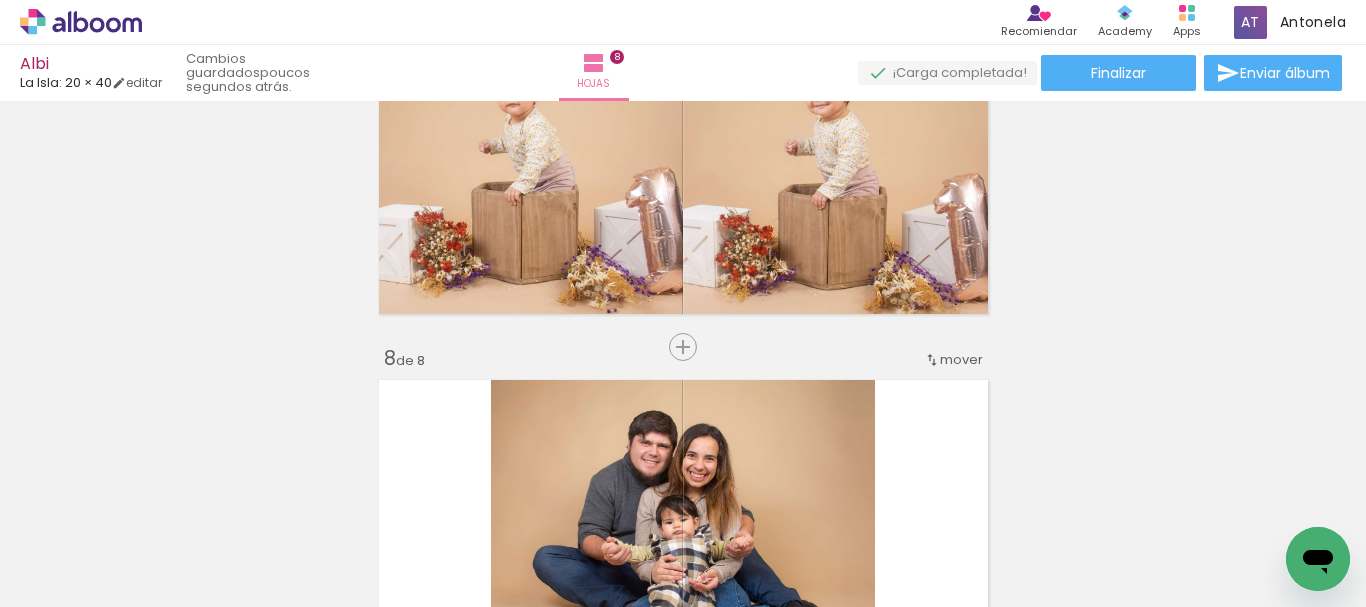 scroll, scrollTop: 2588, scrollLeft: 0, axis: vertical 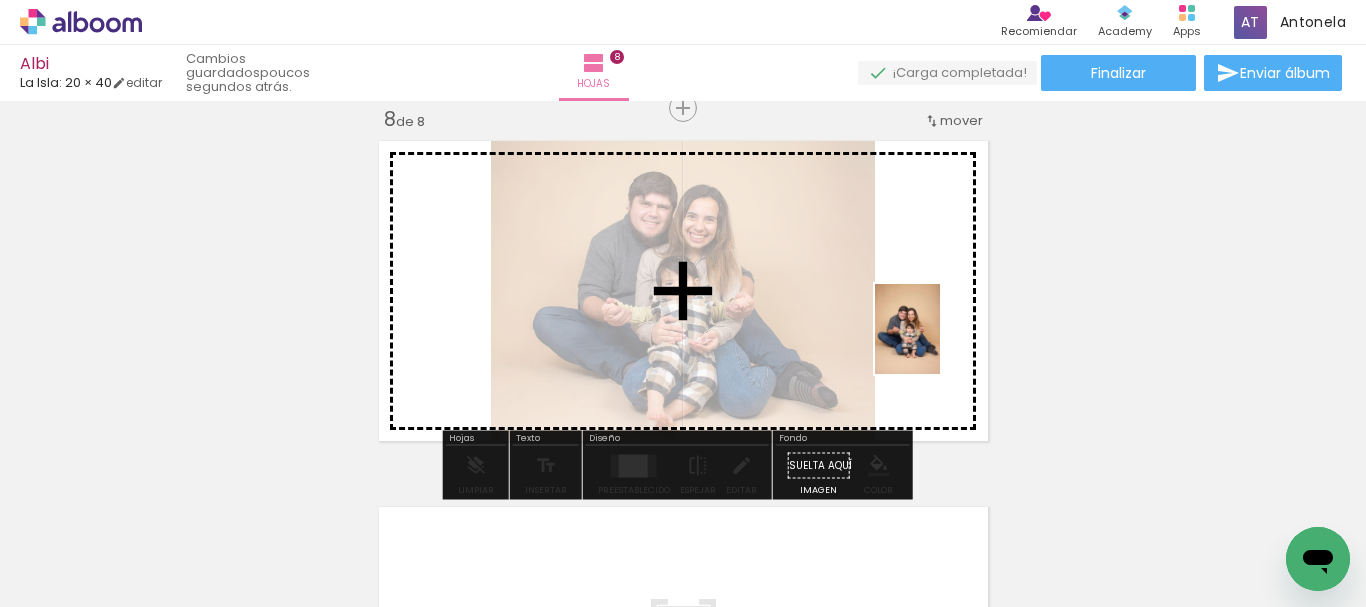 drag, startPoint x: 1078, startPoint y: 555, endPoint x: 935, endPoint y: 344, distance: 254.89214 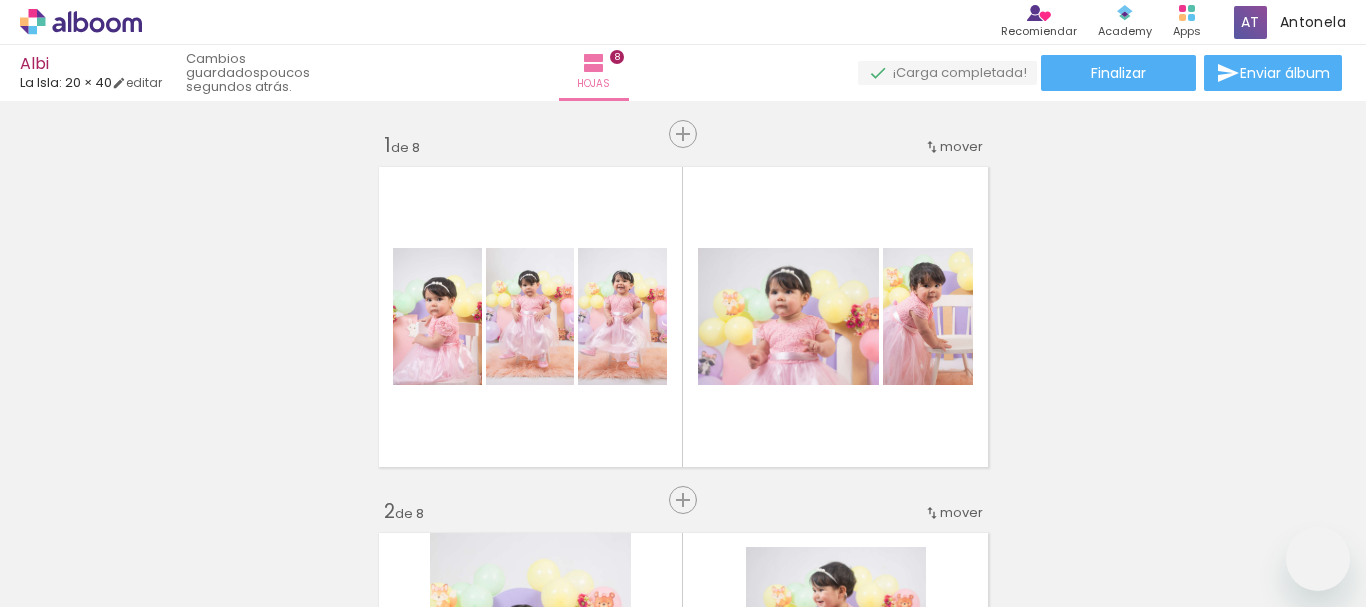scroll, scrollTop: 0, scrollLeft: 0, axis: both 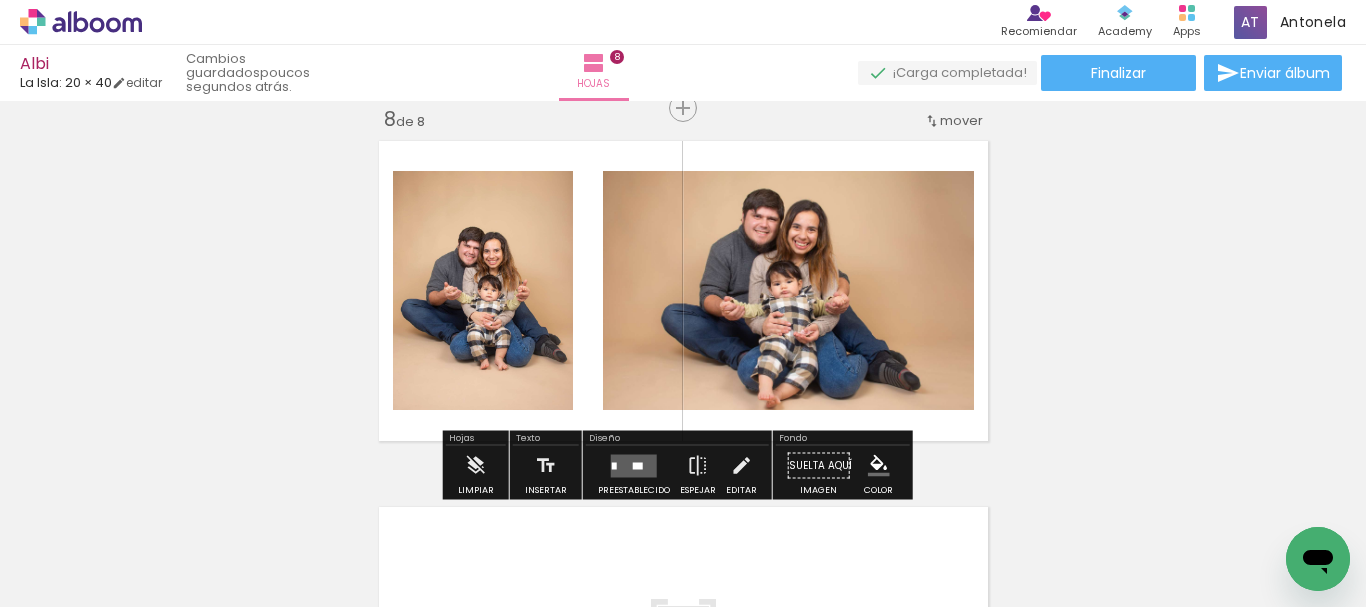 click at bounding box center [634, 465] 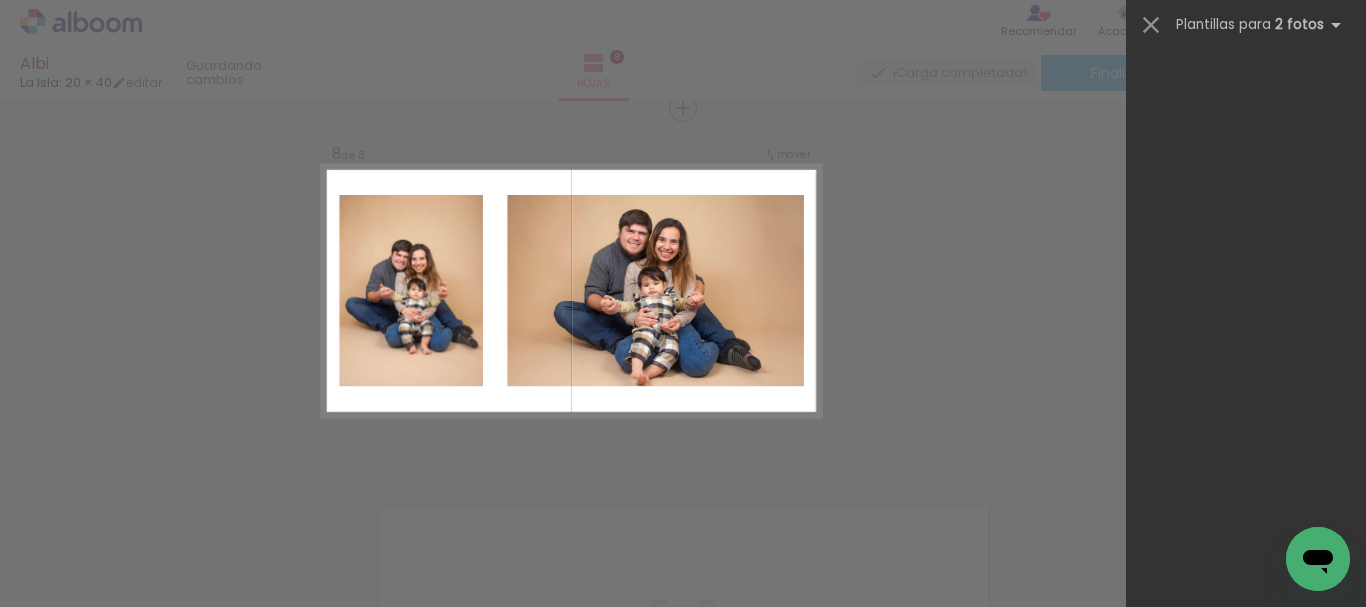 scroll, scrollTop: 0, scrollLeft: 0, axis: both 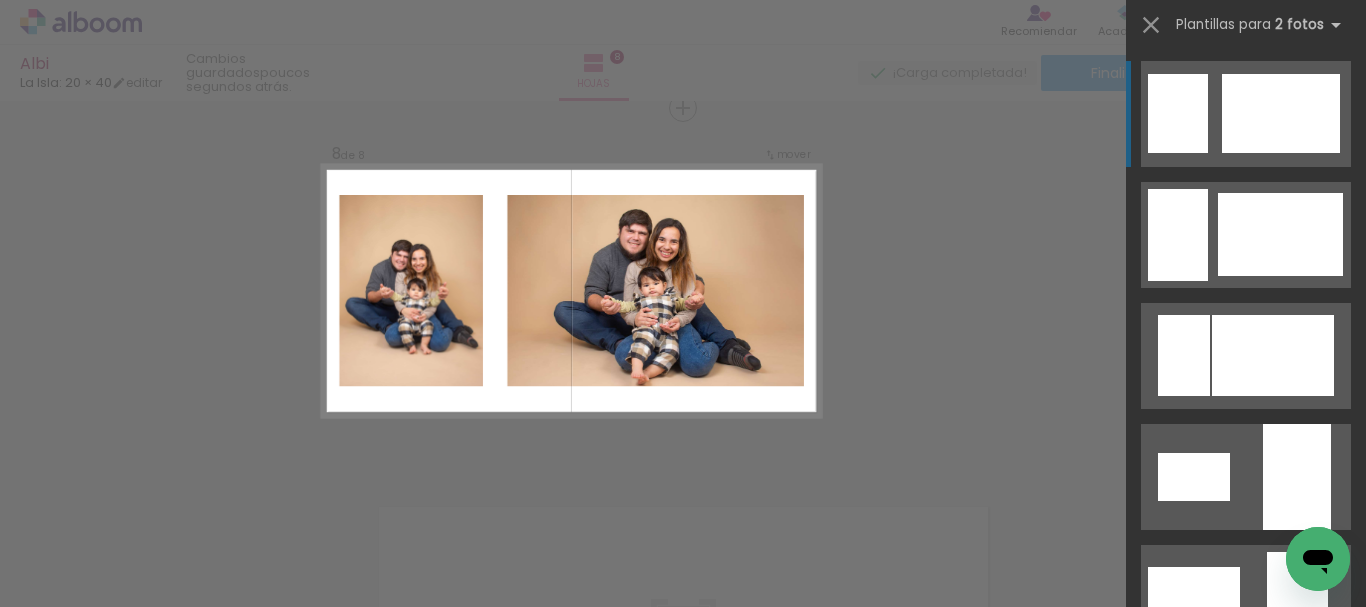 click at bounding box center [1273, 355] 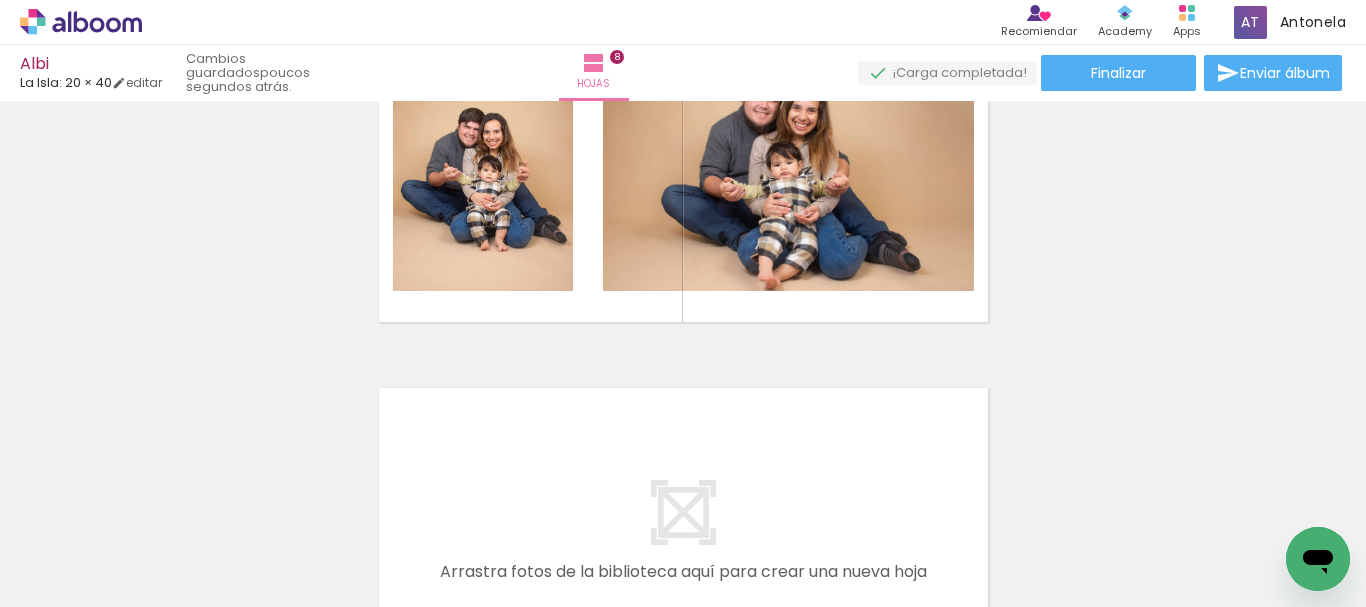 scroll, scrollTop: 2841, scrollLeft: 0, axis: vertical 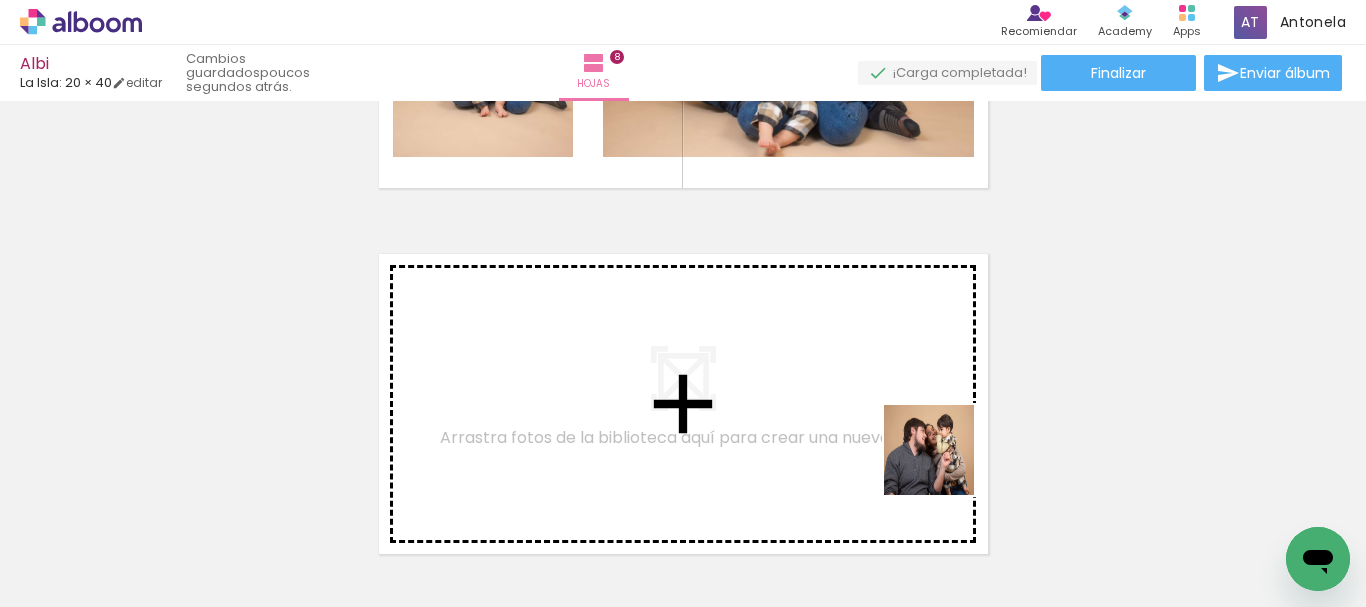 drag, startPoint x: 1264, startPoint y: 537, endPoint x: 978, endPoint y: 533, distance: 286.02798 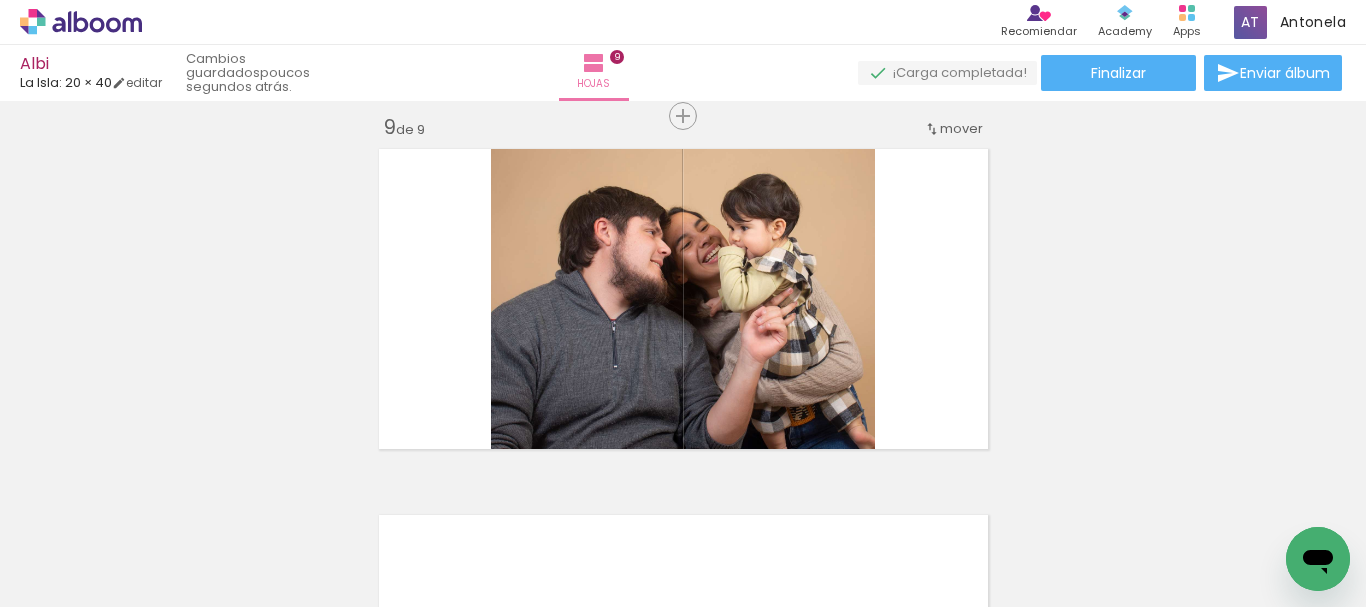 scroll, scrollTop: 2954, scrollLeft: 0, axis: vertical 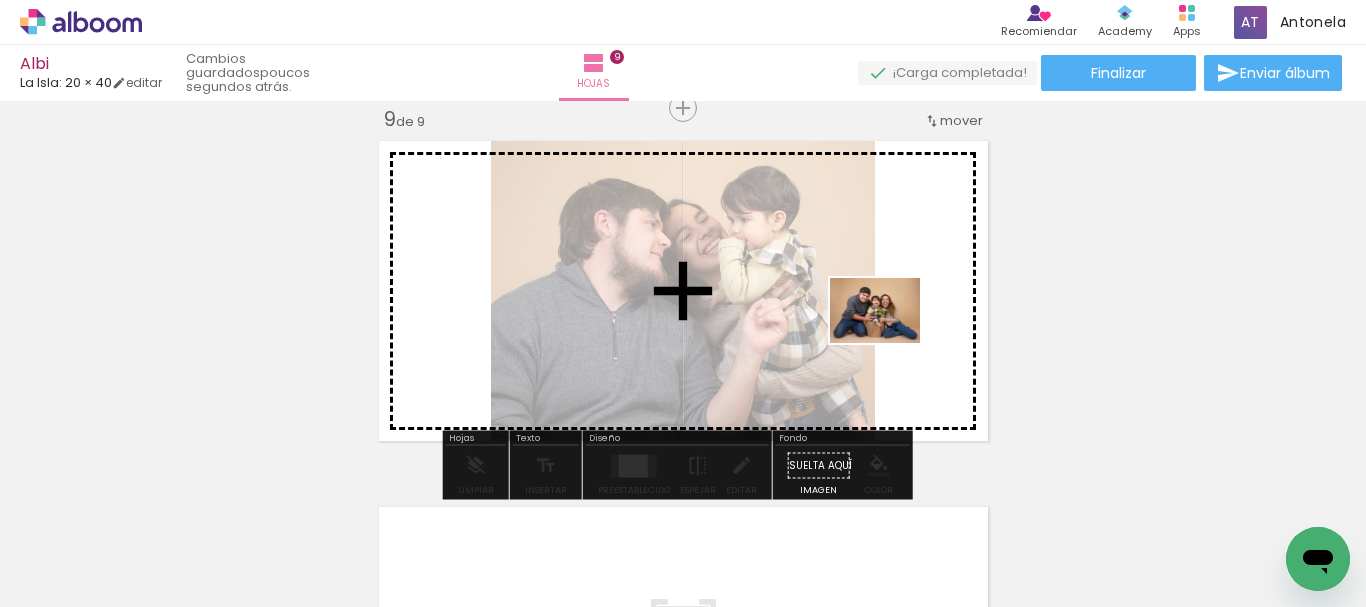 drag, startPoint x: 858, startPoint y: 549, endPoint x: 890, endPoint y: 338, distance: 213.41275 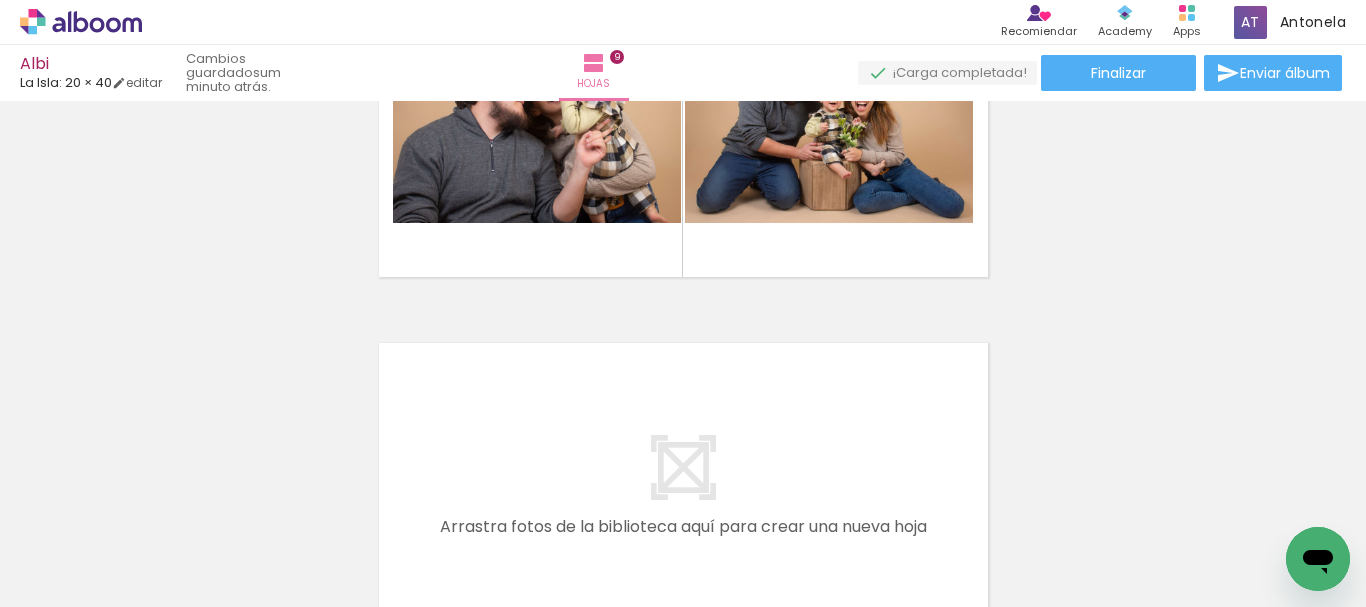 scroll, scrollTop: 3159, scrollLeft: 0, axis: vertical 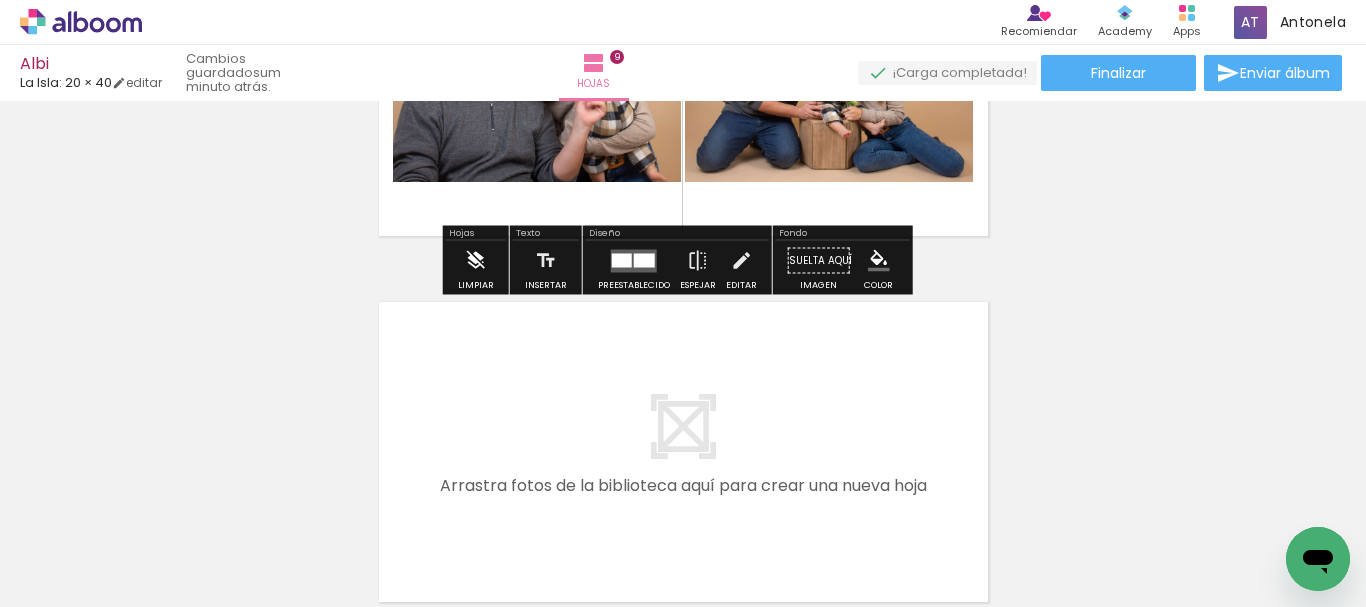 click at bounding box center [476, 261] 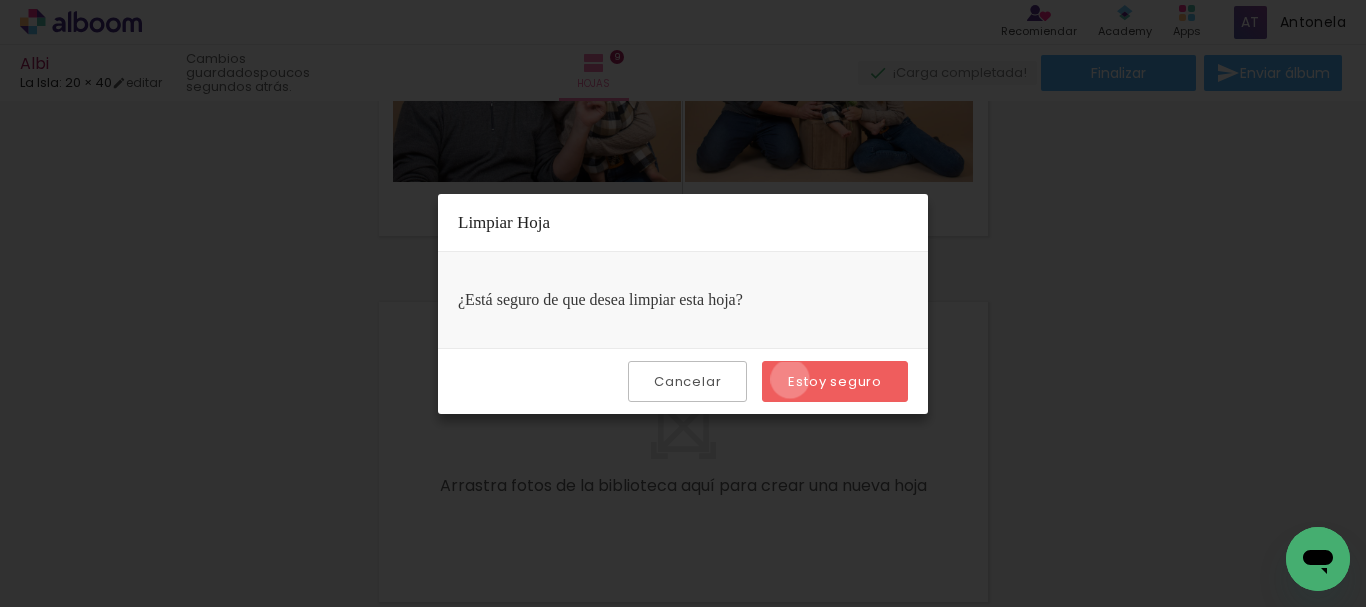 drag, startPoint x: 792, startPoint y: 379, endPoint x: 910, endPoint y: 386, distance: 118.20744 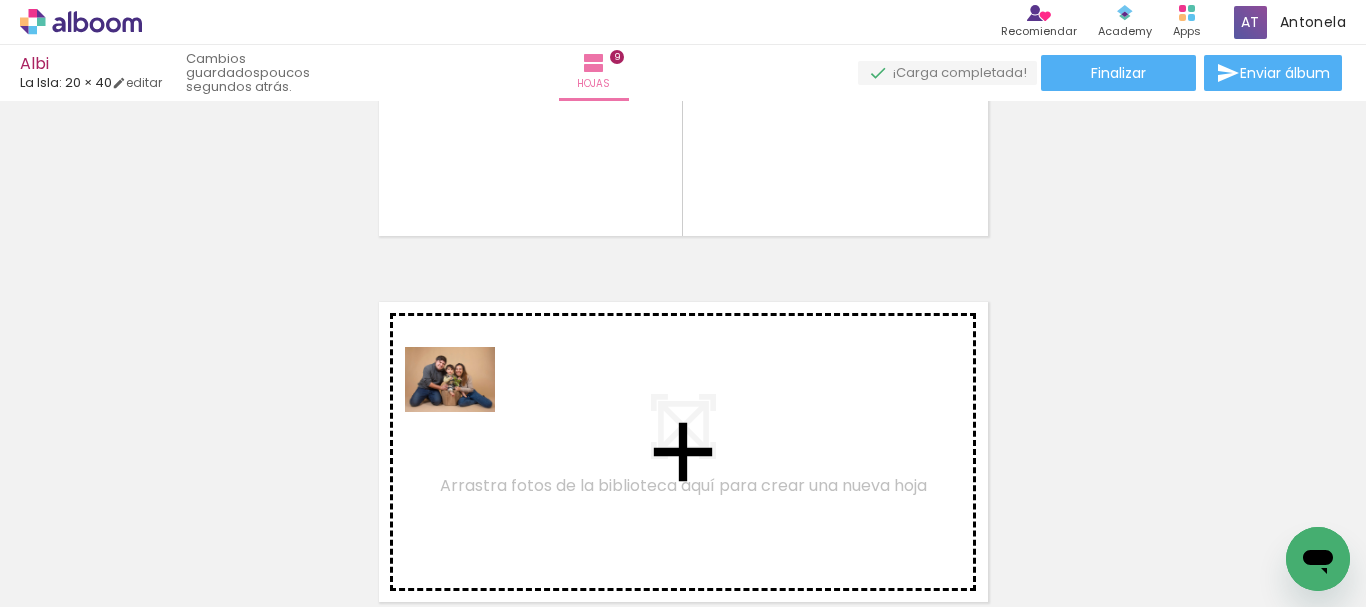 drag, startPoint x: 967, startPoint y: 560, endPoint x: 465, endPoint y: 407, distance: 524.79803 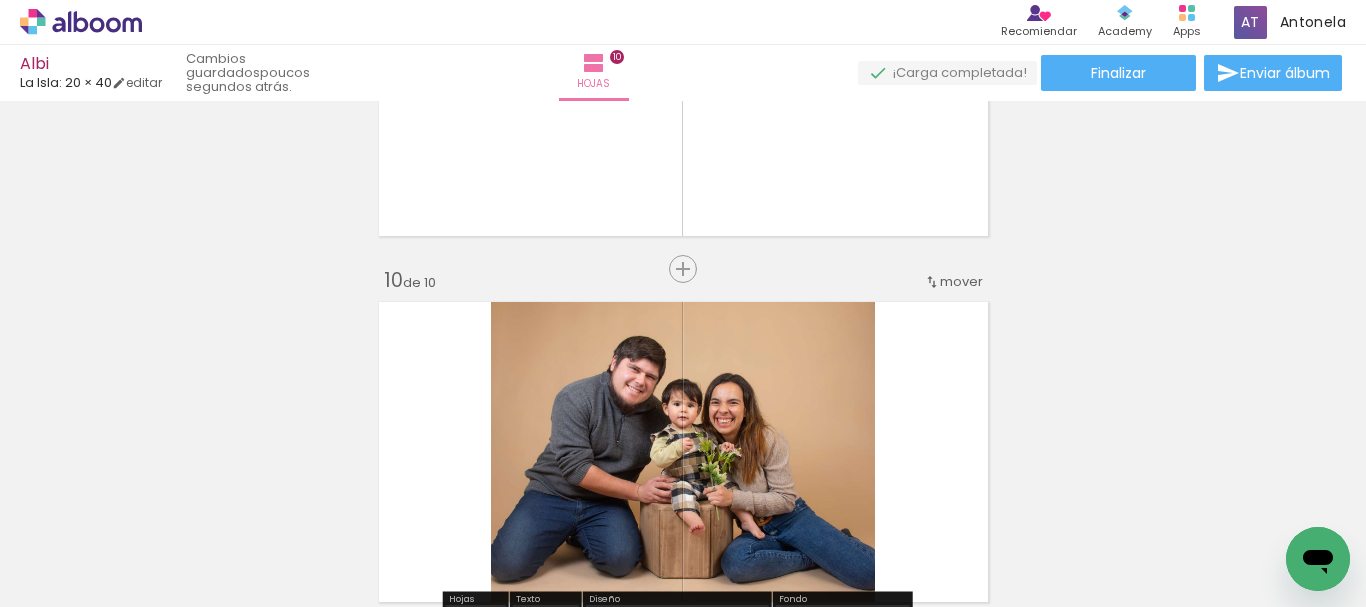 scroll, scrollTop: 3320, scrollLeft: 0, axis: vertical 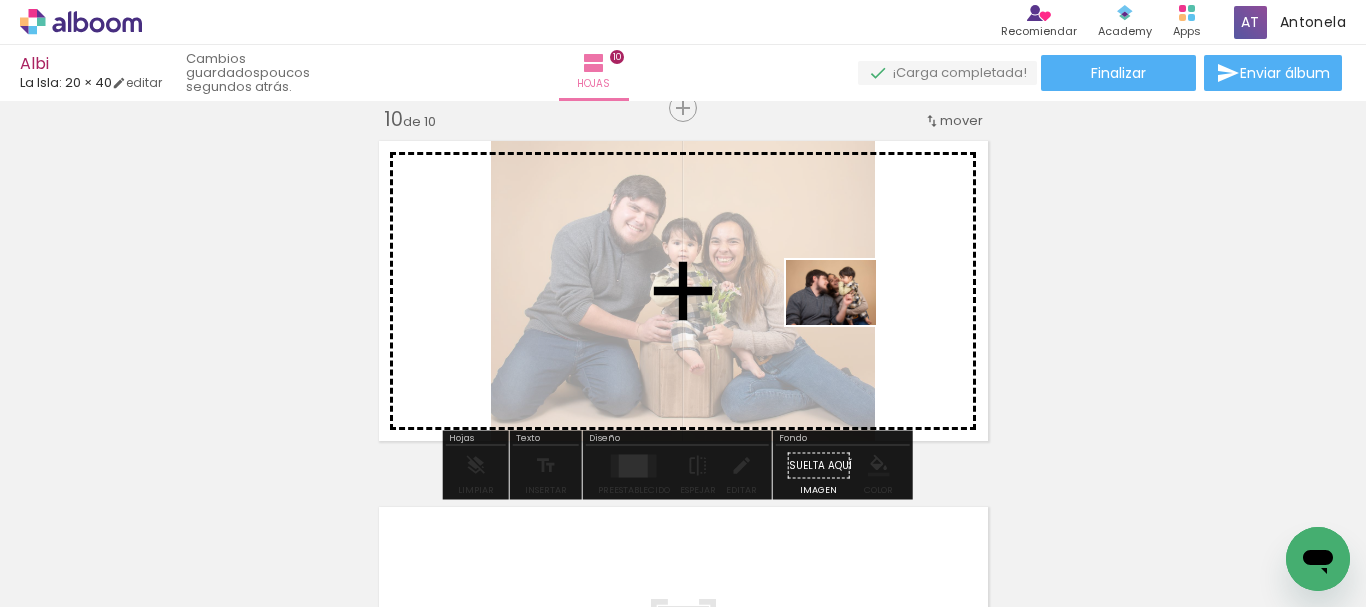 drag, startPoint x: 1286, startPoint y: 541, endPoint x: 846, endPoint y: 320, distance: 492.383 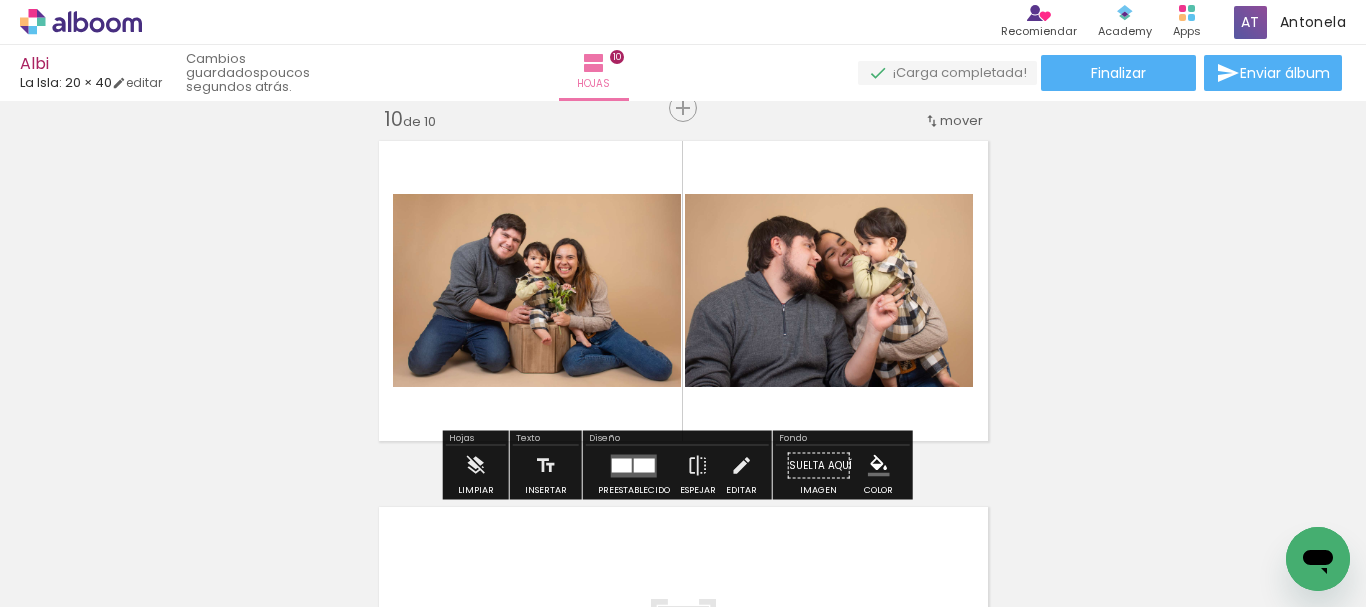 click at bounding box center (644, 465) 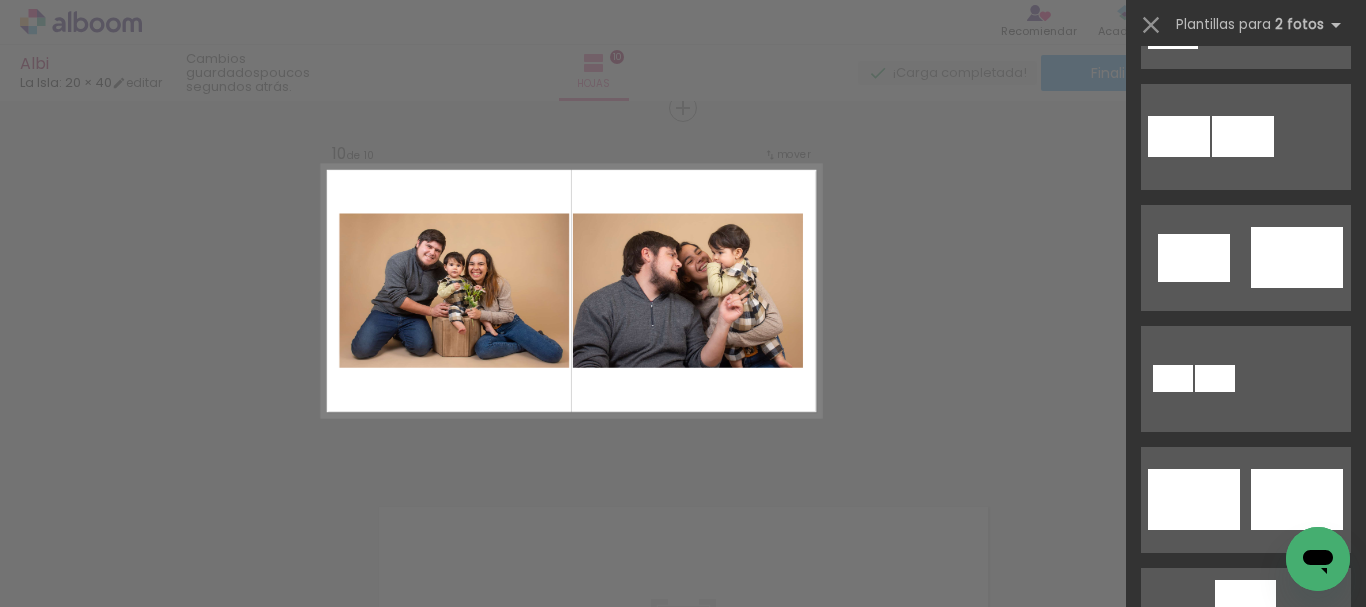 scroll, scrollTop: 504, scrollLeft: 0, axis: vertical 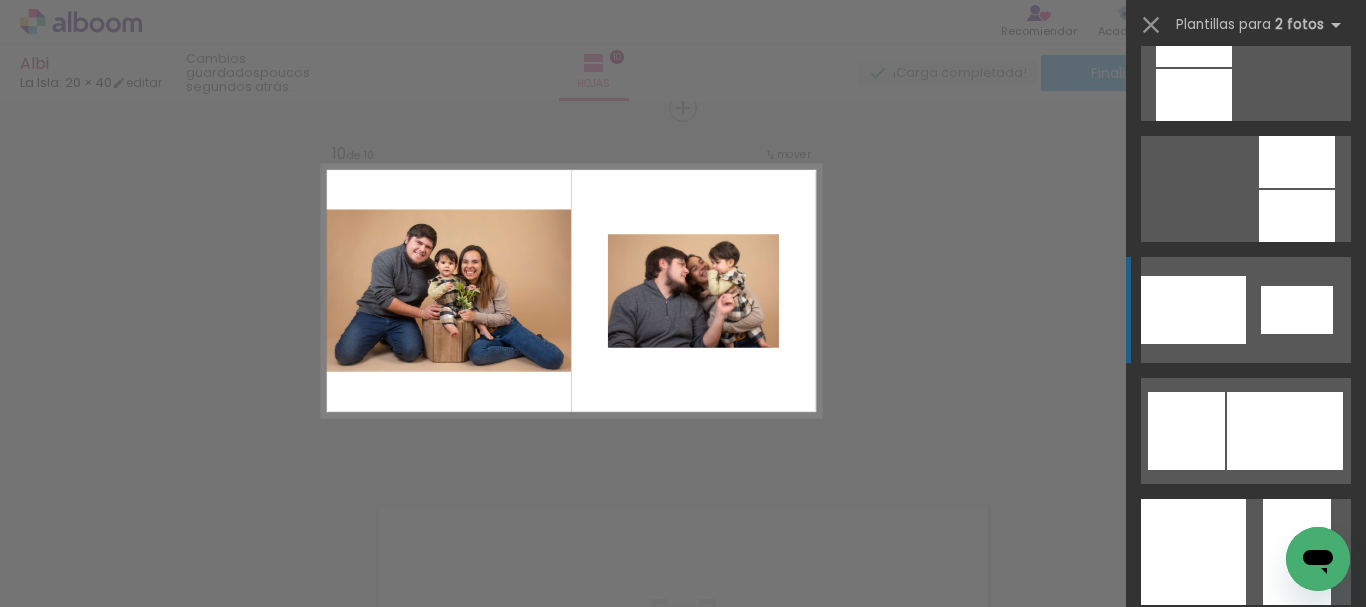 click at bounding box center (1281, 914) 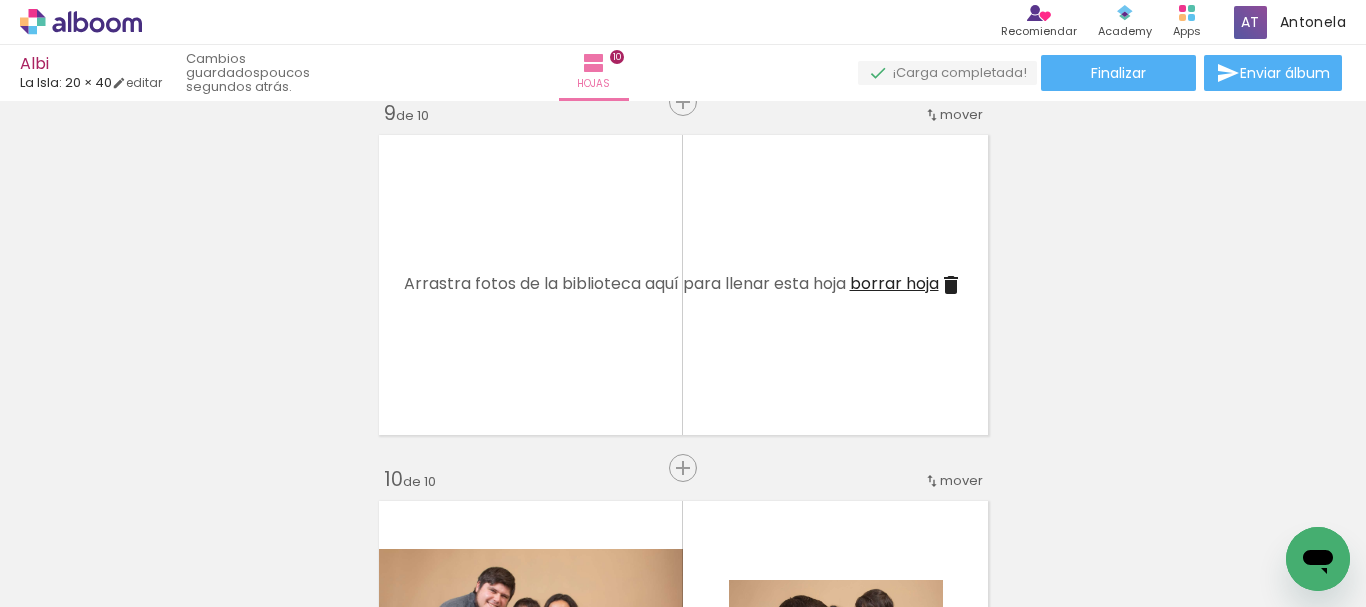 scroll, scrollTop: 2880, scrollLeft: 0, axis: vertical 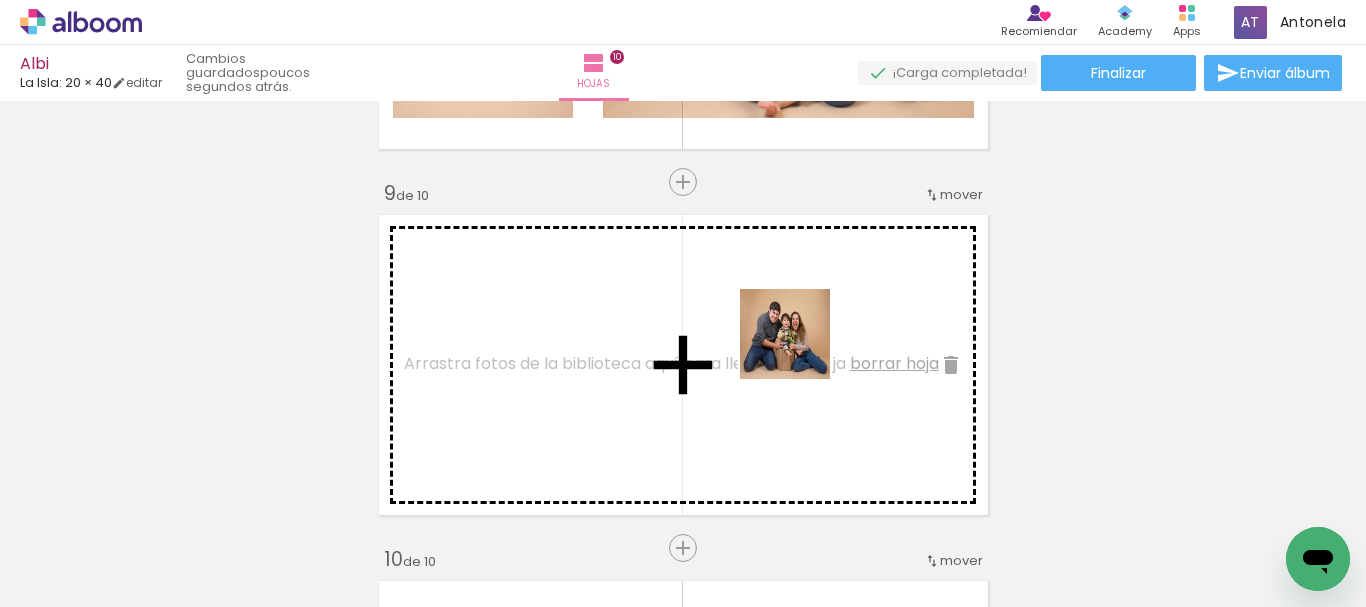 drag, startPoint x: 852, startPoint y: 544, endPoint x: 800, endPoint y: 349, distance: 201.81427 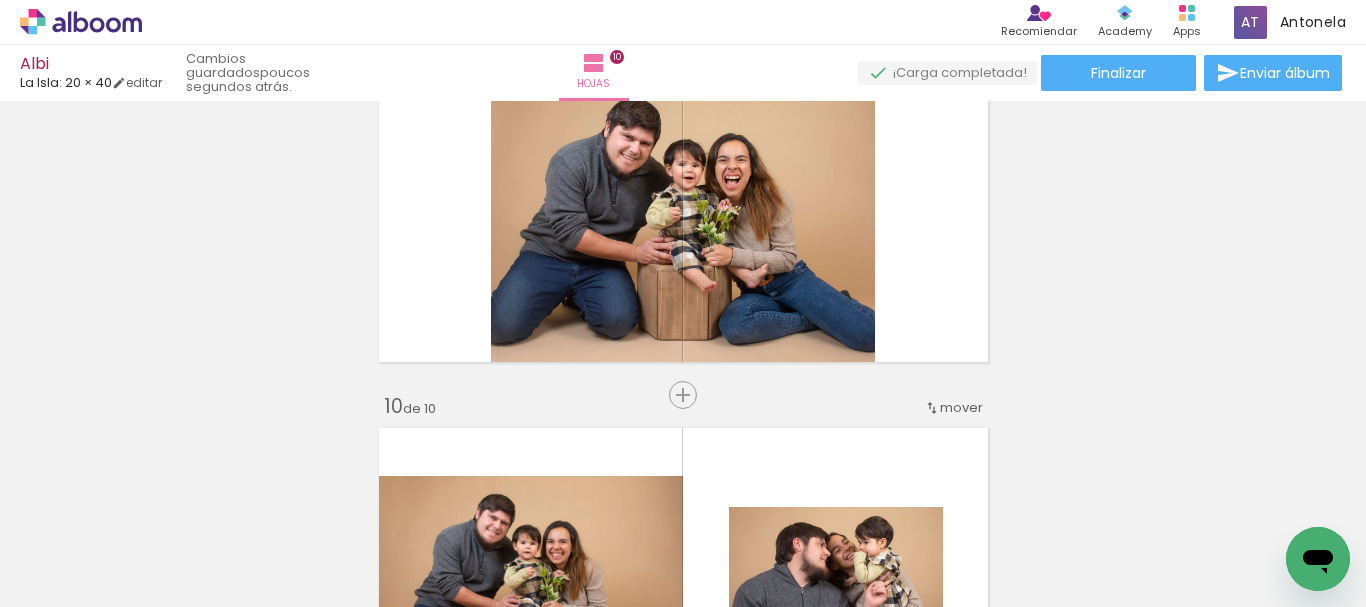 scroll, scrollTop: 3060, scrollLeft: 0, axis: vertical 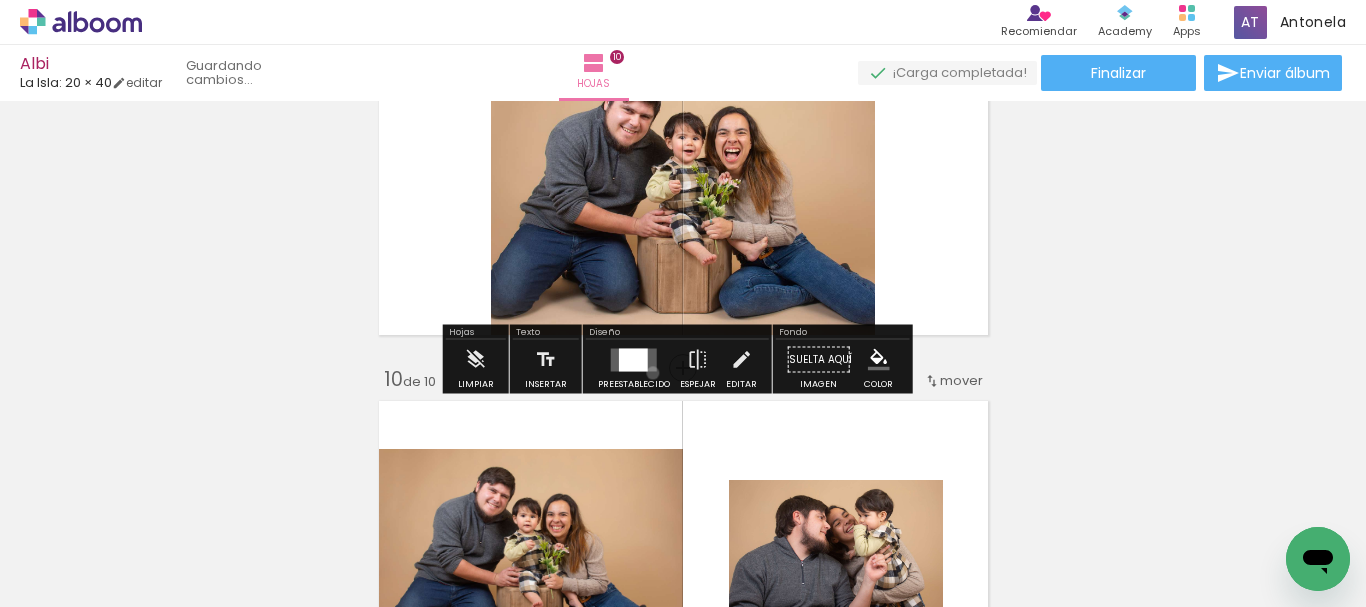 click at bounding box center [634, 360] 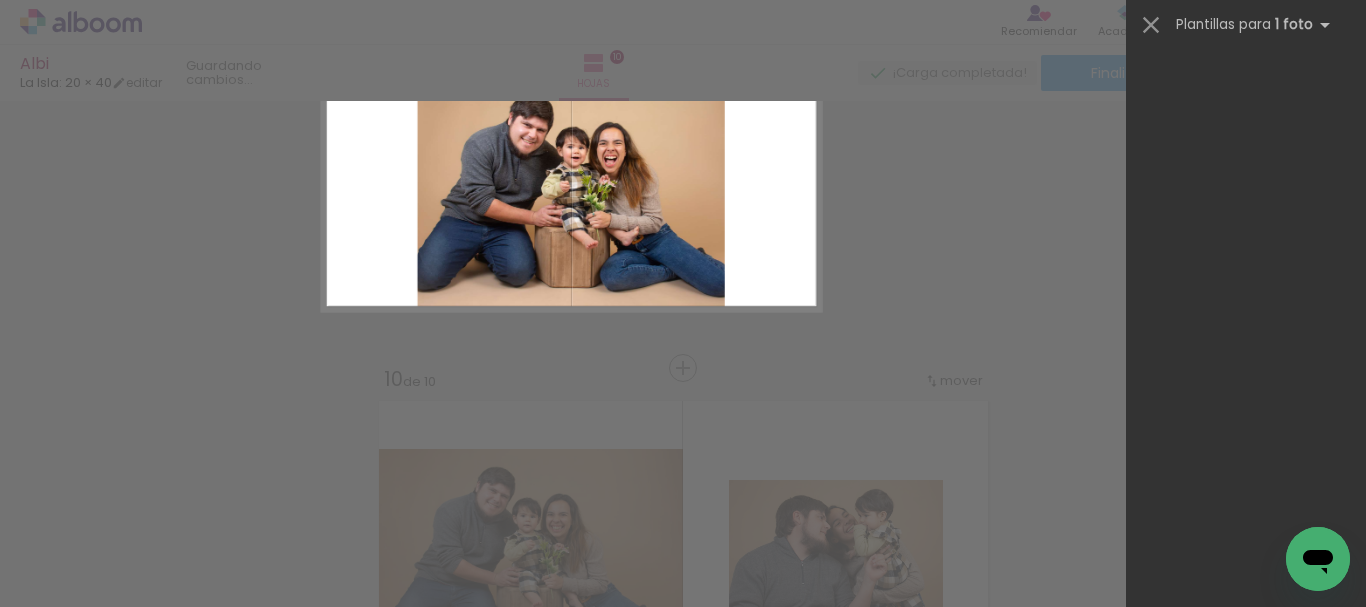 scroll, scrollTop: 0, scrollLeft: 0, axis: both 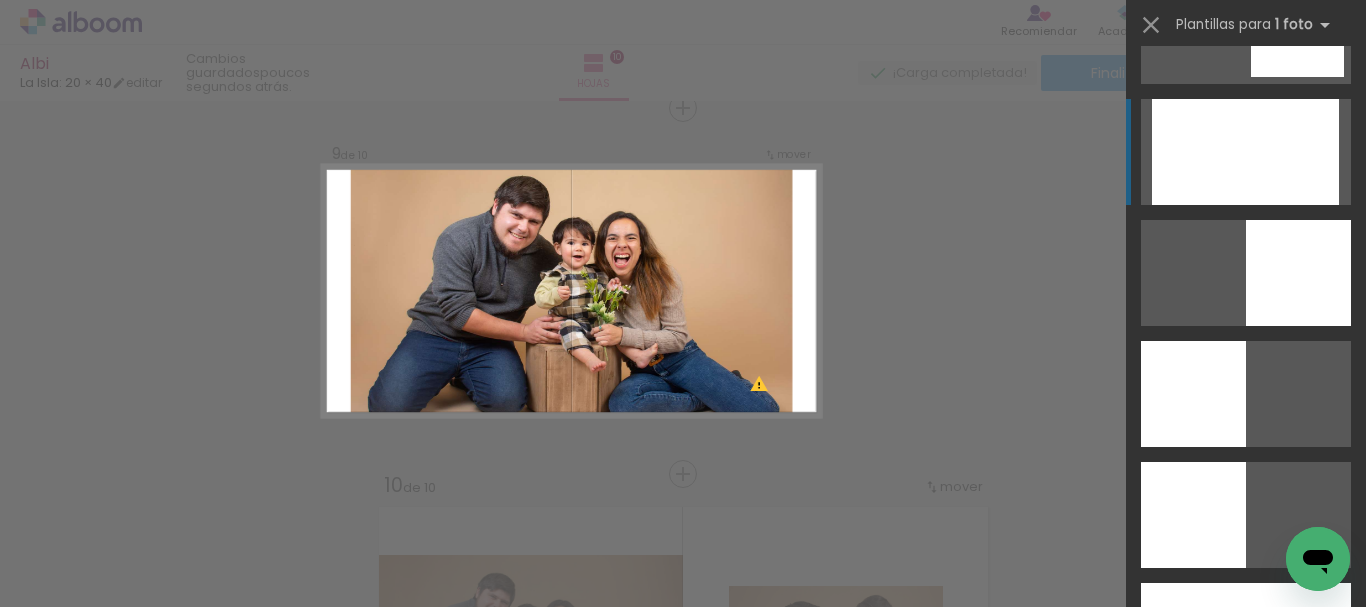 click at bounding box center (1246, 636) 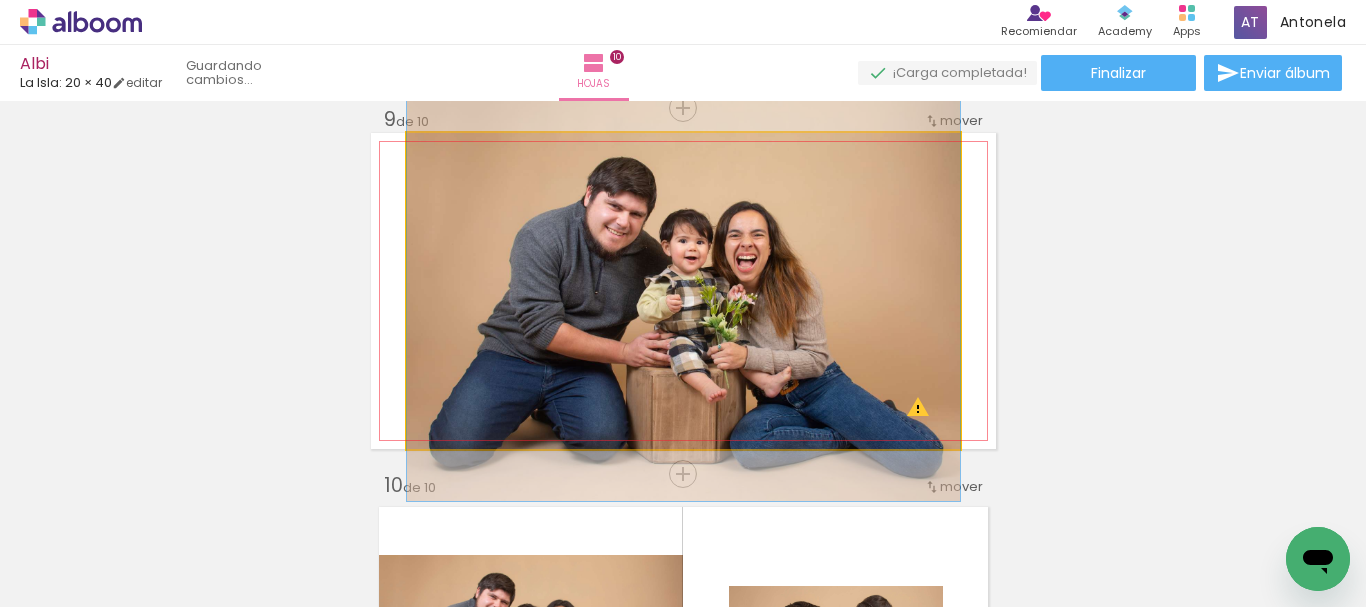 drag, startPoint x: 760, startPoint y: 362, endPoint x: 764, endPoint y: 372, distance: 10.770329 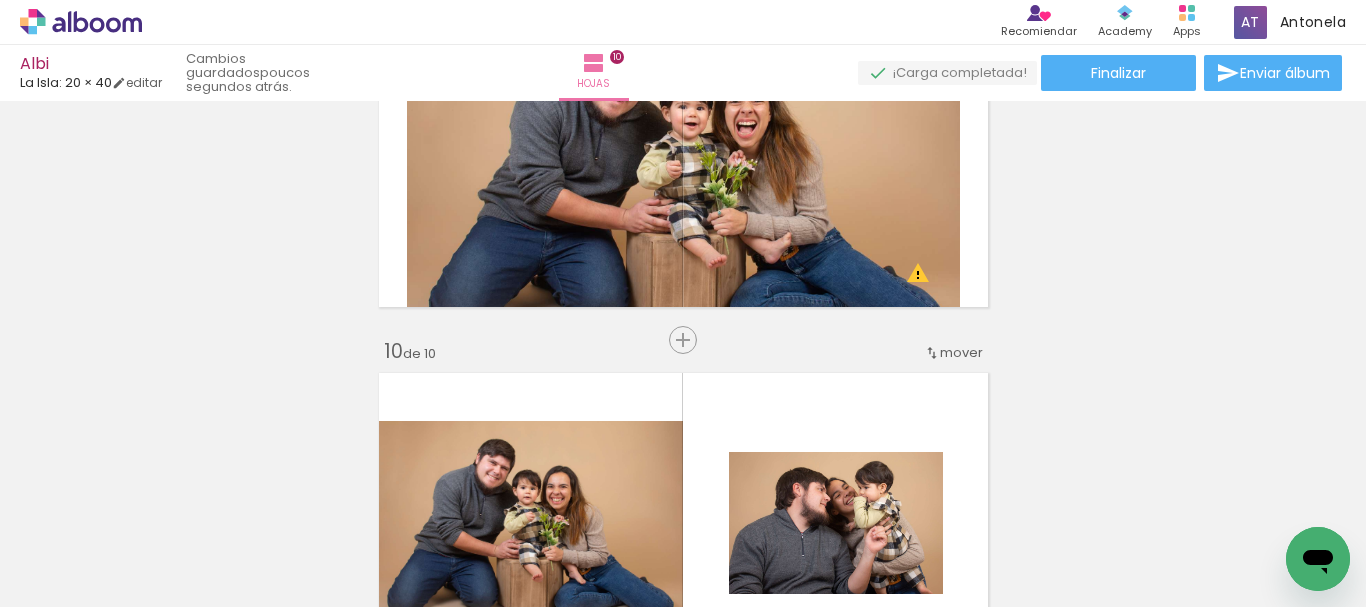 scroll, scrollTop: 3124, scrollLeft: 0, axis: vertical 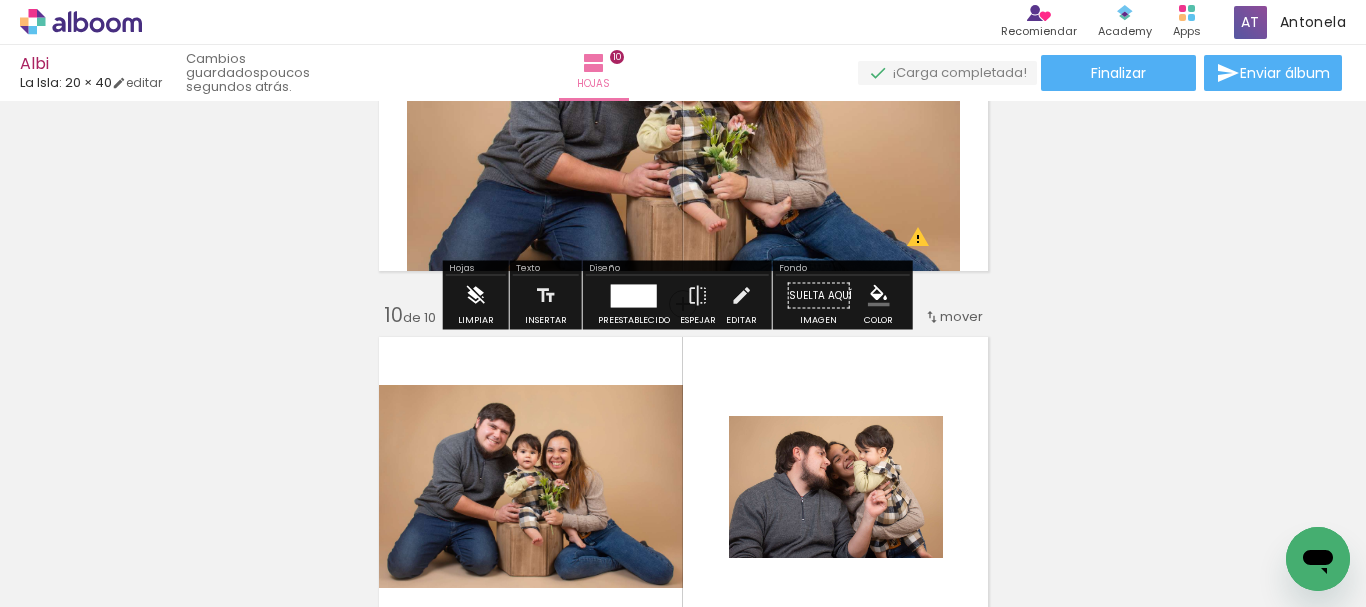 click at bounding box center [476, 296] 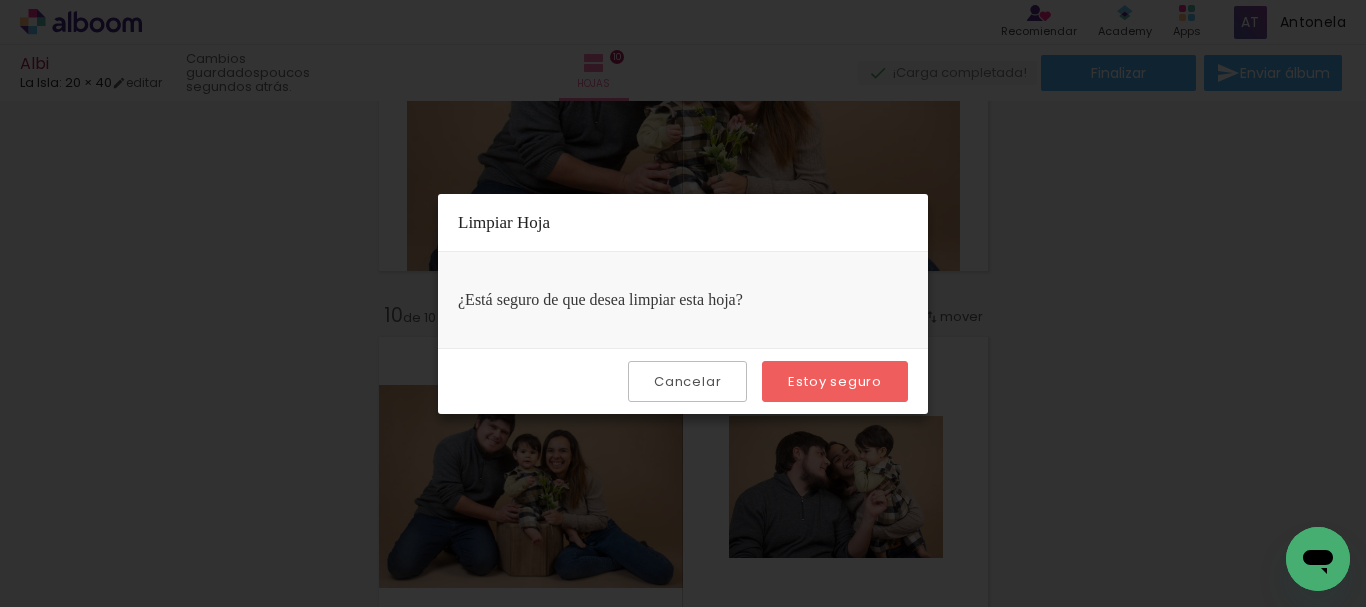 click on "Estoy seguro" at bounding box center [0, 0] 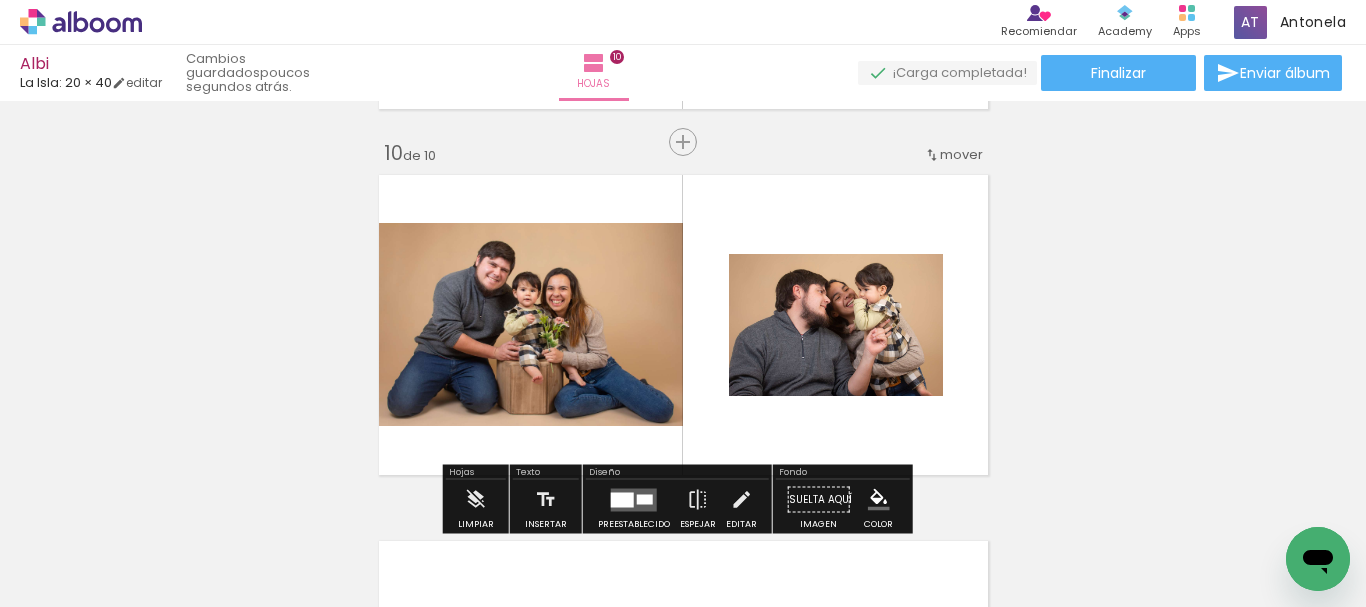 scroll, scrollTop: 3403, scrollLeft: 0, axis: vertical 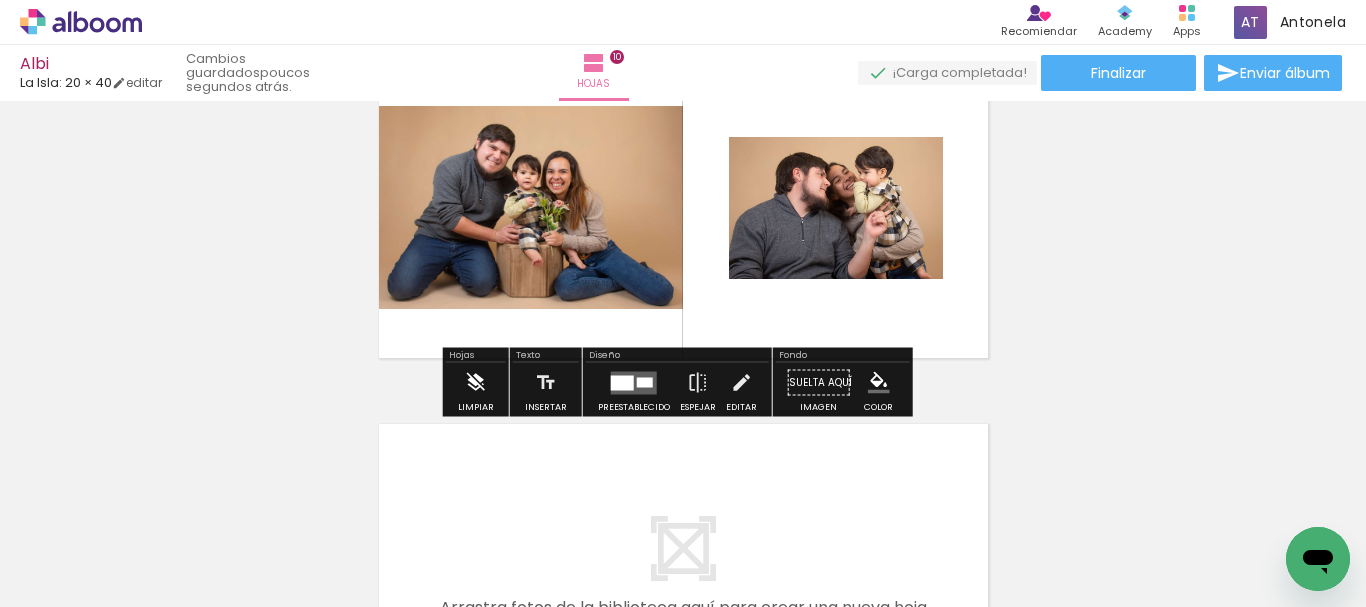 click on "Limpiar" at bounding box center [476, 388] 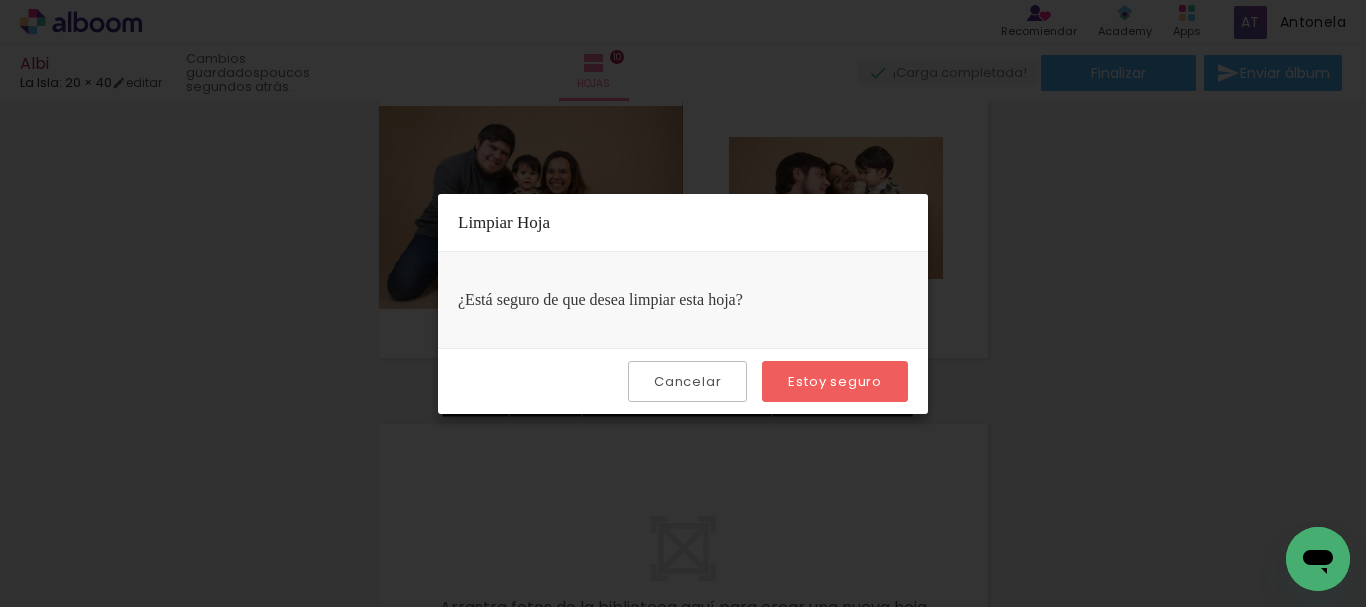 click on "Estoy seguro" at bounding box center [0, 0] 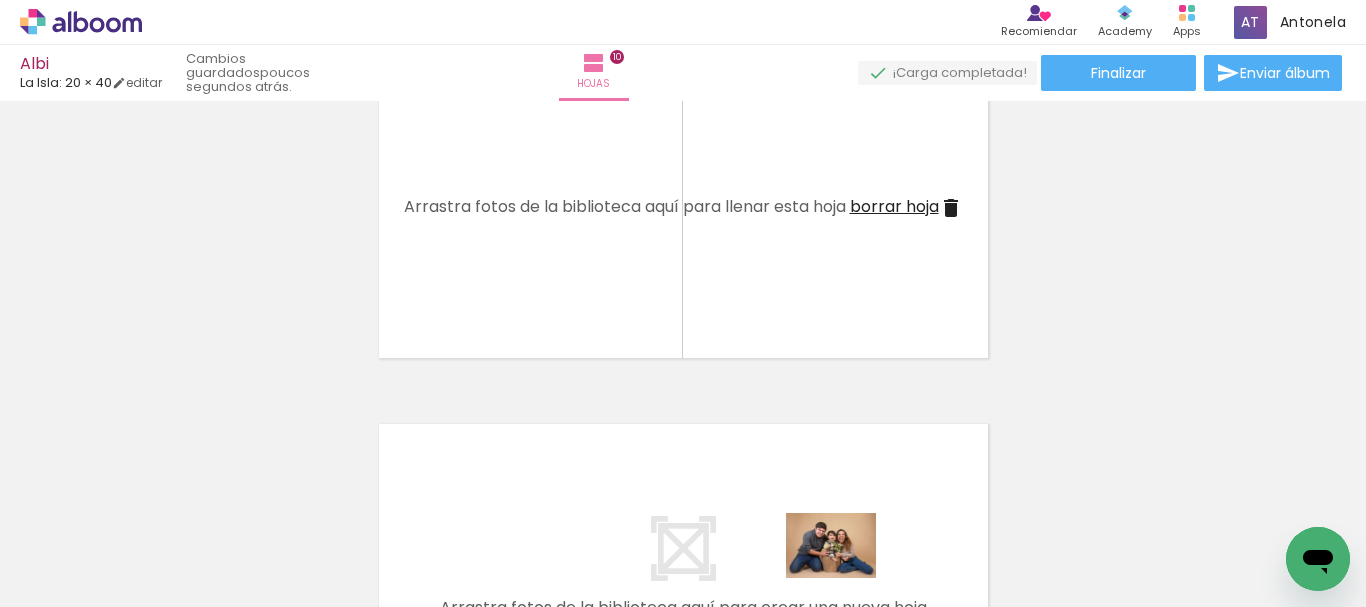 drag, startPoint x: 853, startPoint y: 549, endPoint x: 846, endPoint y: 573, distance: 25 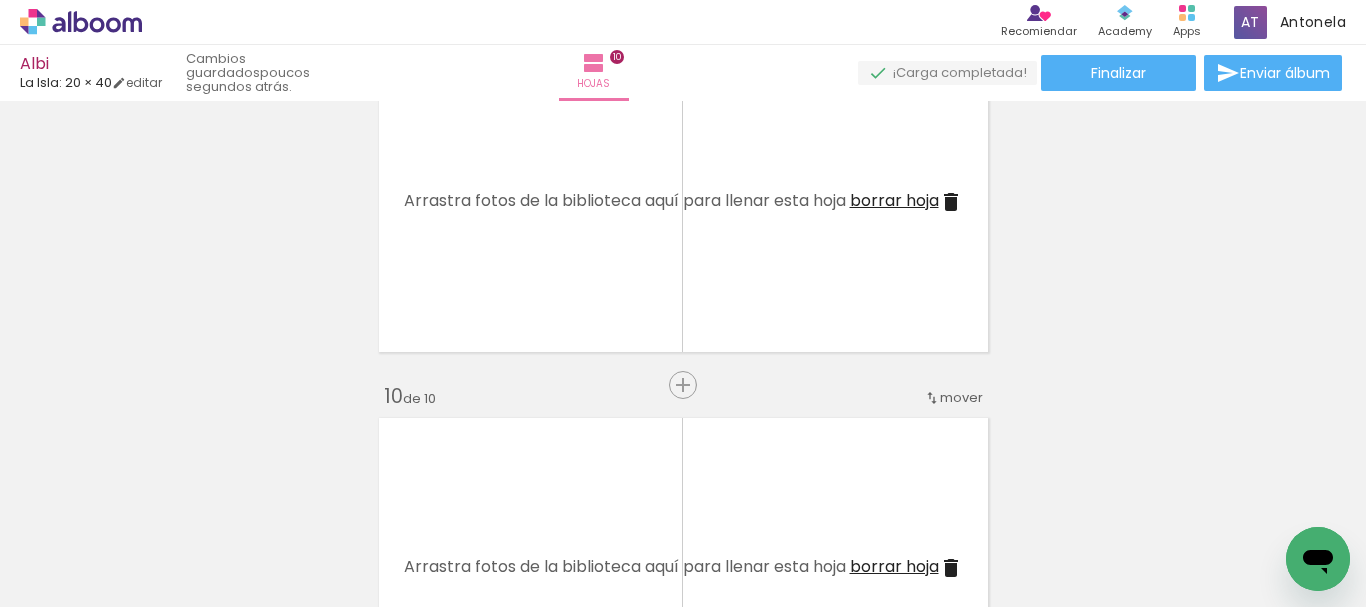 scroll, scrollTop: 2963, scrollLeft: 0, axis: vertical 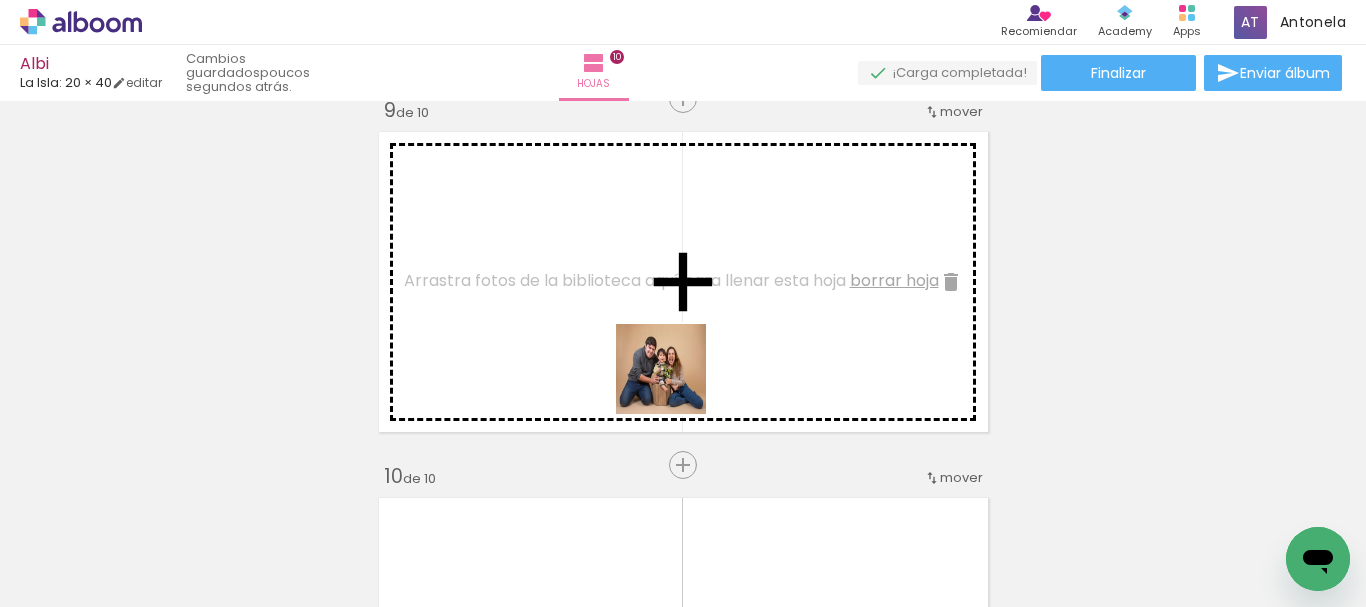 drag, startPoint x: 676, startPoint y: 384, endPoint x: 645, endPoint y: 353, distance: 43.840622 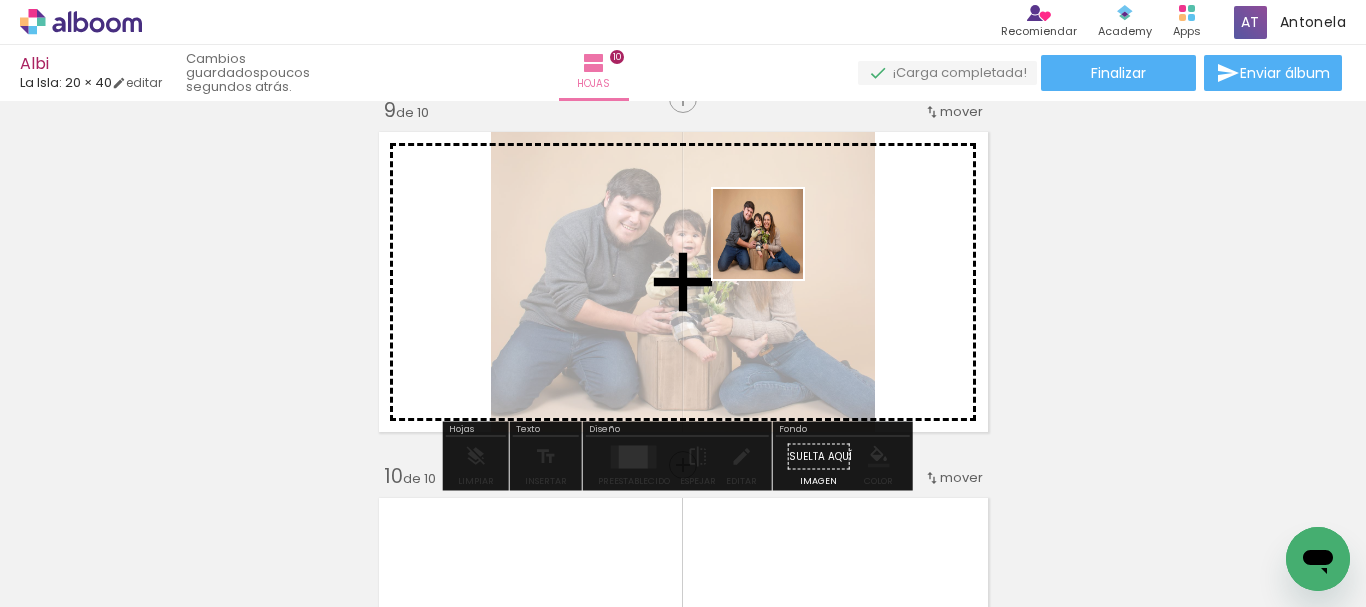 drag, startPoint x: 975, startPoint y: 571, endPoint x: 758, endPoint y: 208, distance: 422.91608 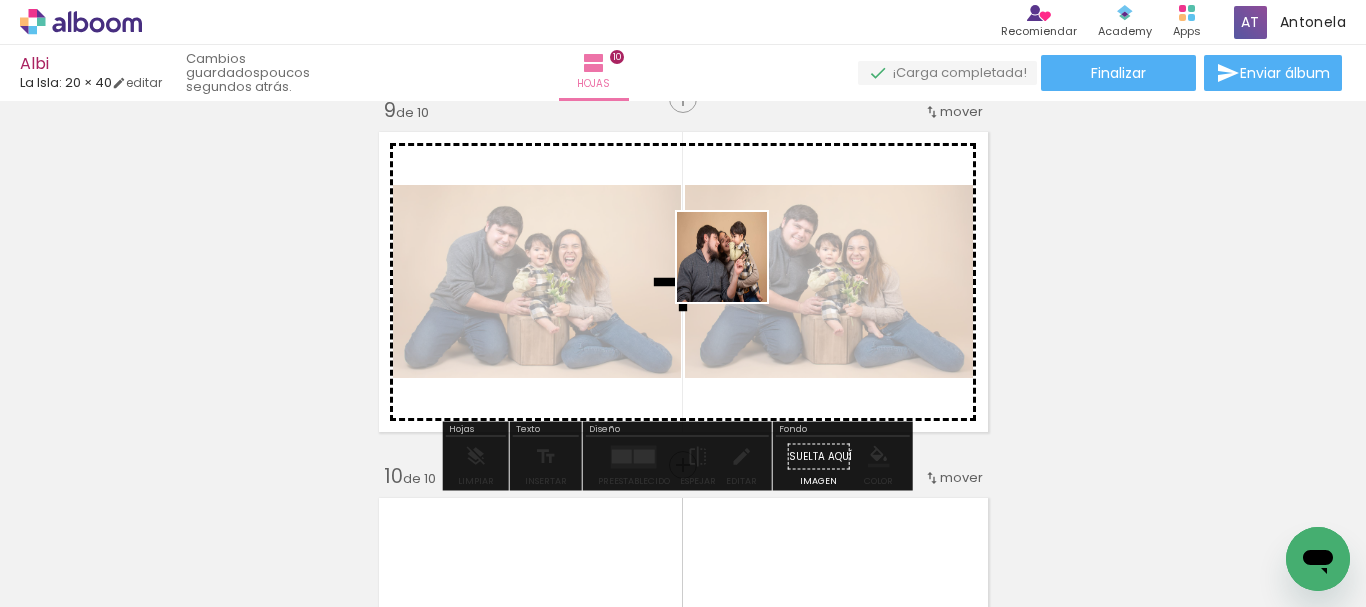 drag, startPoint x: 1274, startPoint y: 536, endPoint x: 737, endPoint y: 272, distance: 598.3853 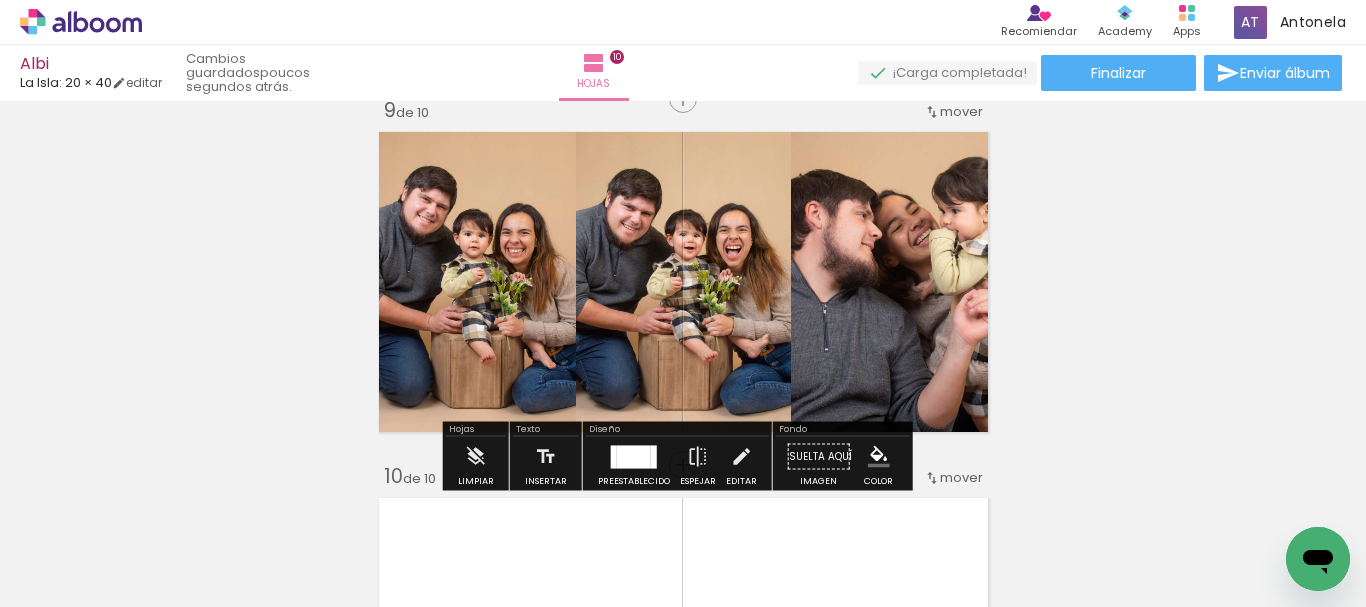 click on "Insertar hoja 1  de 10  Insertar hoja 2  de 10  Insertar hoja 3  de 10  Insertar hoja 4  de 10  Insertar hoja 5  de 10  Insertar hoja 6  de 10  Insertar hoja 7  de 10  Insertar hoja 8  de 10  Insertar hoja 9  de 10  Insertar hoja 10  de 10 Designbox debe aumentar su imagen en 169 % para exportar a la impresión." at bounding box center [683, -842] 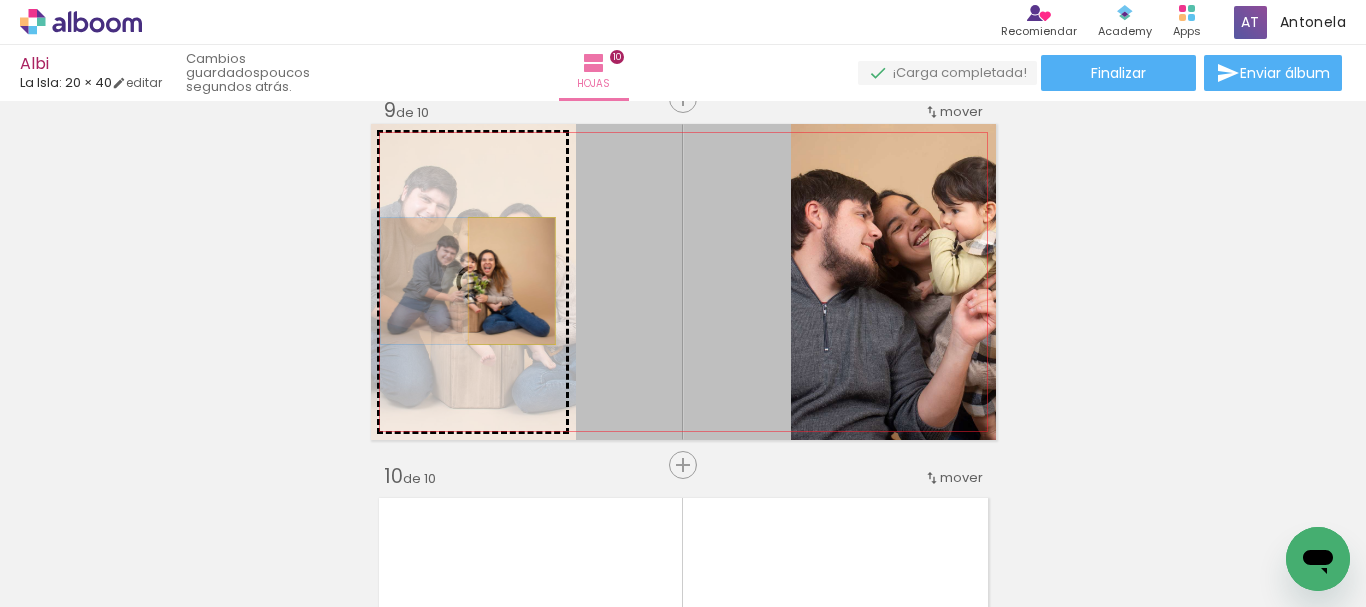 drag, startPoint x: 731, startPoint y: 311, endPoint x: 504, endPoint y: 281, distance: 228.9738 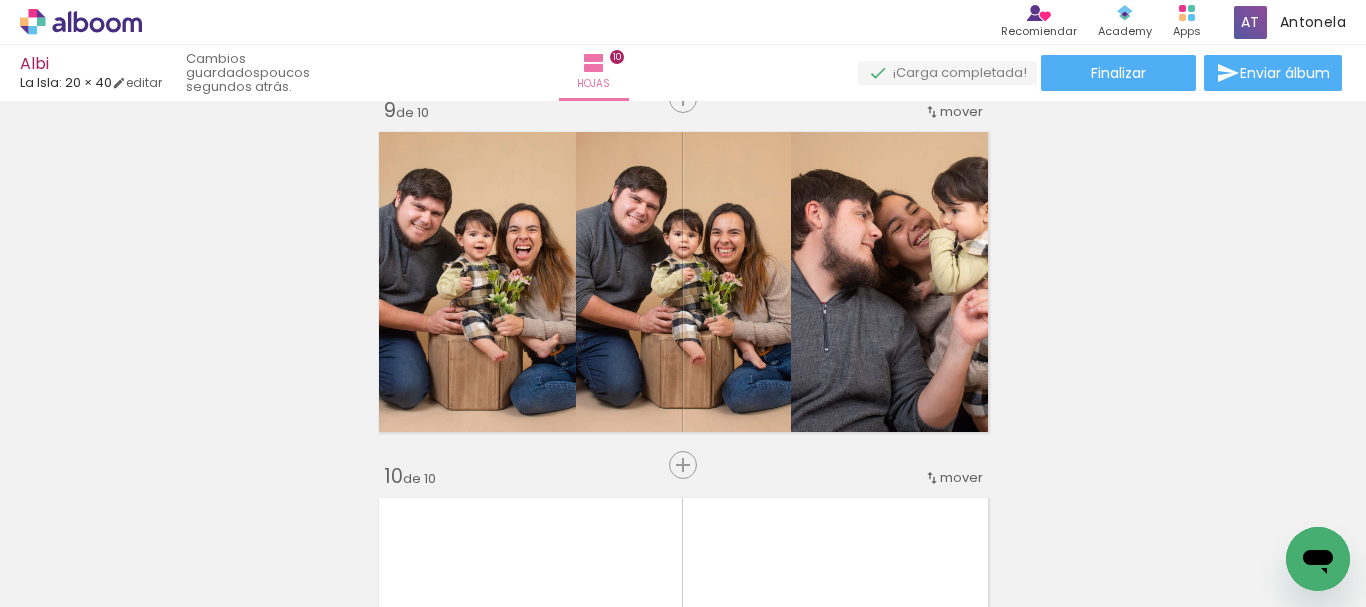 scroll, scrollTop: 0, scrollLeft: 0, axis: both 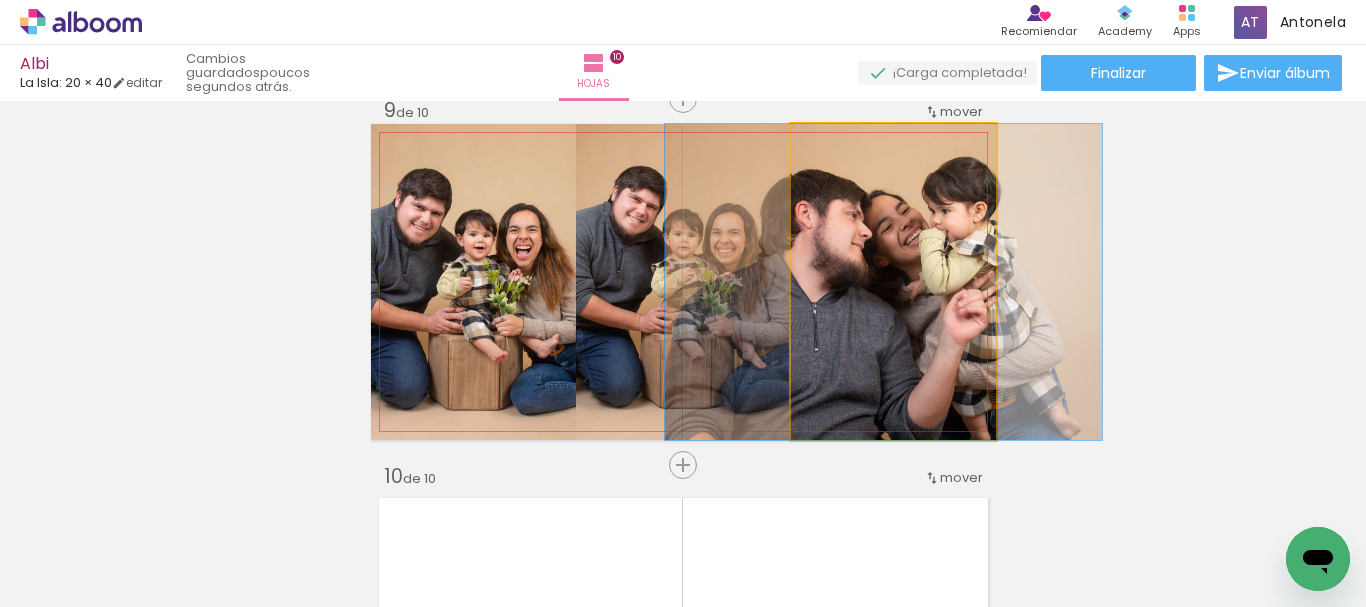 drag, startPoint x: 949, startPoint y: 303, endPoint x: 939, endPoint y: 302, distance: 10.049875 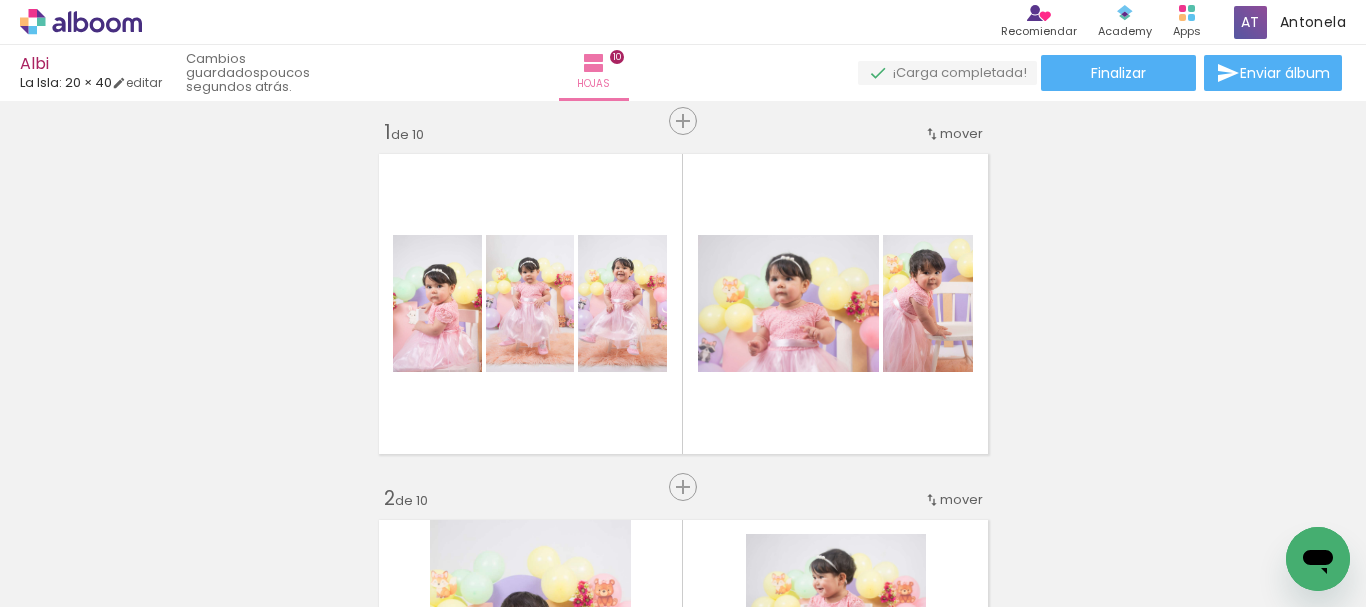 scroll, scrollTop: 0, scrollLeft: 0, axis: both 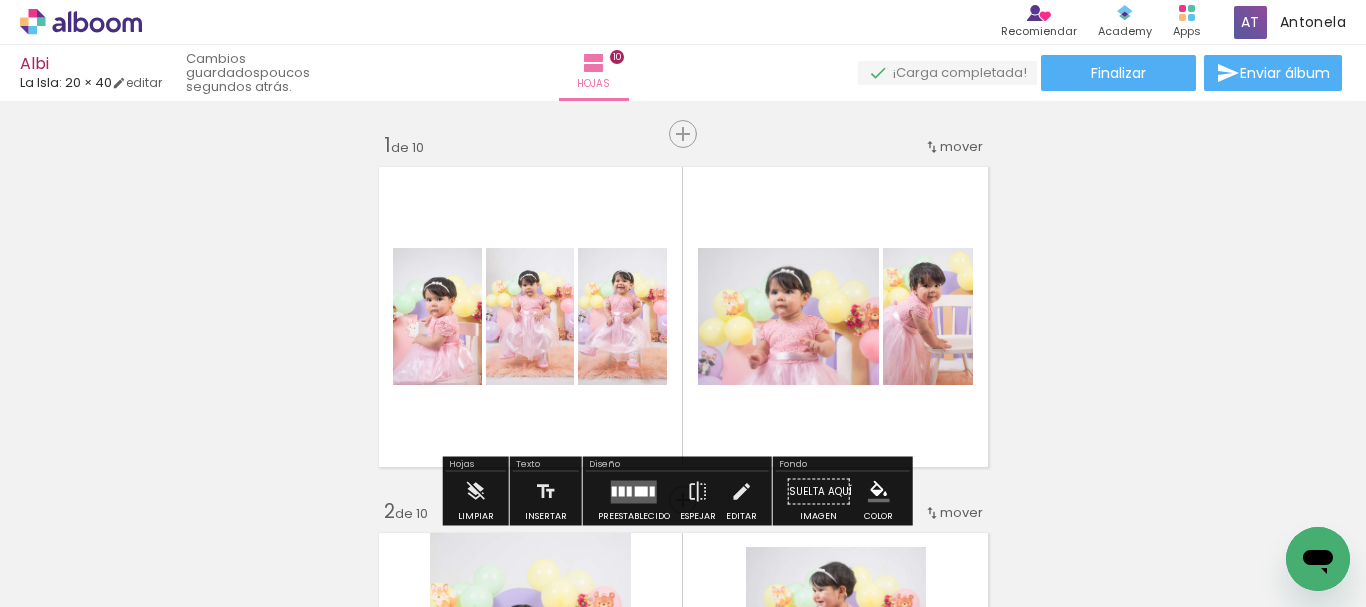 click at bounding box center [683, 317] 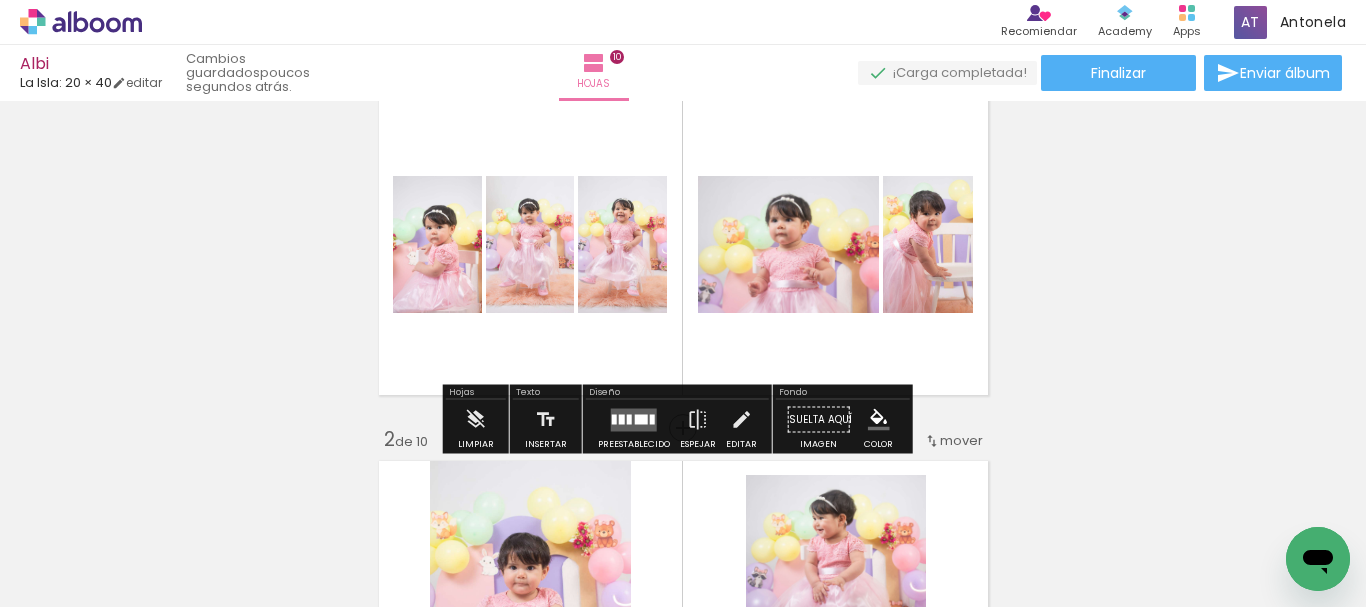 scroll, scrollTop: 81, scrollLeft: 0, axis: vertical 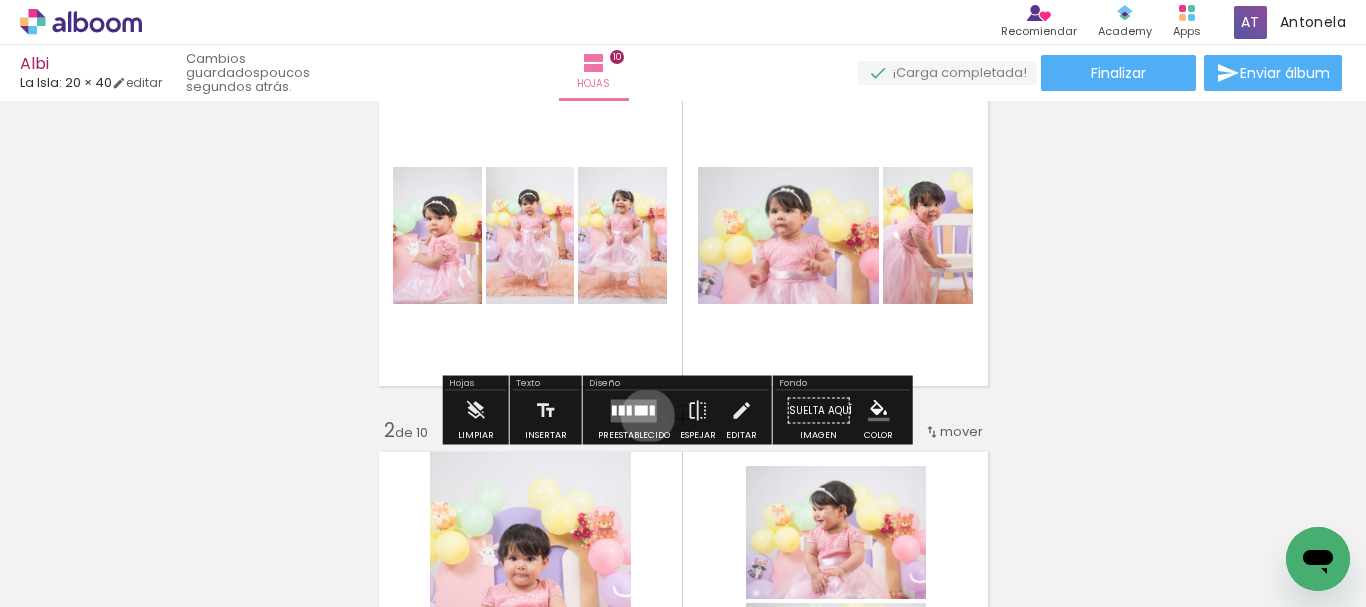 click at bounding box center (634, 410) 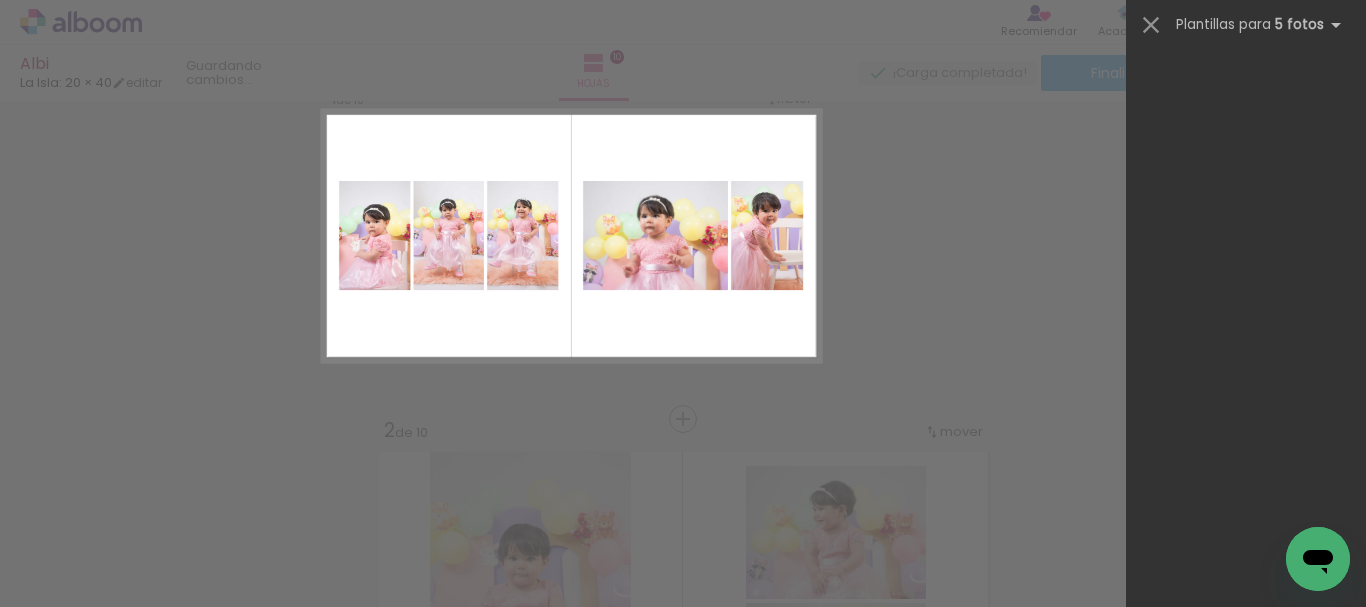 scroll, scrollTop: 121, scrollLeft: 0, axis: vertical 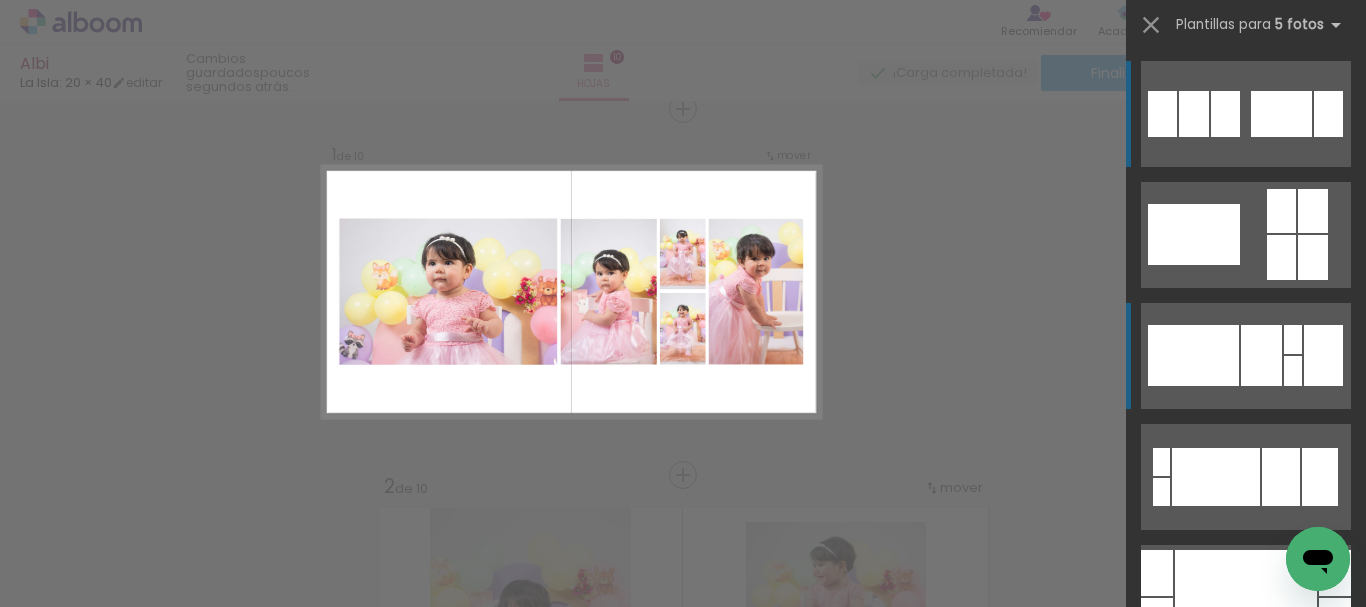click at bounding box center (1281, 257) 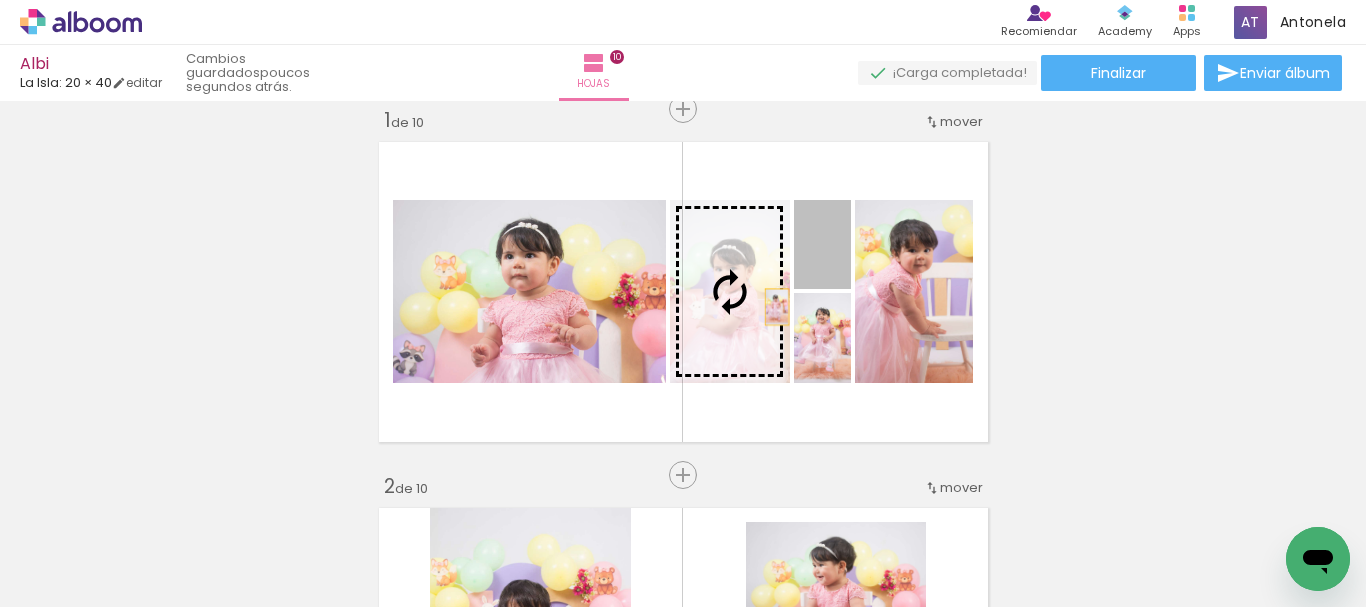 drag, startPoint x: 838, startPoint y: 271, endPoint x: 727, endPoint y: 317, distance: 120.15407 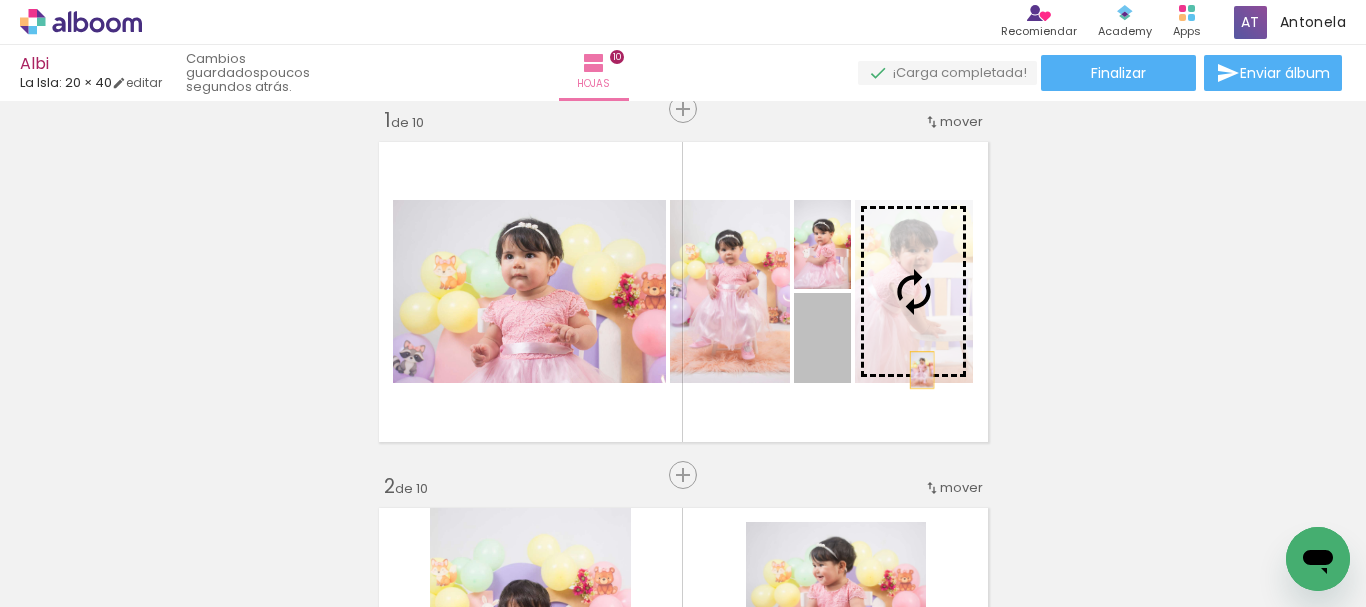 drag, startPoint x: 842, startPoint y: 371, endPoint x: 914, endPoint y: 370, distance: 72.00694 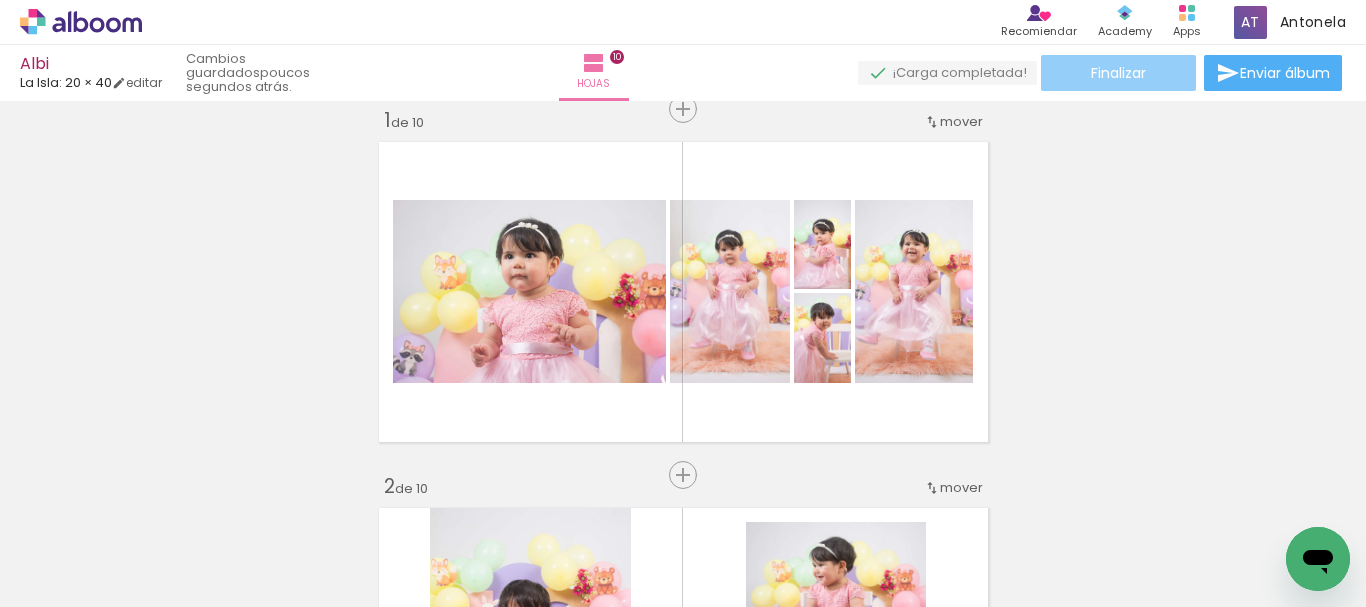 click on "Finalizar" 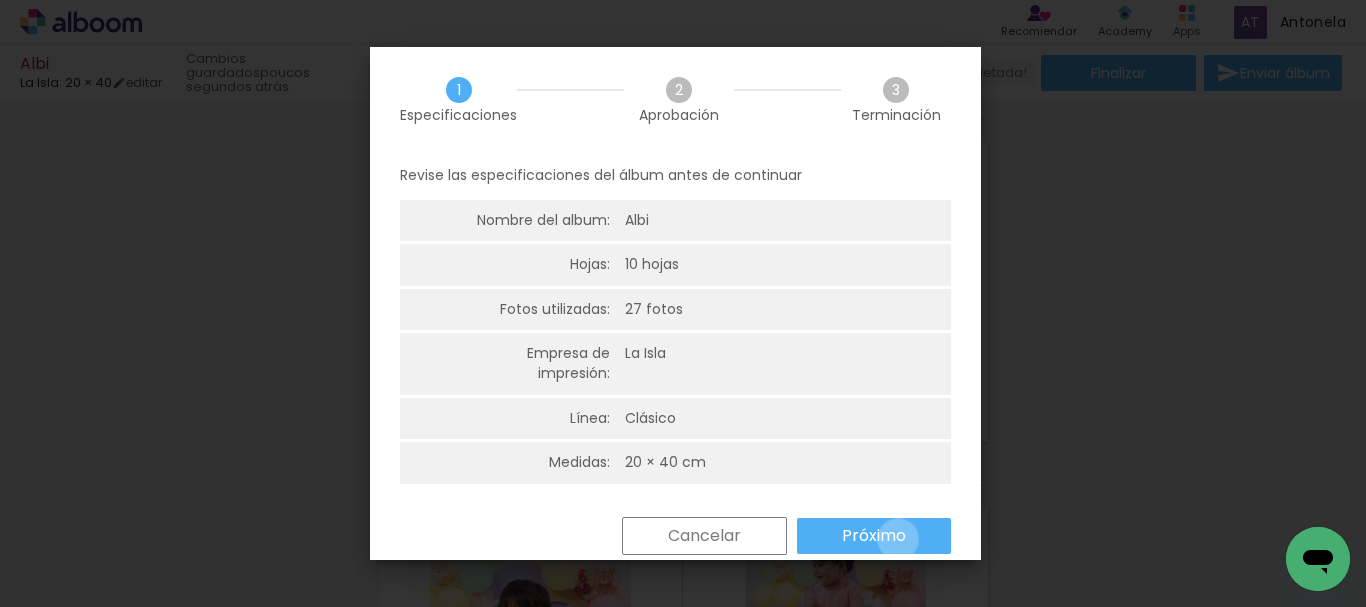 click on "Próximo" at bounding box center (0, 0) 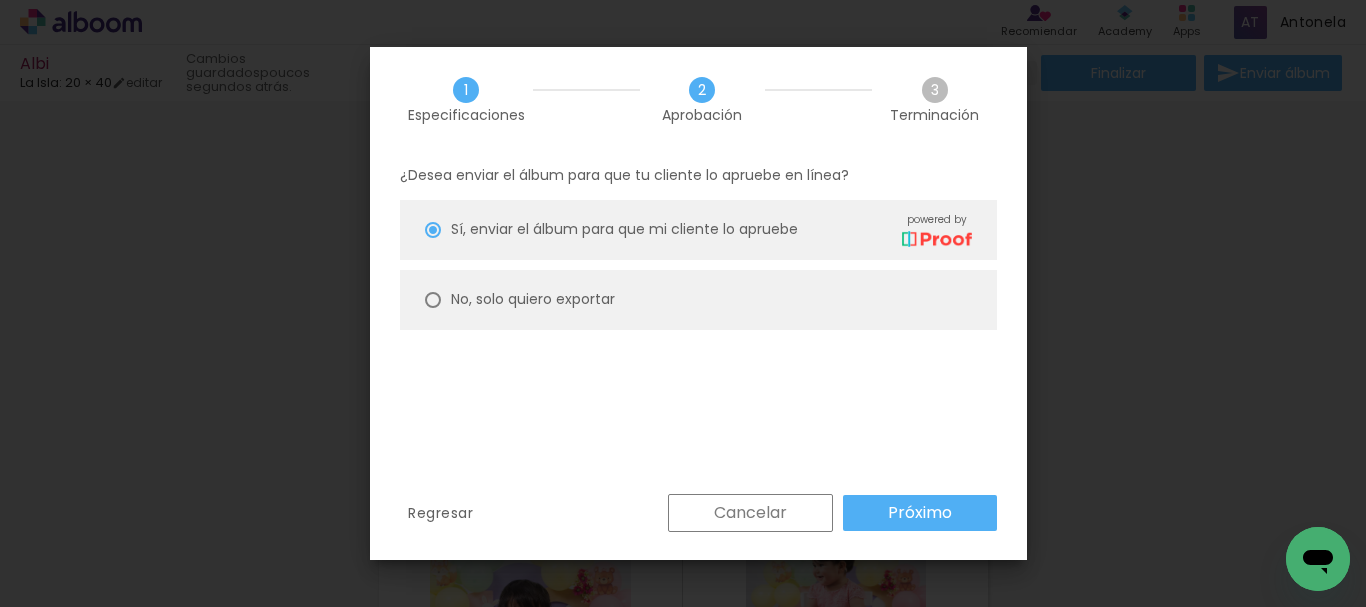 click on "No, solo quiero exportar" at bounding box center [0, 0] 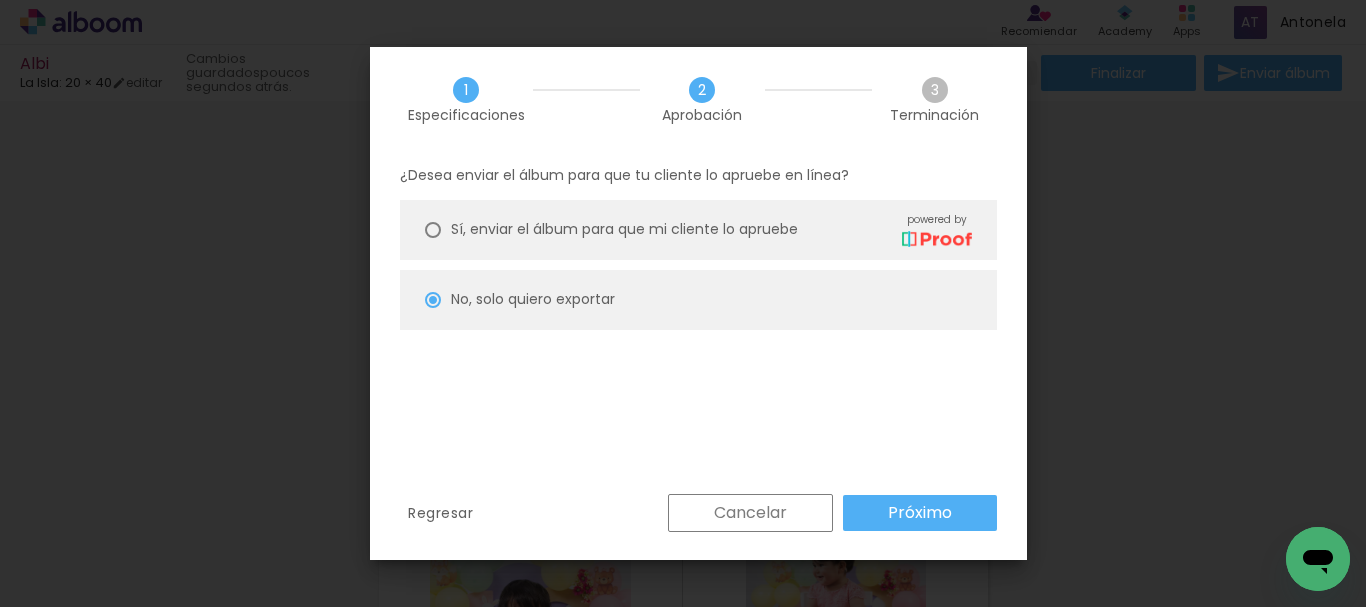 click on "Próximo" at bounding box center [0, 0] 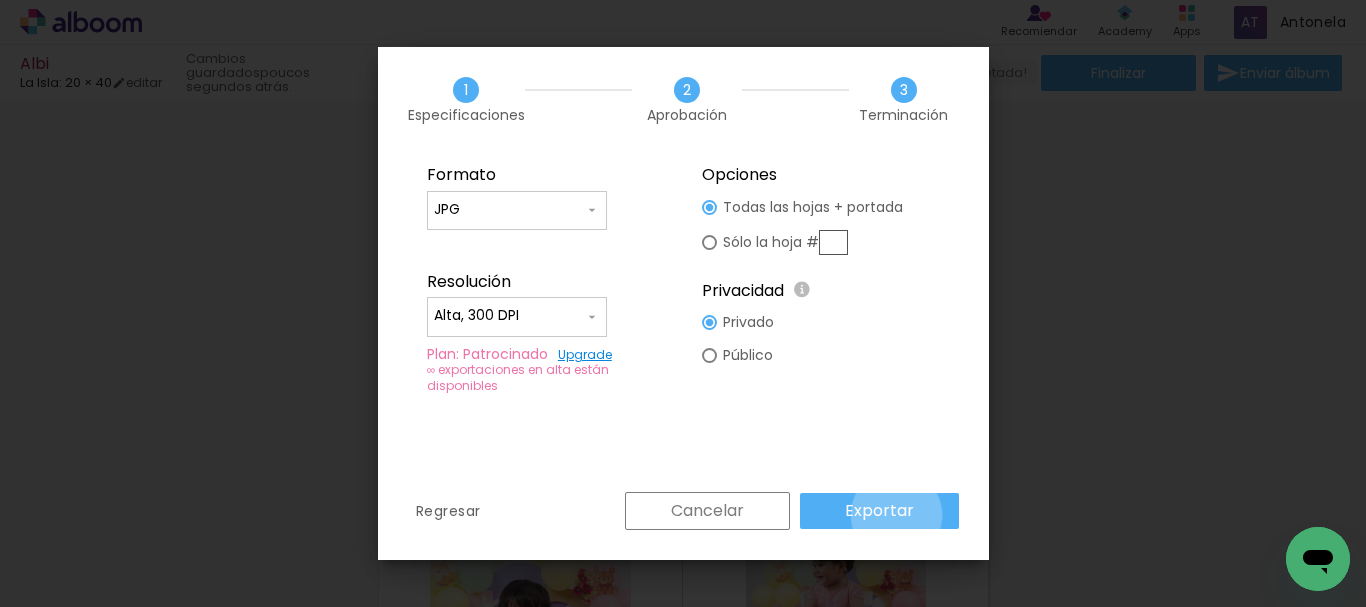 click on "Exportar" at bounding box center [0, 0] 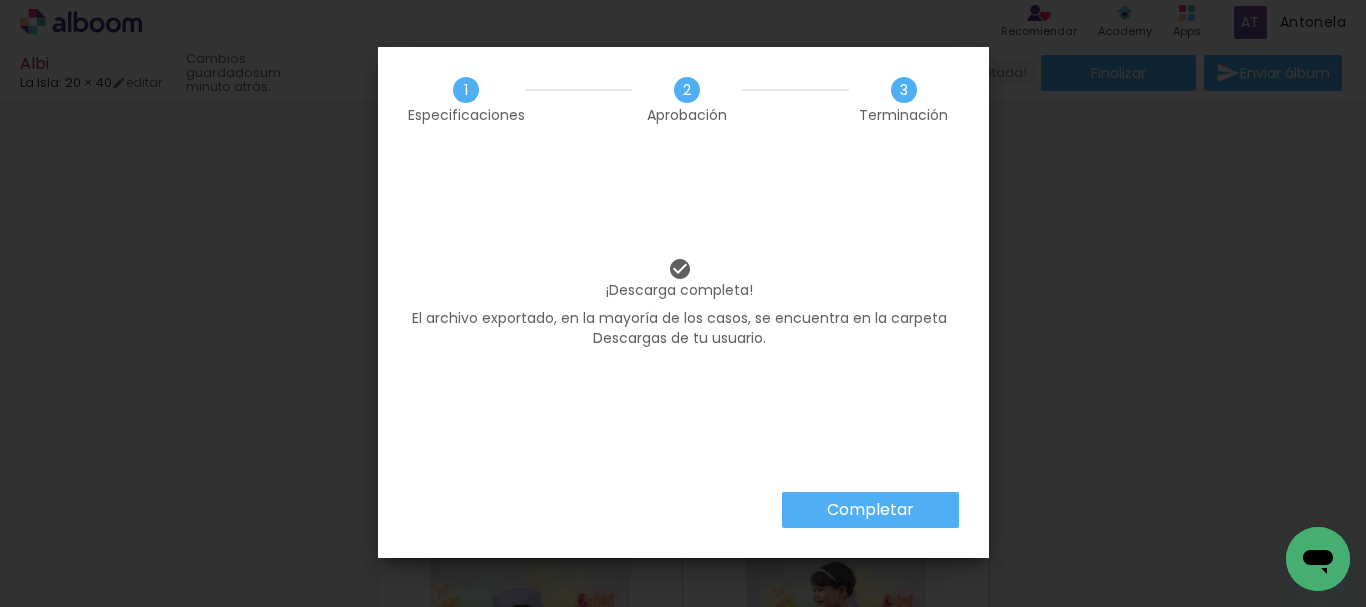 scroll, scrollTop: 0, scrollLeft: 0, axis: both 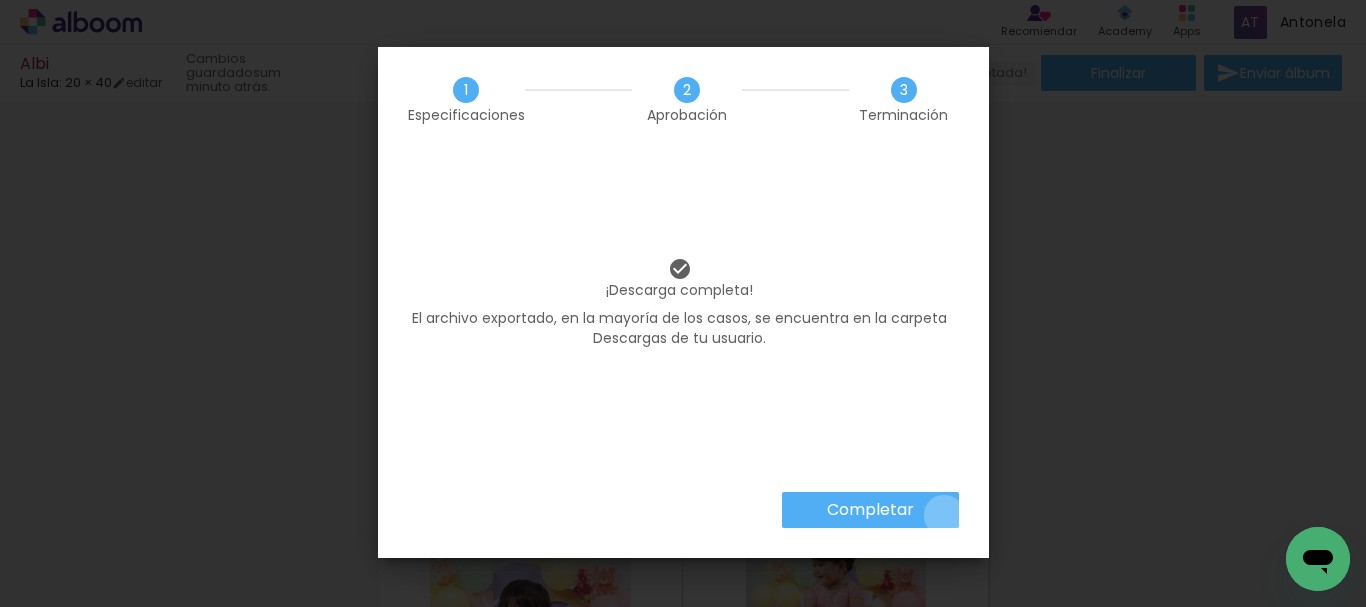 click on "Completar" at bounding box center [870, 510] 